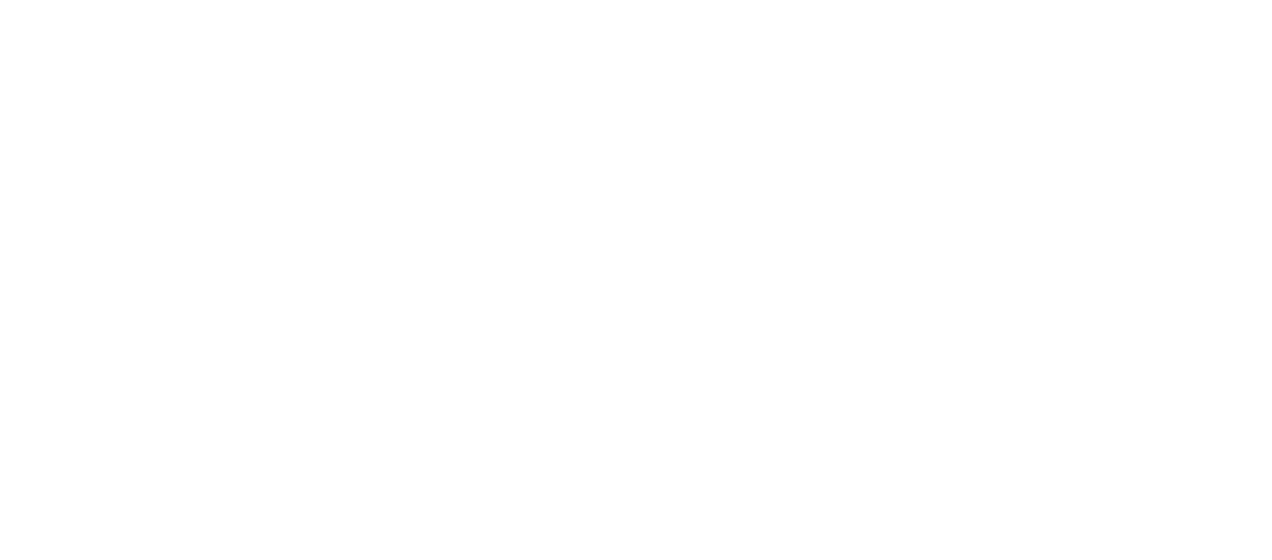 scroll, scrollTop: 0, scrollLeft: 0, axis: both 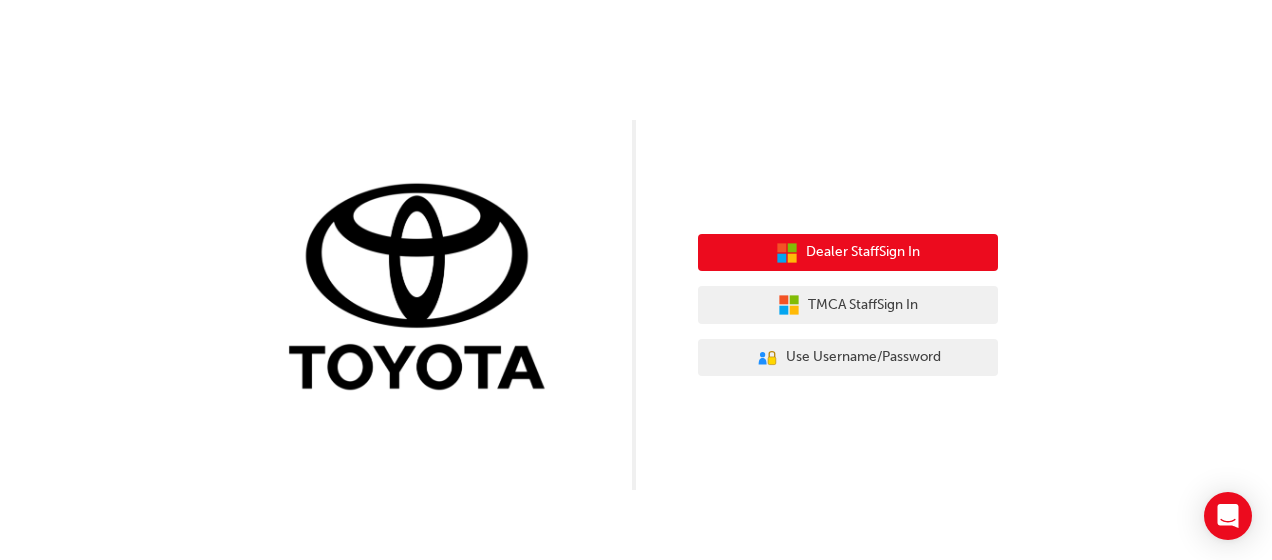 click on "Dealer Staff  Sign In" at bounding box center [863, 252] 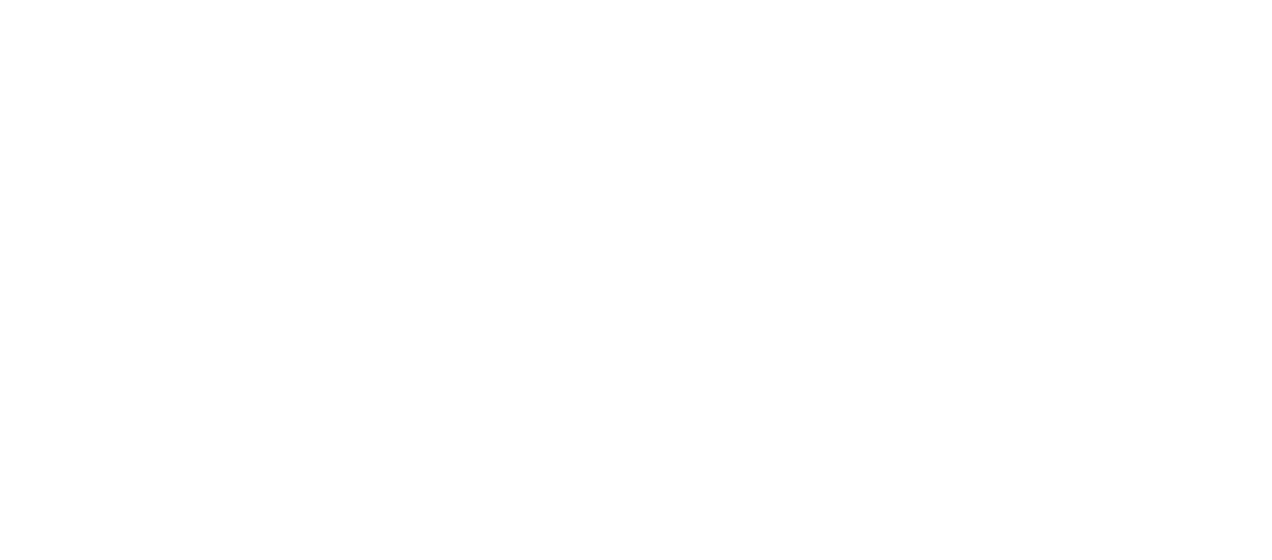 scroll, scrollTop: 0, scrollLeft: 0, axis: both 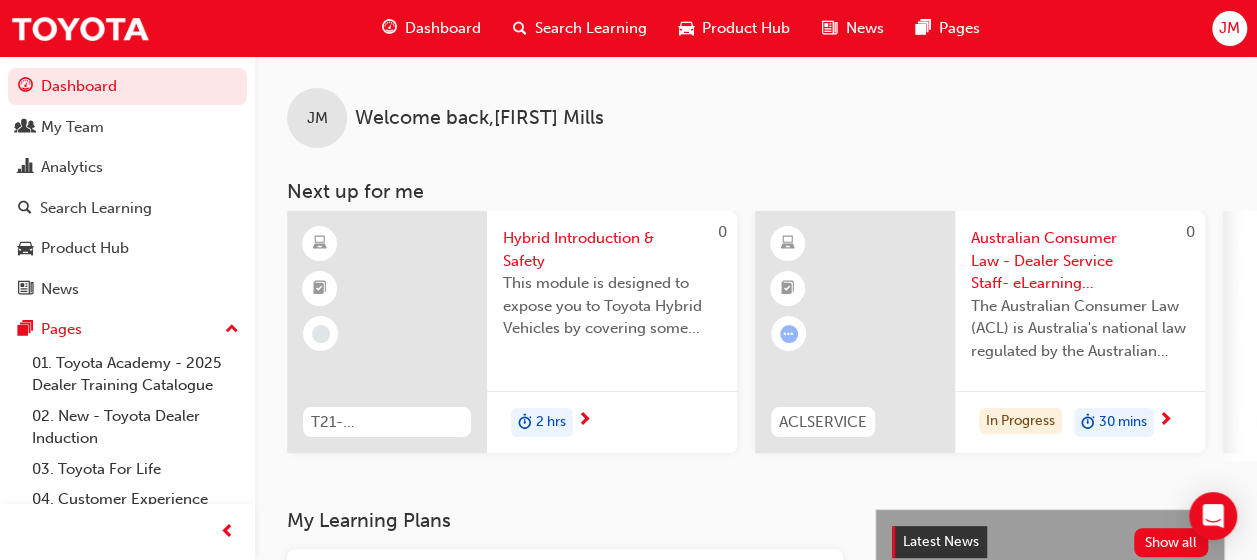 click on "Search Learning" at bounding box center (591, 28) 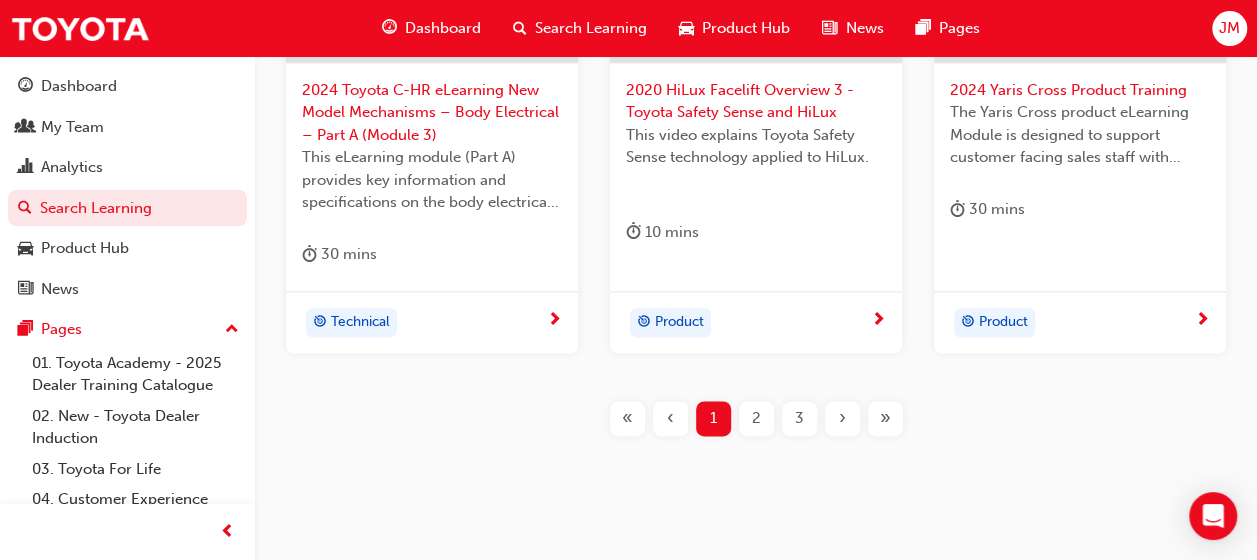 scroll, scrollTop: 1135, scrollLeft: 0, axis: vertical 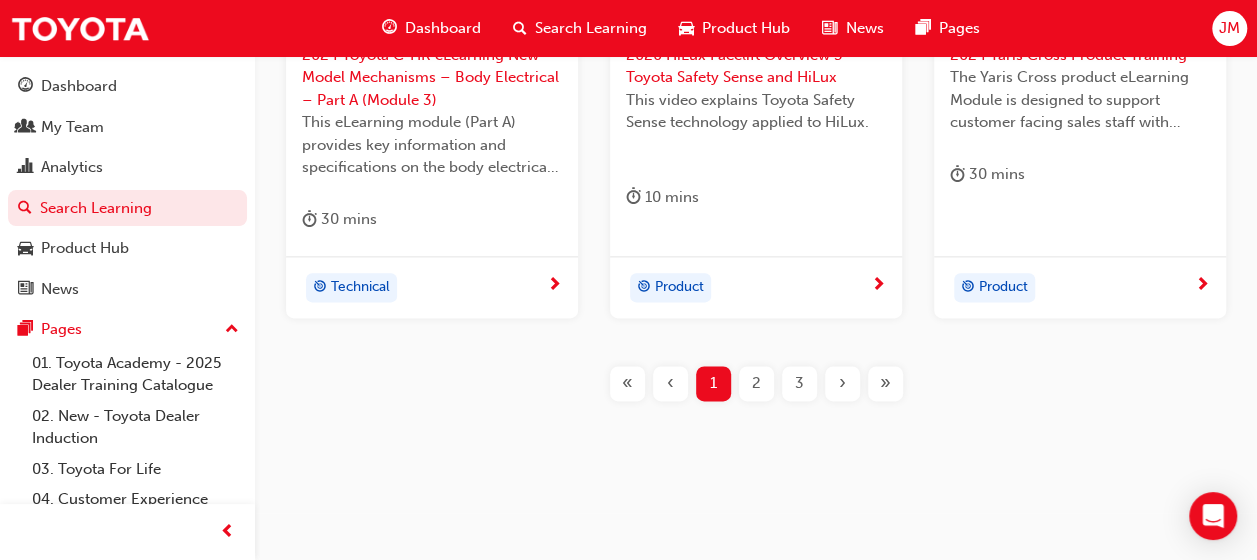 click on "2" at bounding box center (756, 383) 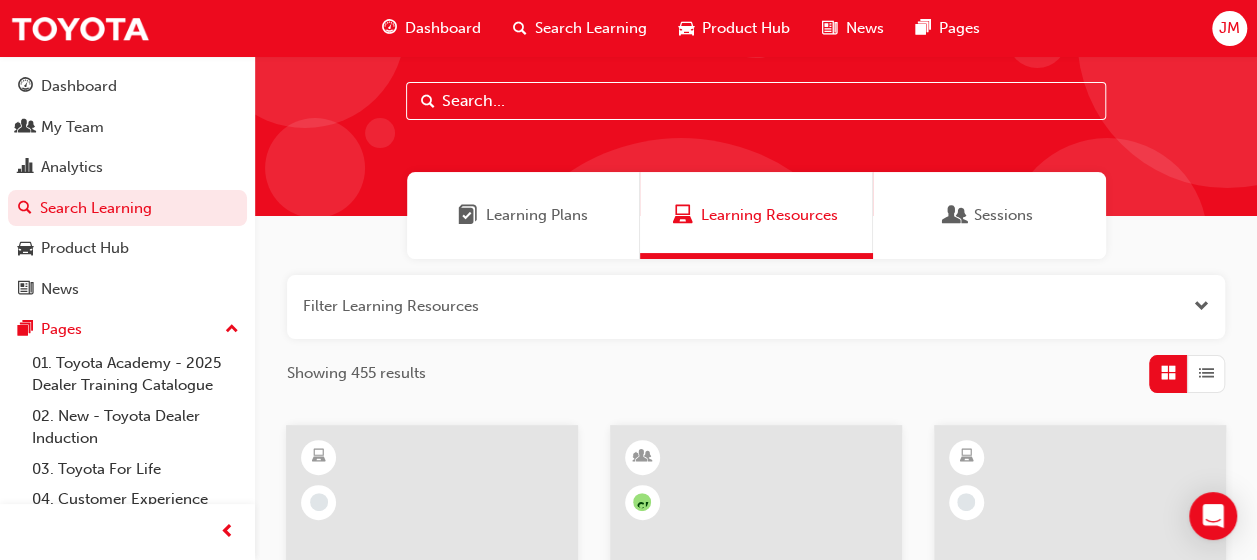 scroll, scrollTop: 0, scrollLeft: 0, axis: both 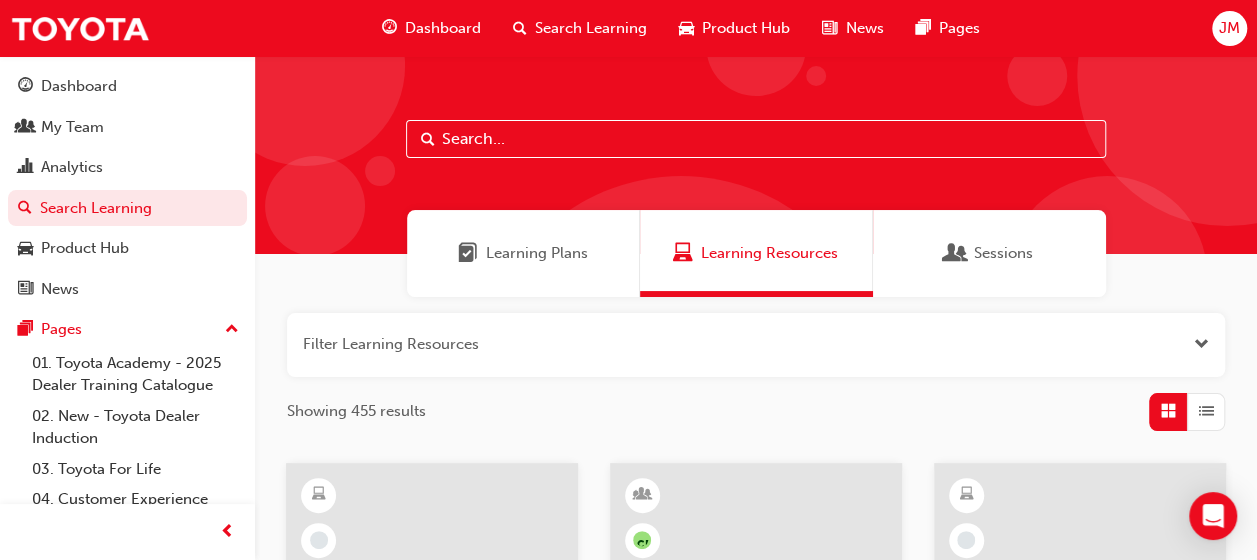 click at bounding box center [756, 155] 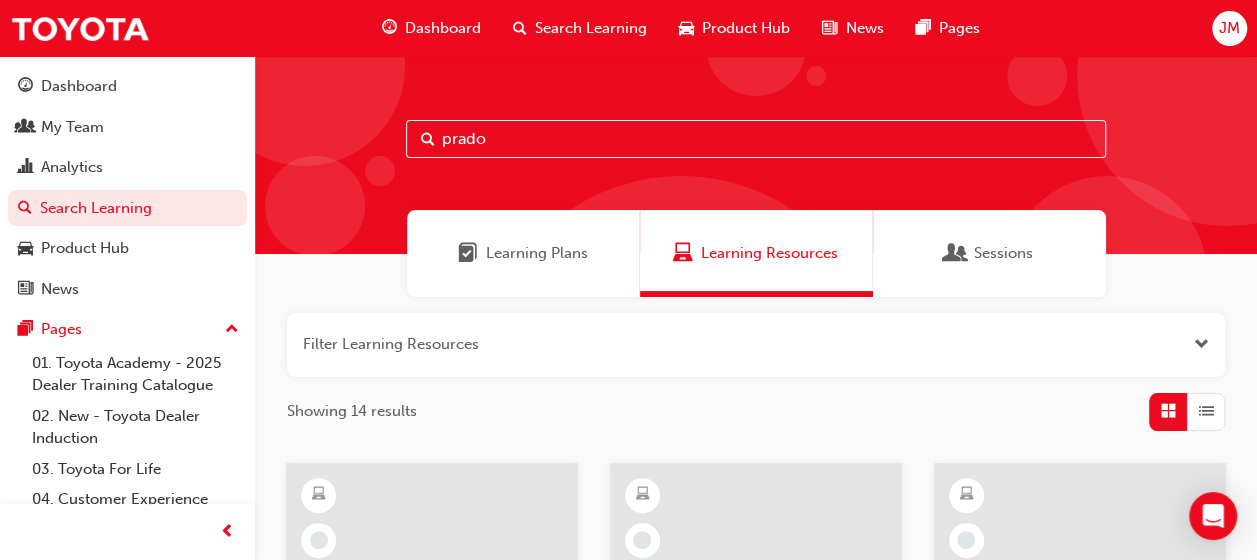 type on "prado" 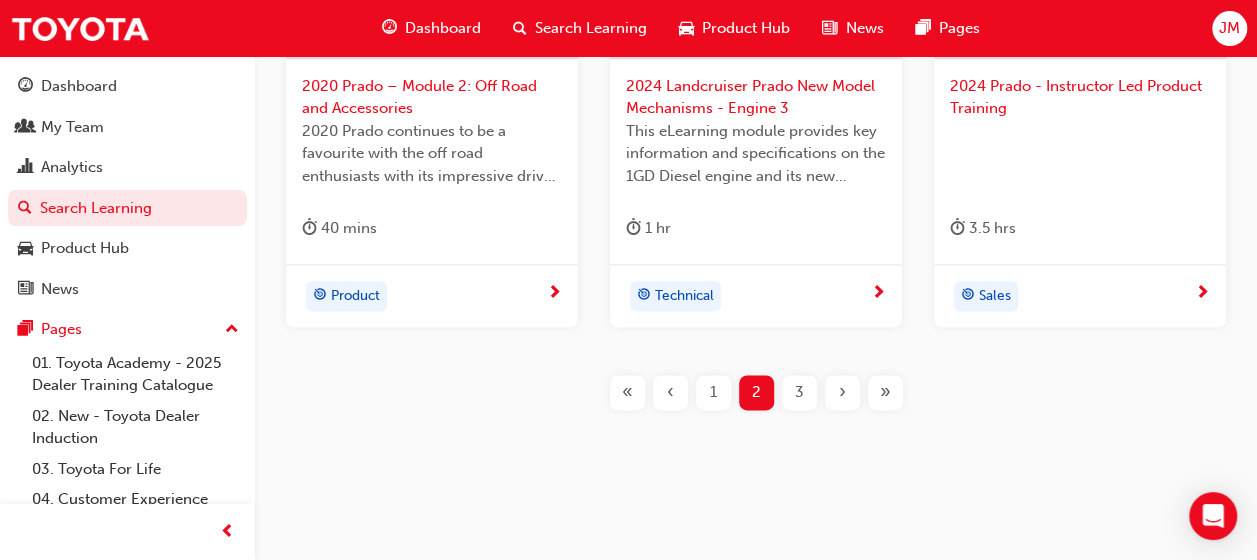 scroll, scrollTop: 1112, scrollLeft: 0, axis: vertical 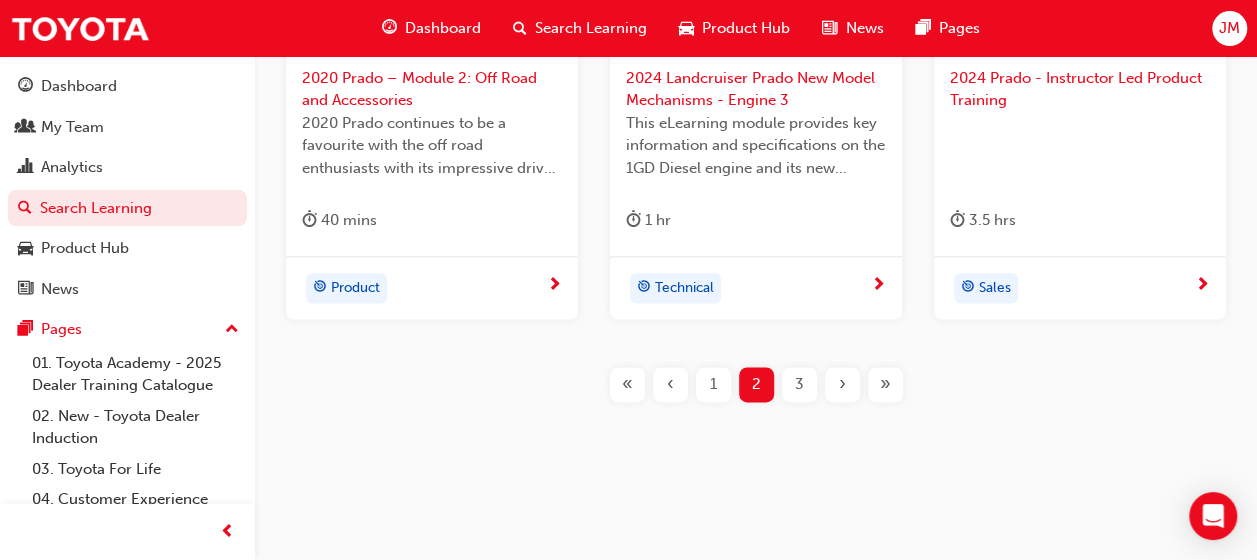 click on "3" at bounding box center (799, 384) 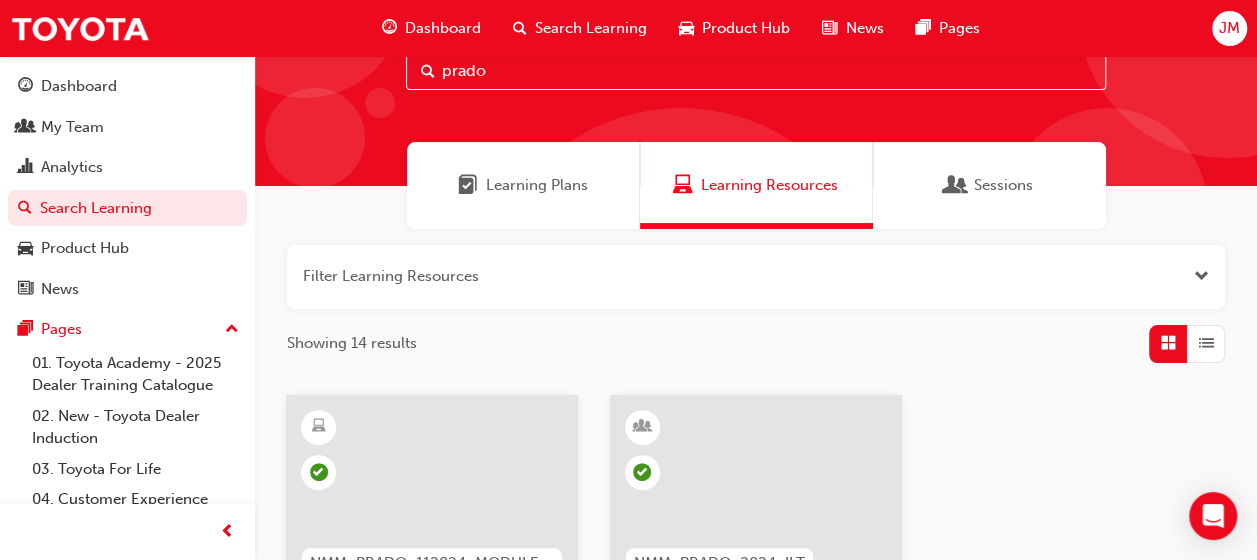 scroll, scrollTop: 100, scrollLeft: 0, axis: vertical 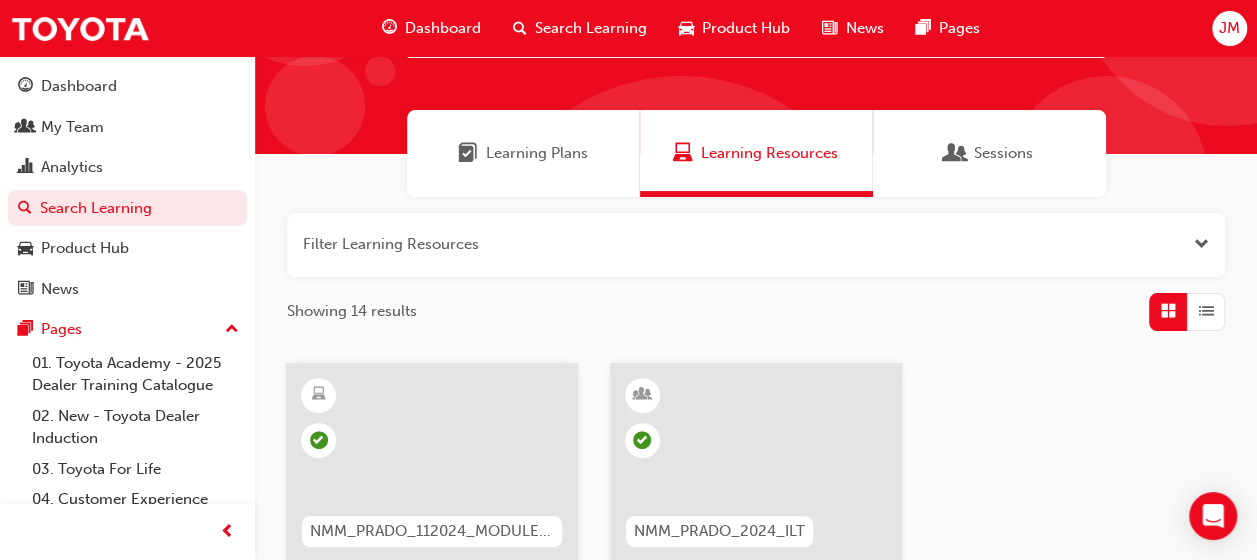 click at bounding box center (756, 245) 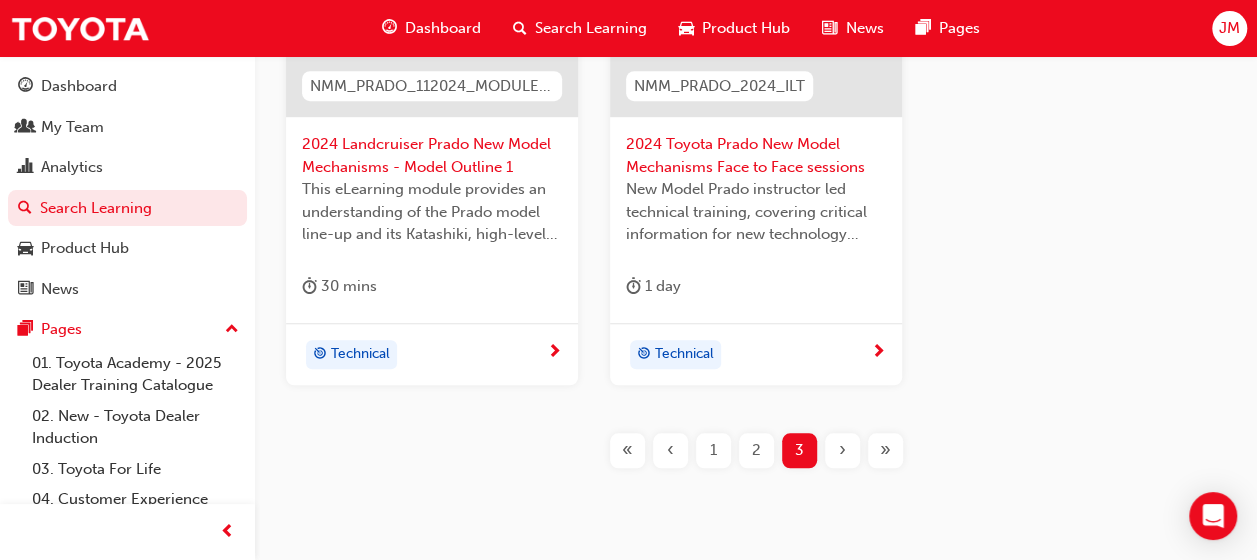 scroll, scrollTop: 624, scrollLeft: 0, axis: vertical 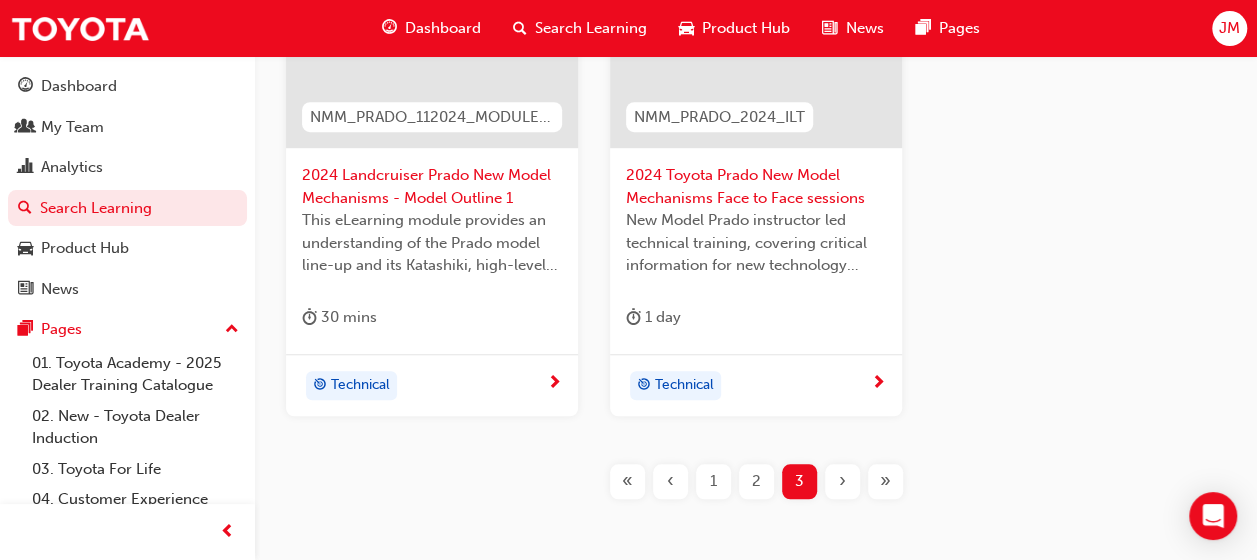 click on "2" at bounding box center [756, 481] 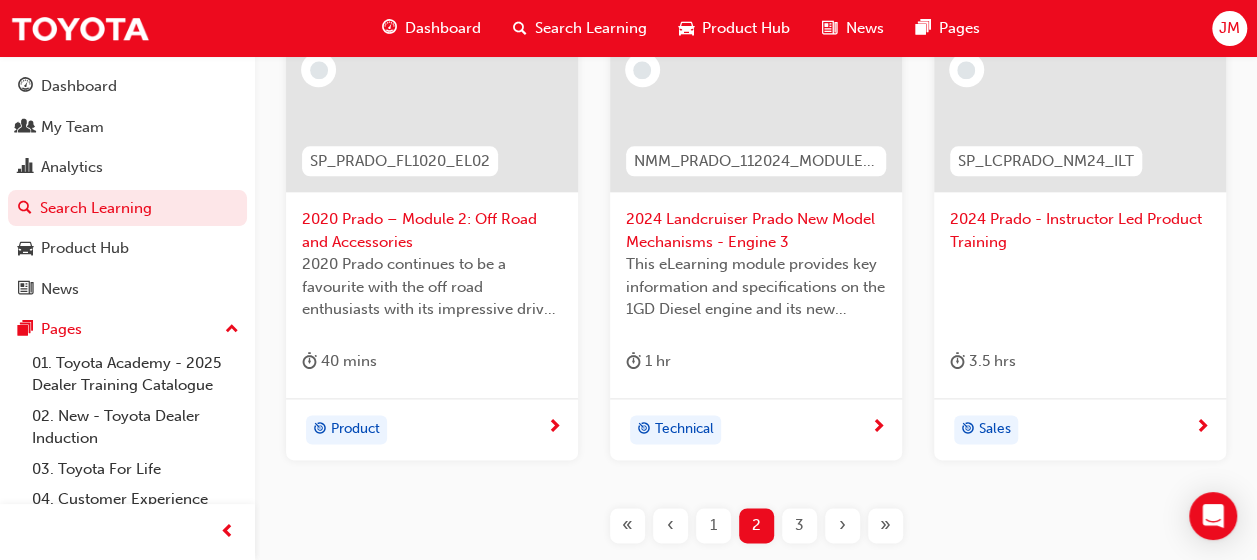 scroll, scrollTop: 1124, scrollLeft: 0, axis: vertical 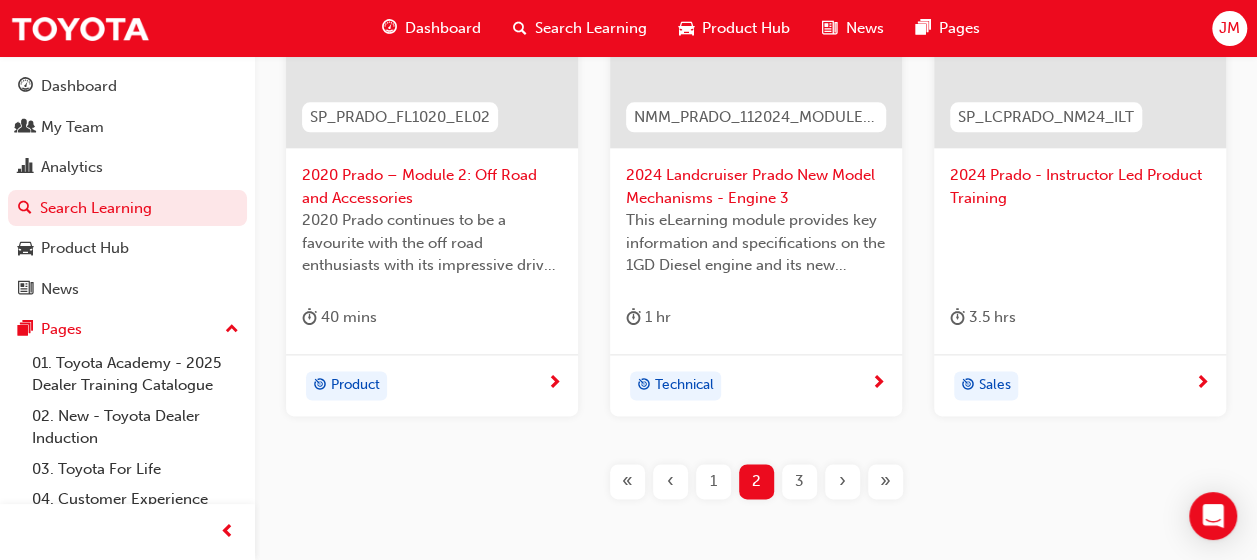 click on "1" at bounding box center (713, 481) 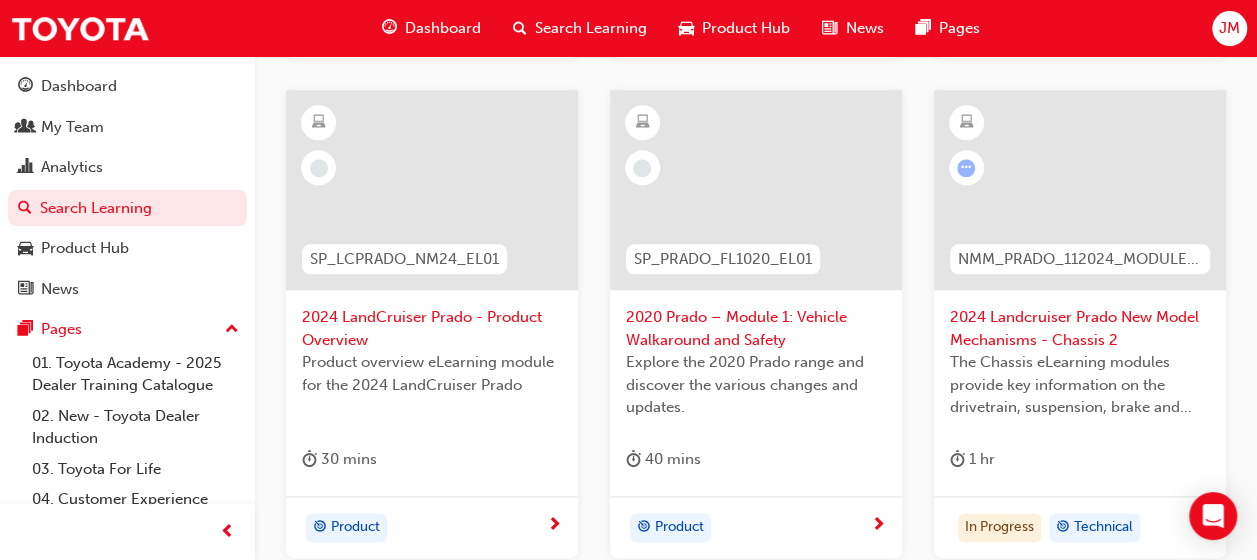 scroll, scrollTop: 1024, scrollLeft: 0, axis: vertical 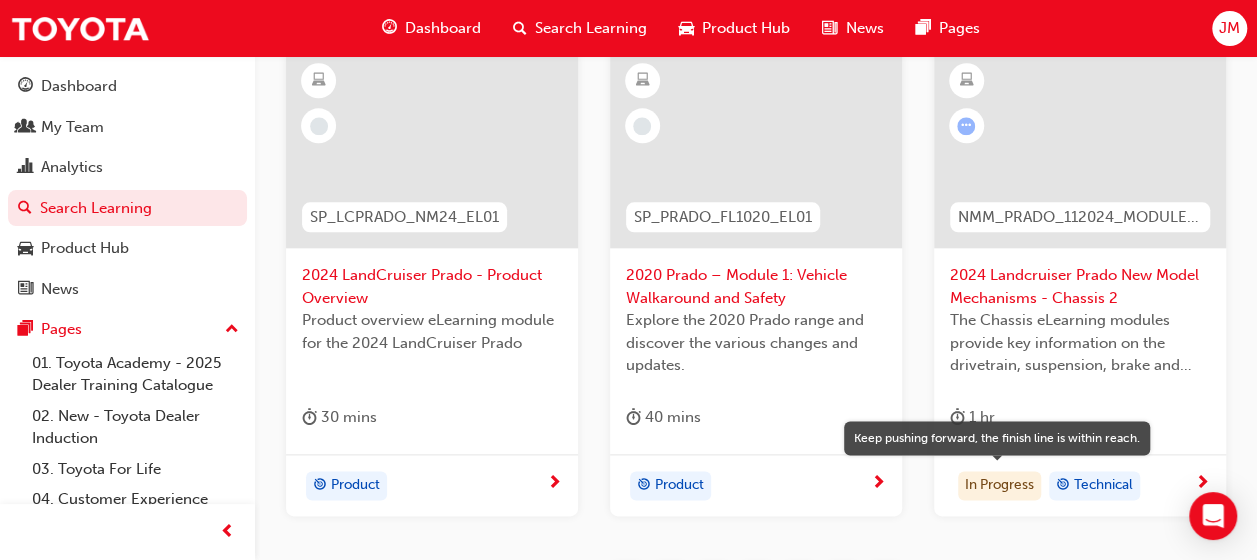 click on "In Progress" at bounding box center [999, 486] 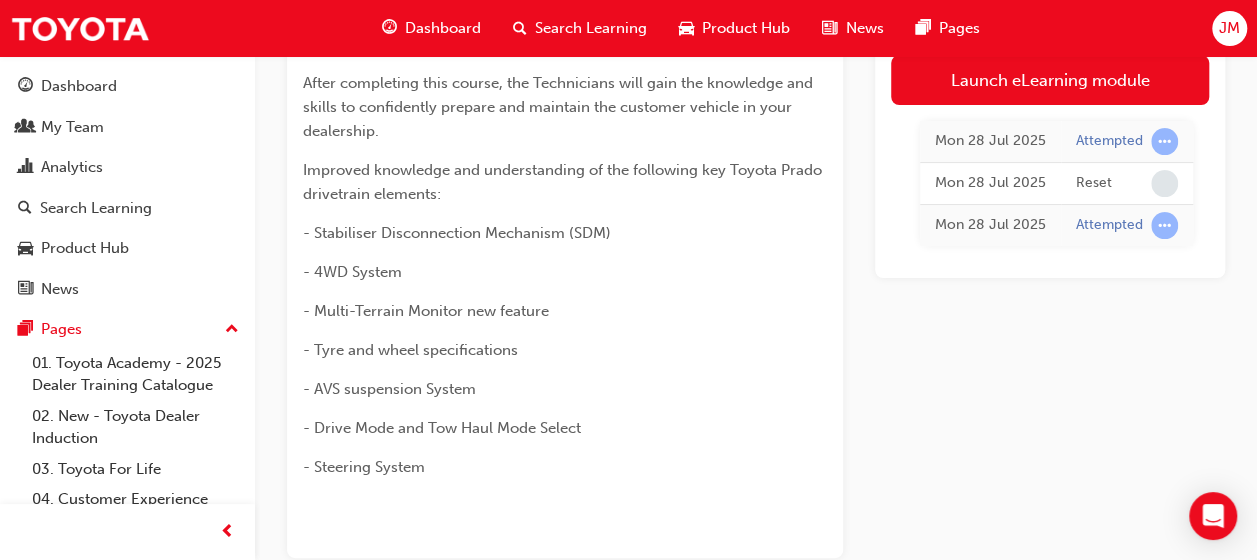 scroll, scrollTop: 96, scrollLeft: 0, axis: vertical 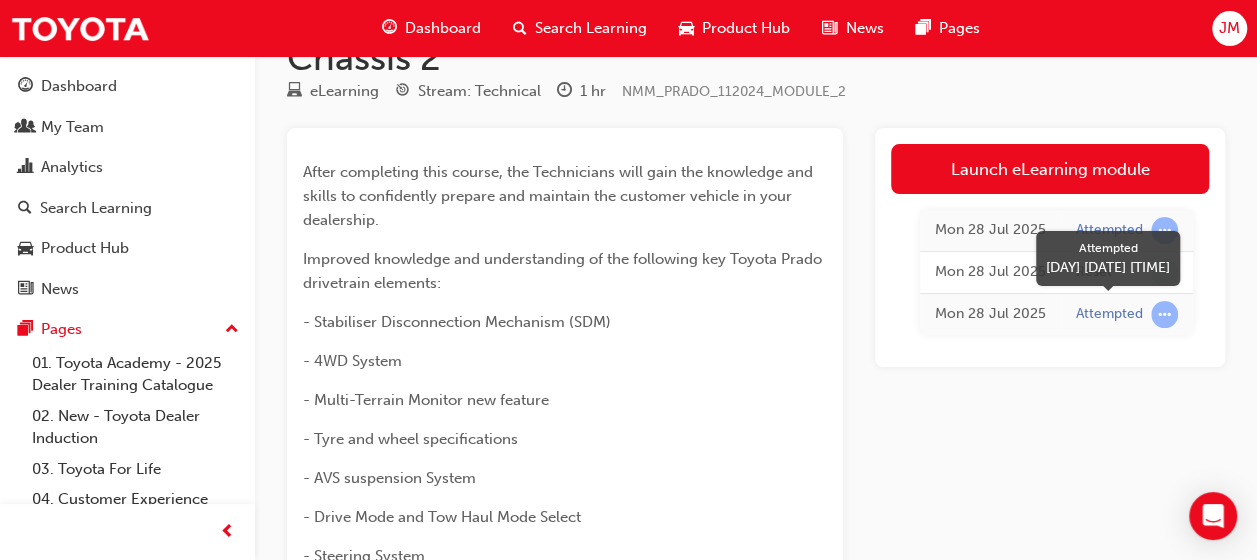 click on "Attempted" at bounding box center (1109, 314) 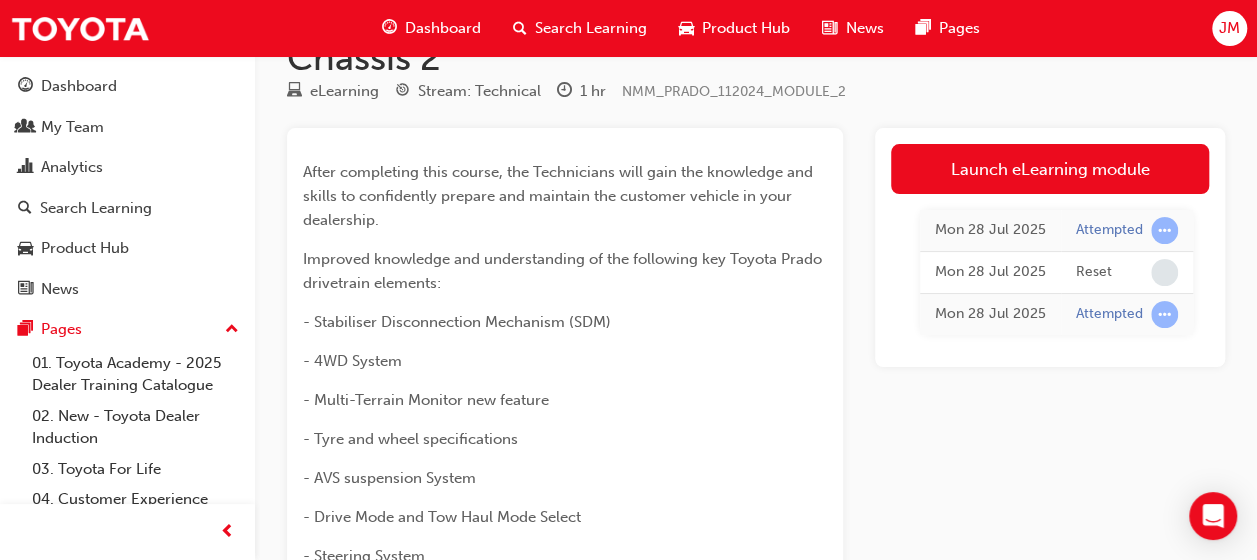 click on "Mon 28 Jul 2025" at bounding box center [990, 314] 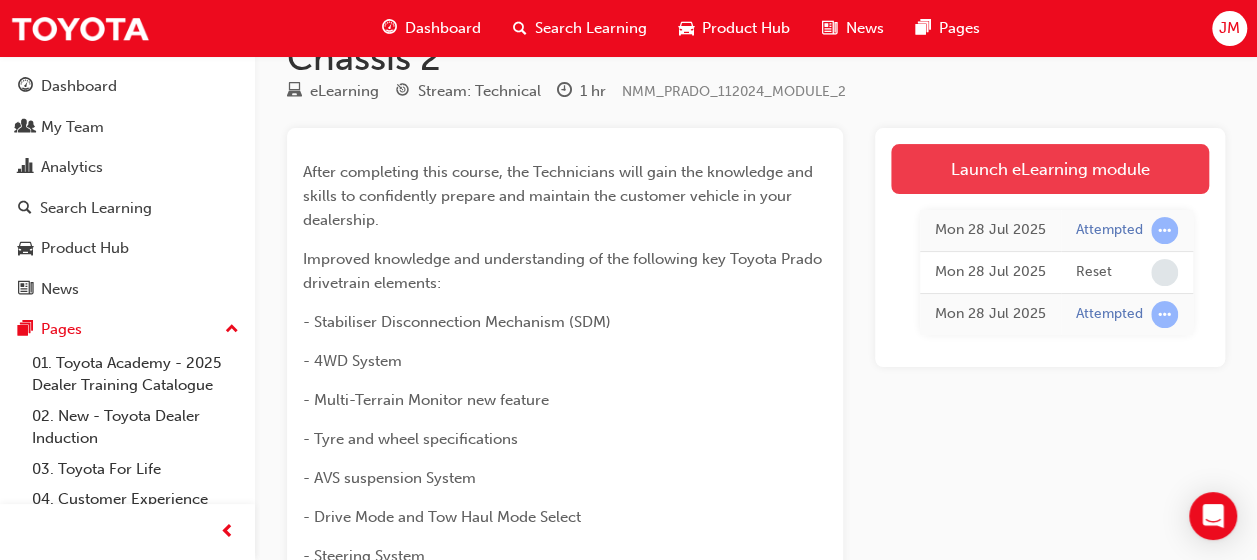 click on "Launch eLearning module" at bounding box center [1050, 169] 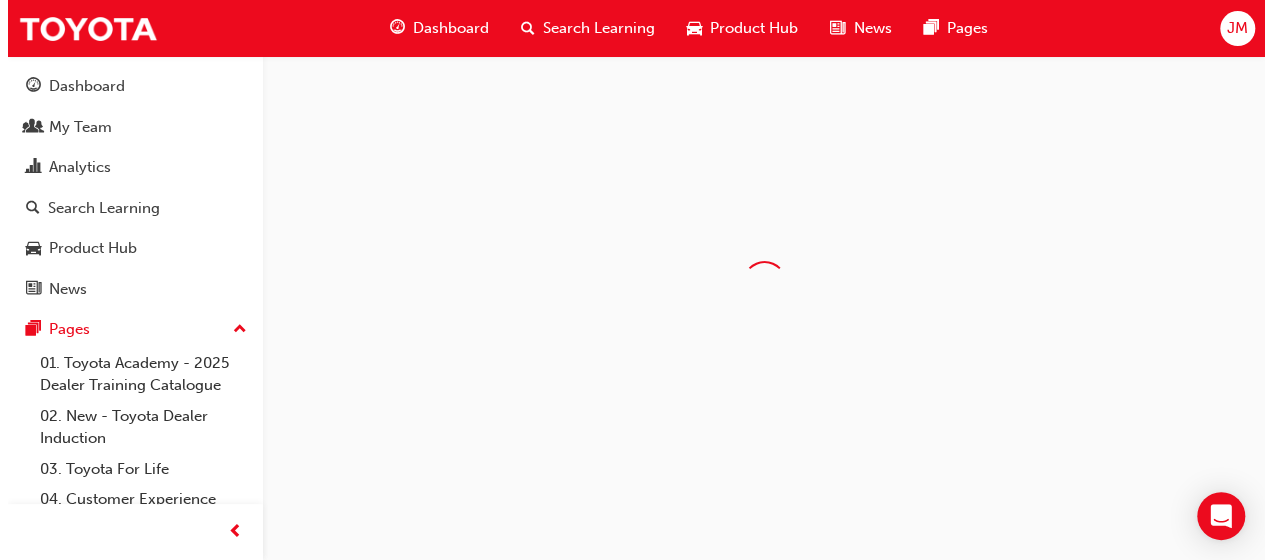 scroll, scrollTop: 0, scrollLeft: 0, axis: both 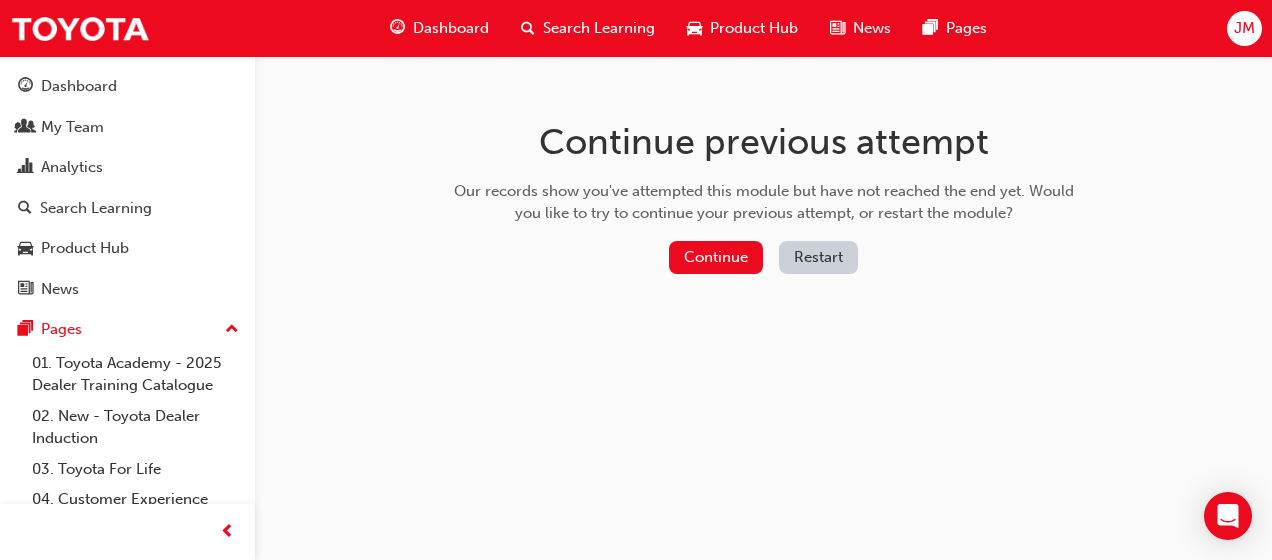 click on "Restart" at bounding box center [818, 257] 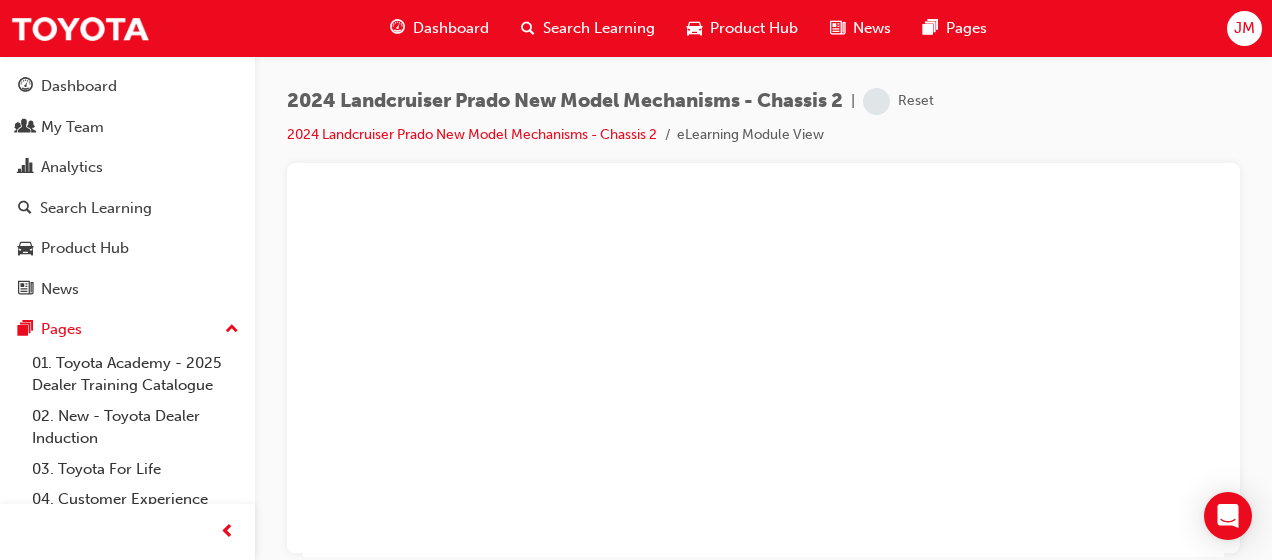 scroll, scrollTop: 0, scrollLeft: 0, axis: both 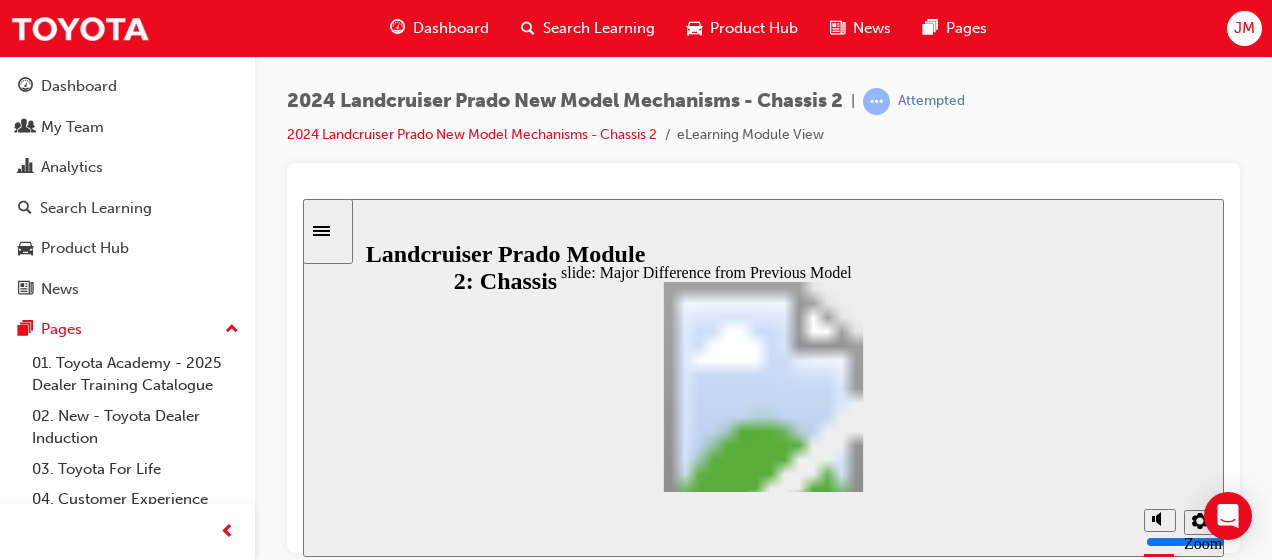 click at bounding box center (763, 1593) 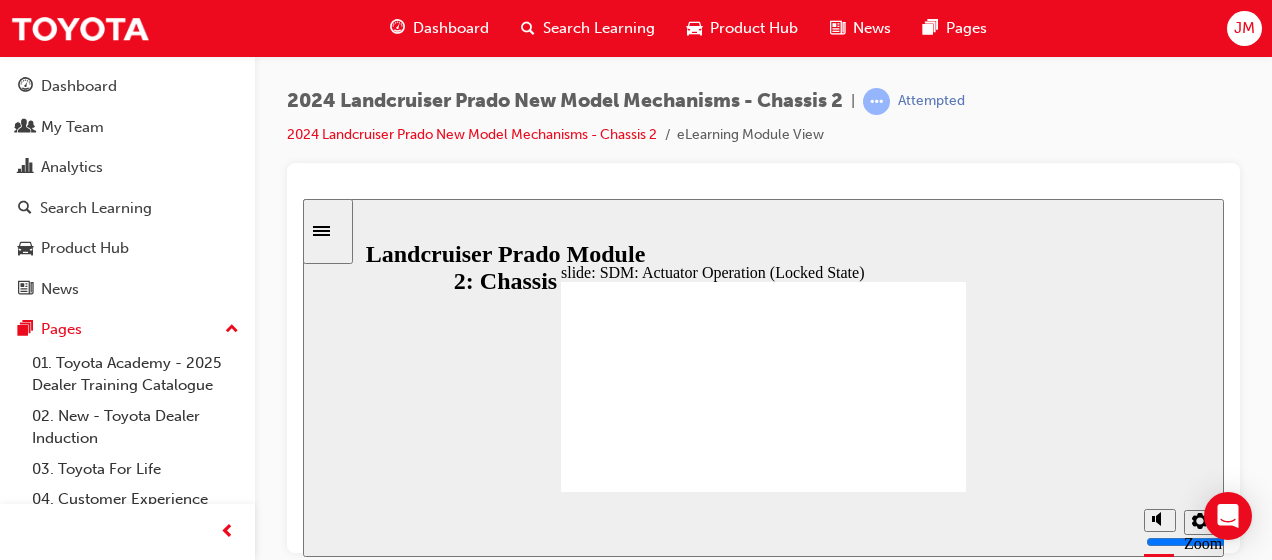click at bounding box center [763, 2733] 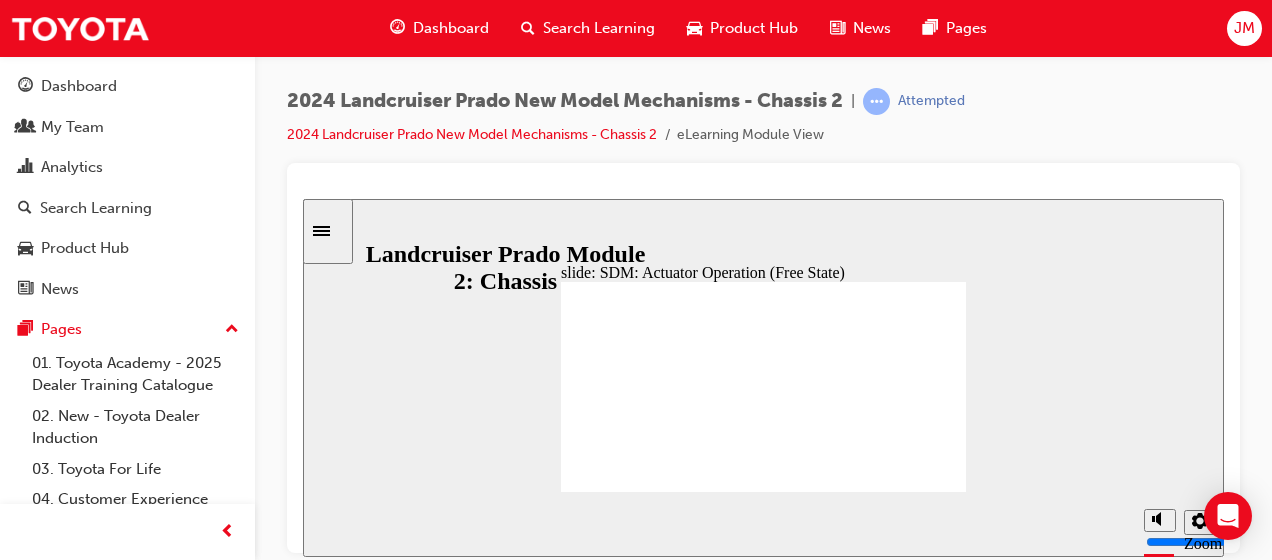 click at bounding box center [763, 2733] 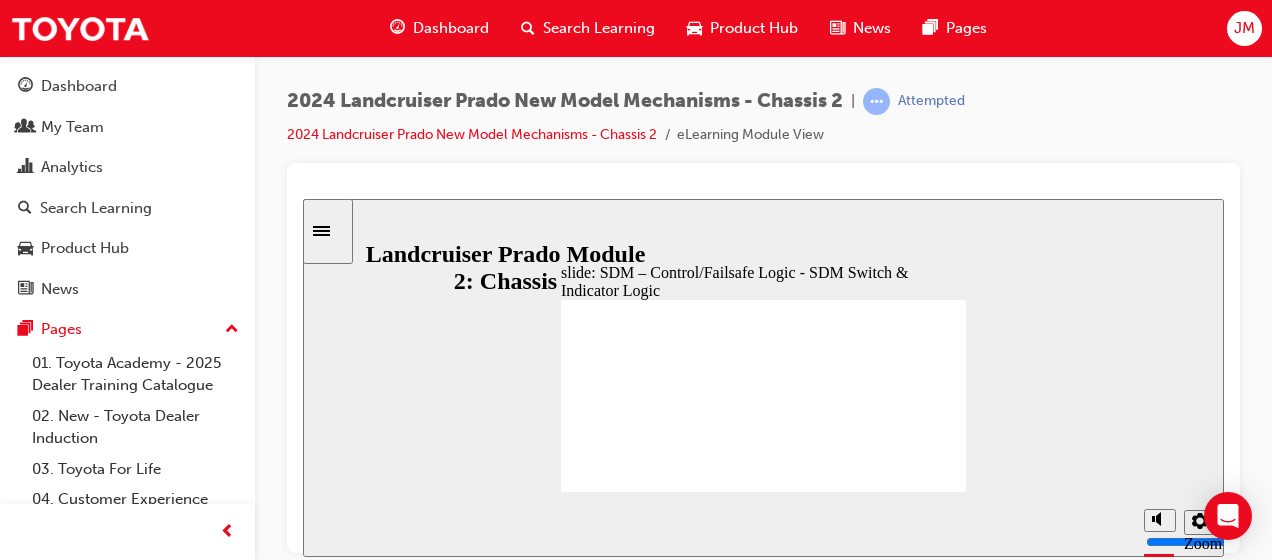 click at bounding box center [763, 2523] 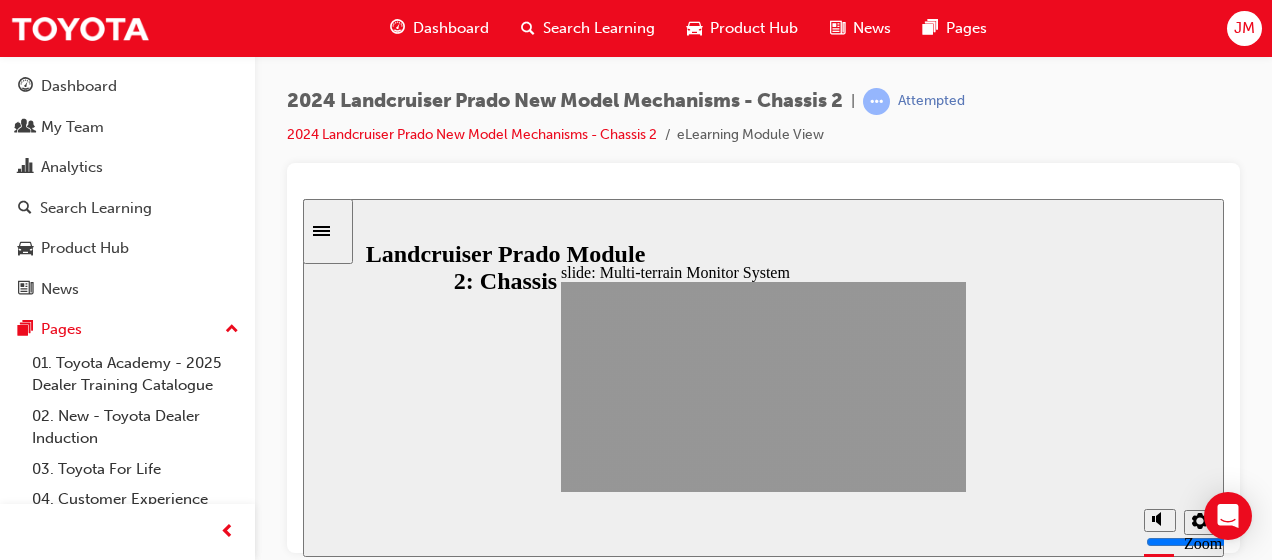 click 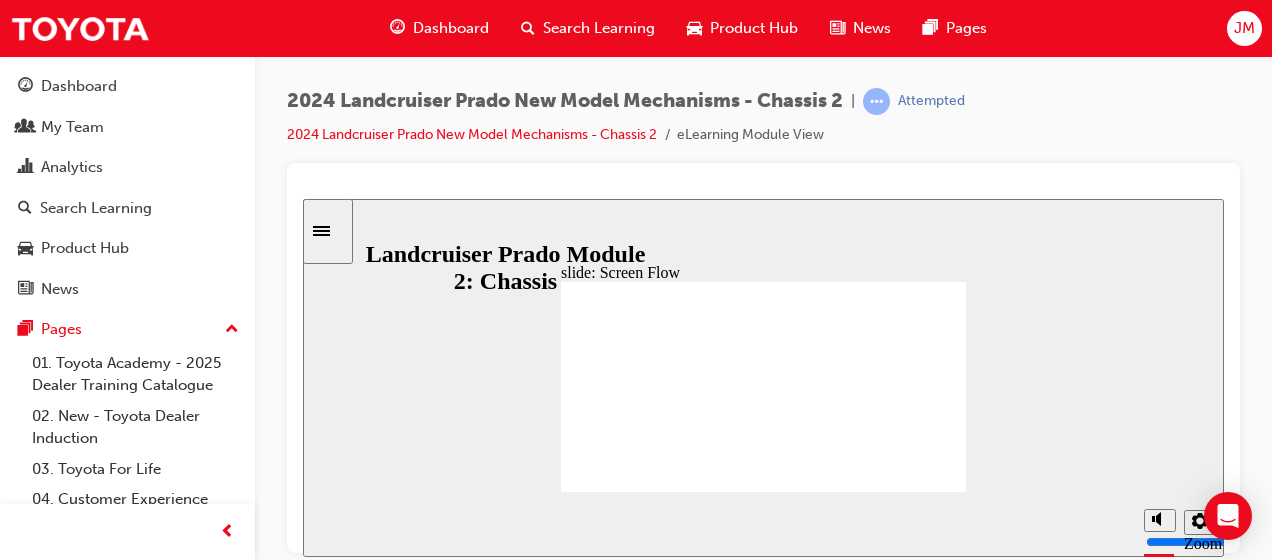 click 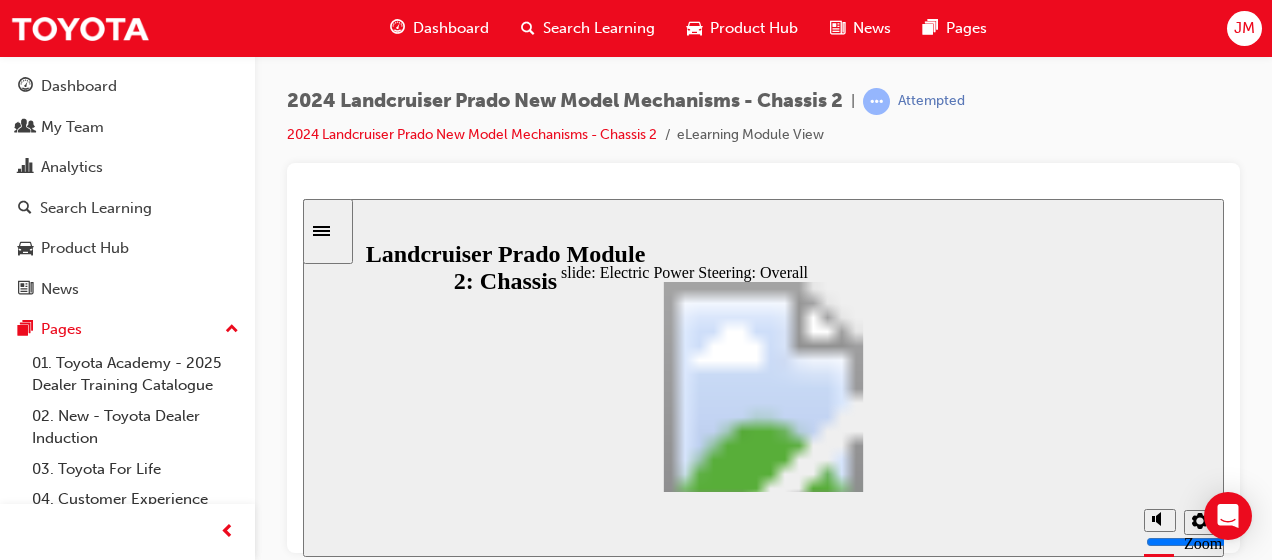 click at bounding box center [763, 1593] 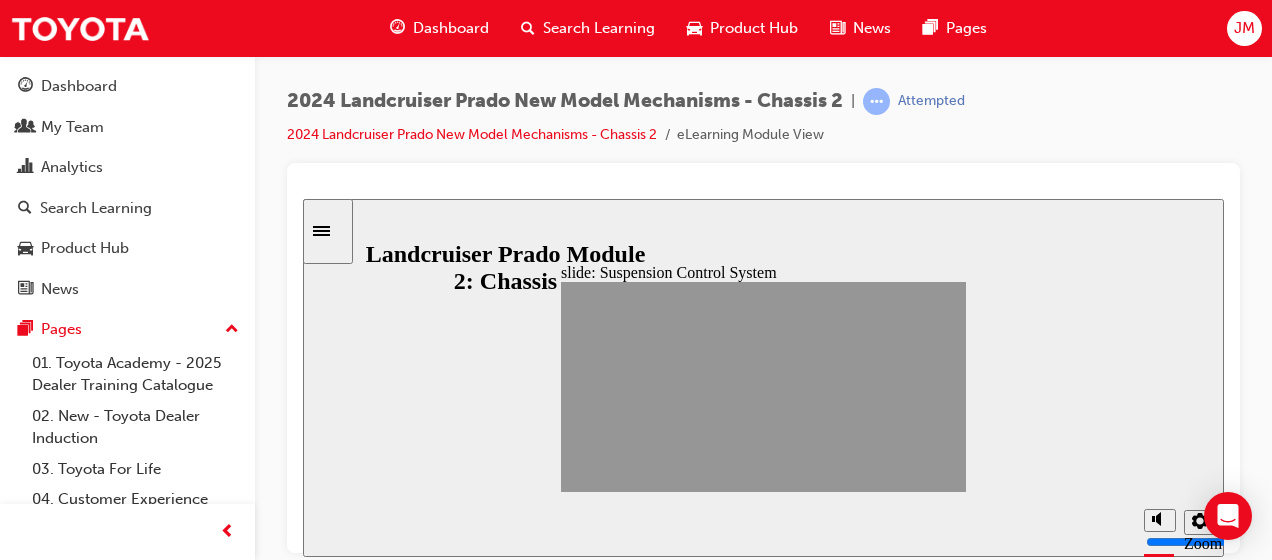 click 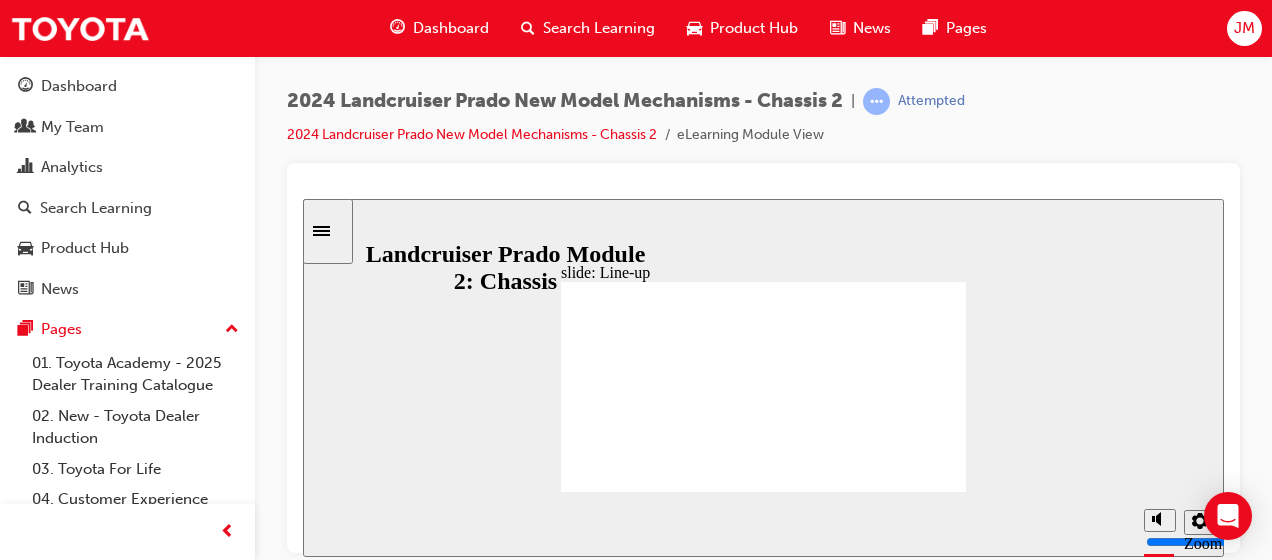 click 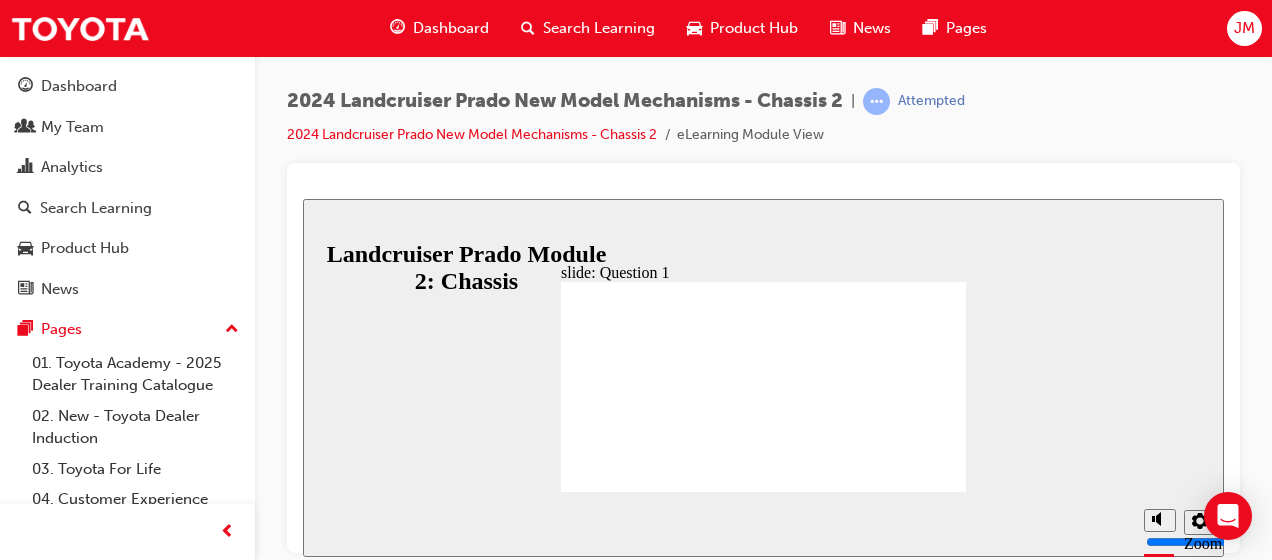 radio on "true" 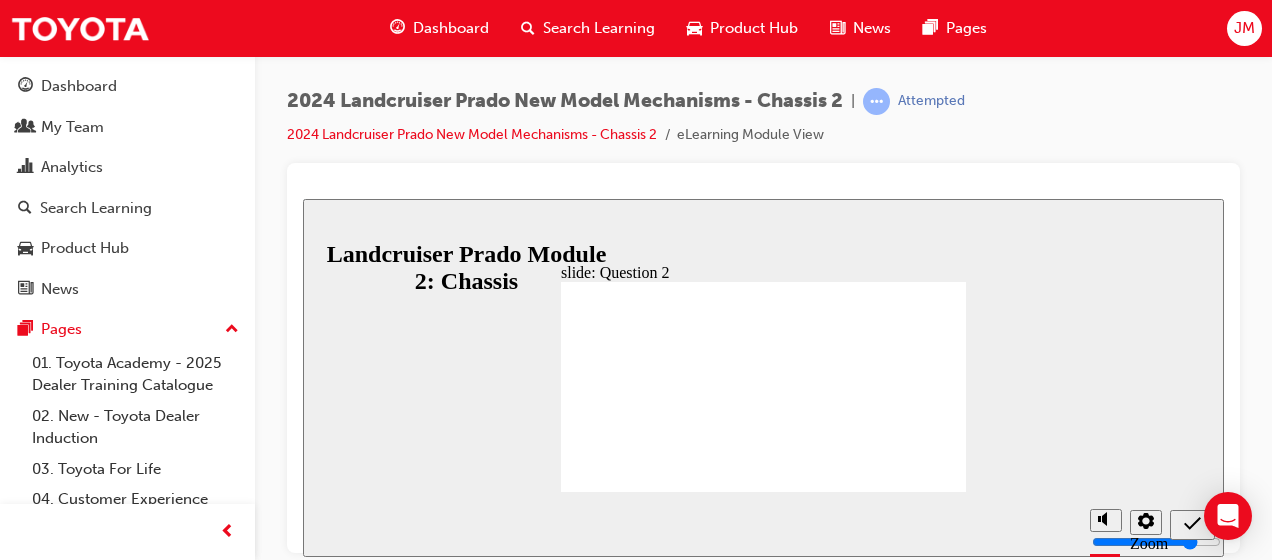 radio on "true" 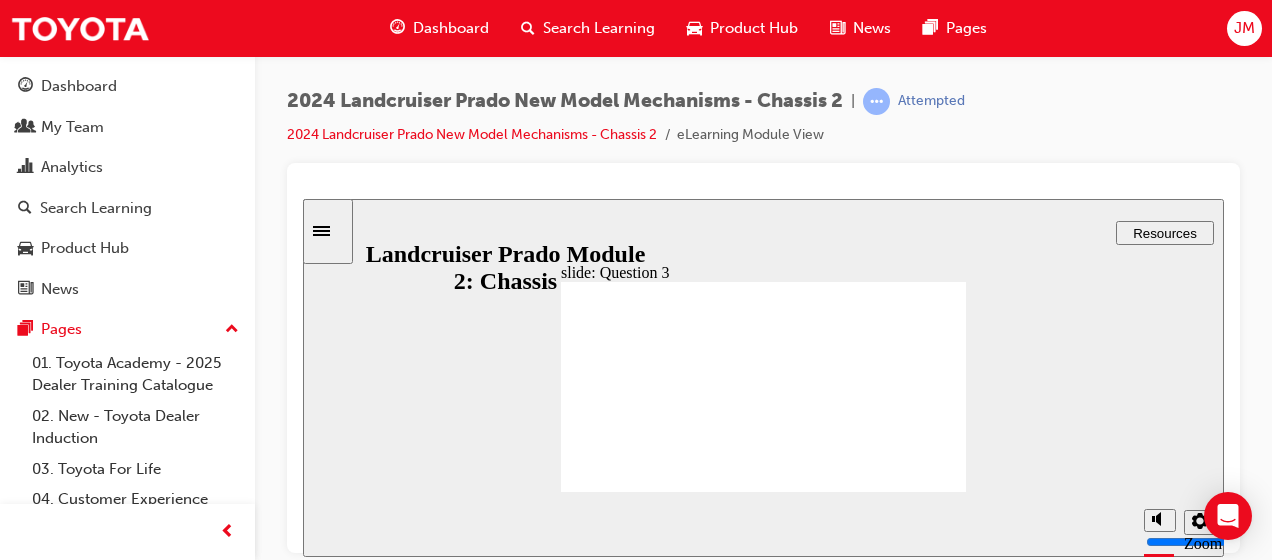 radio on "true" 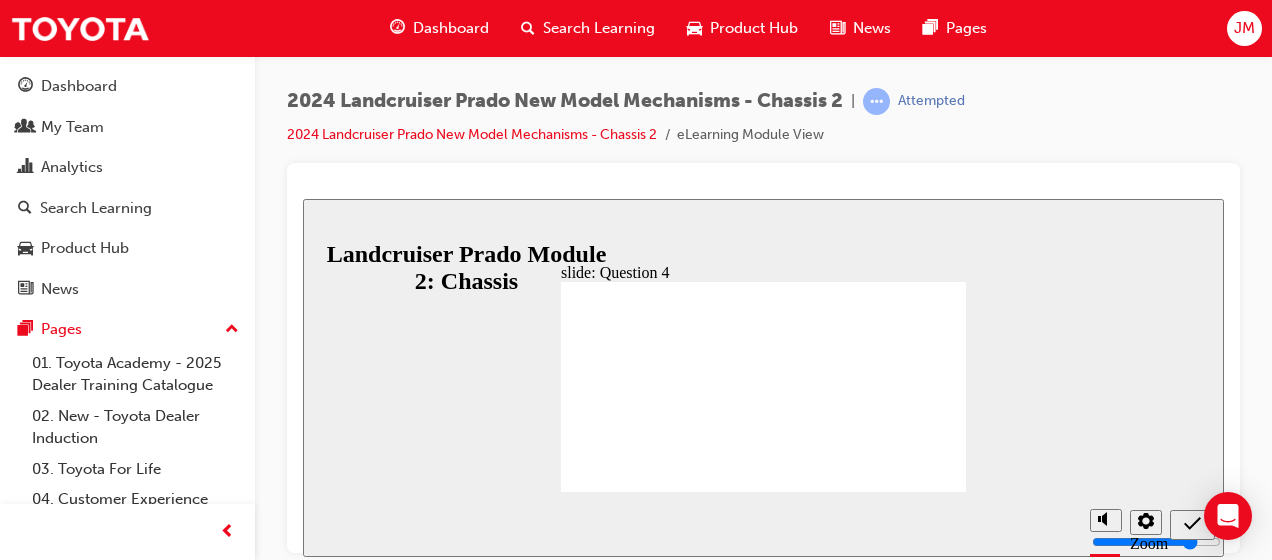 radio on "true" 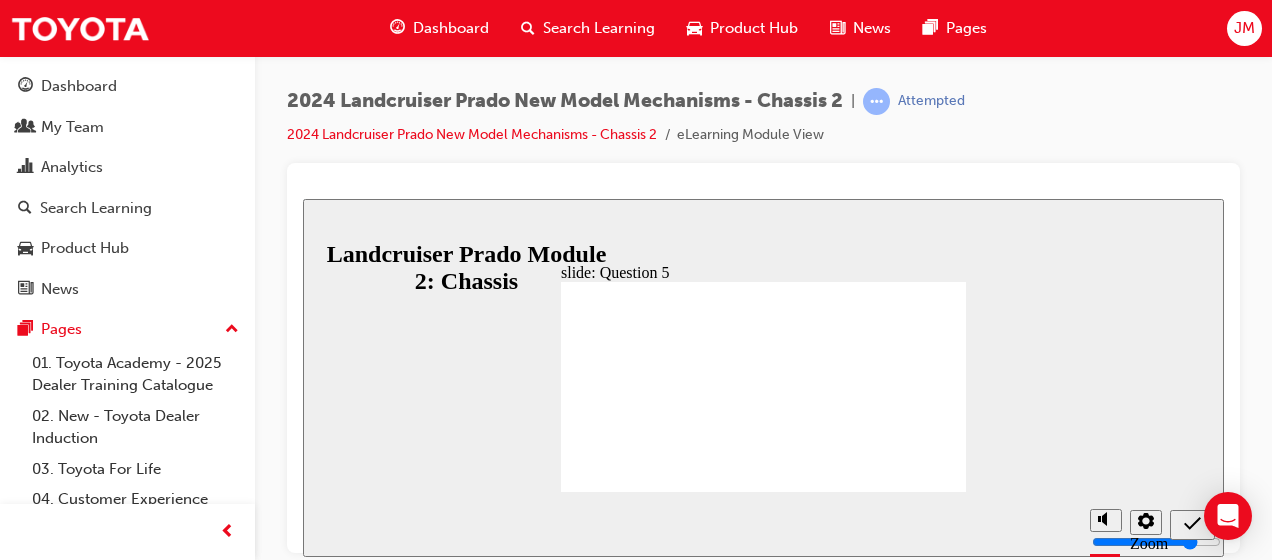 radio on "true" 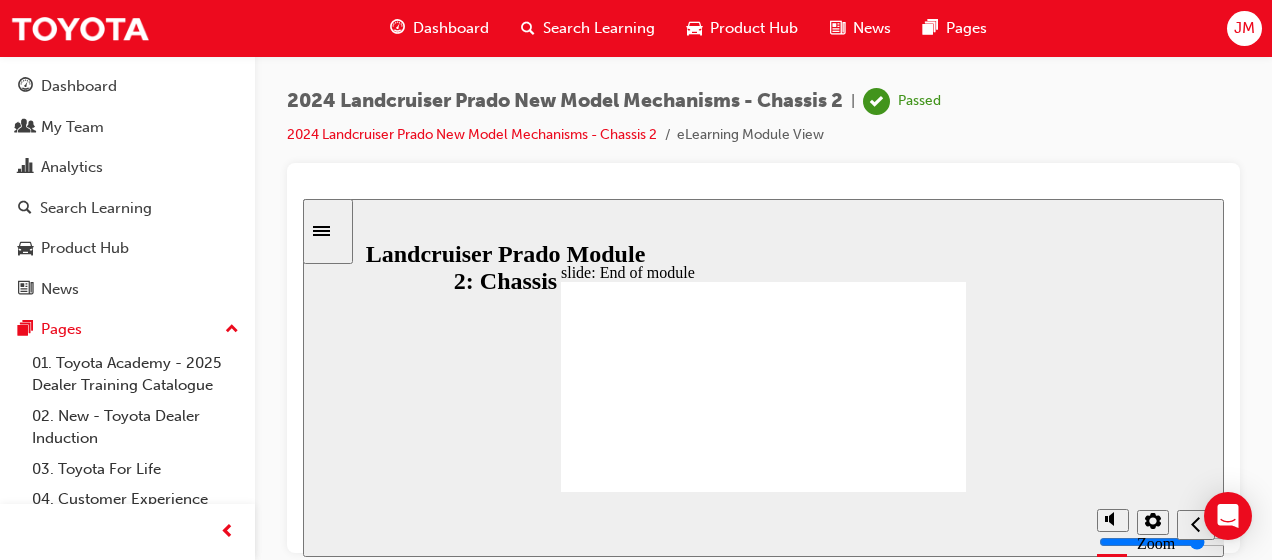 click 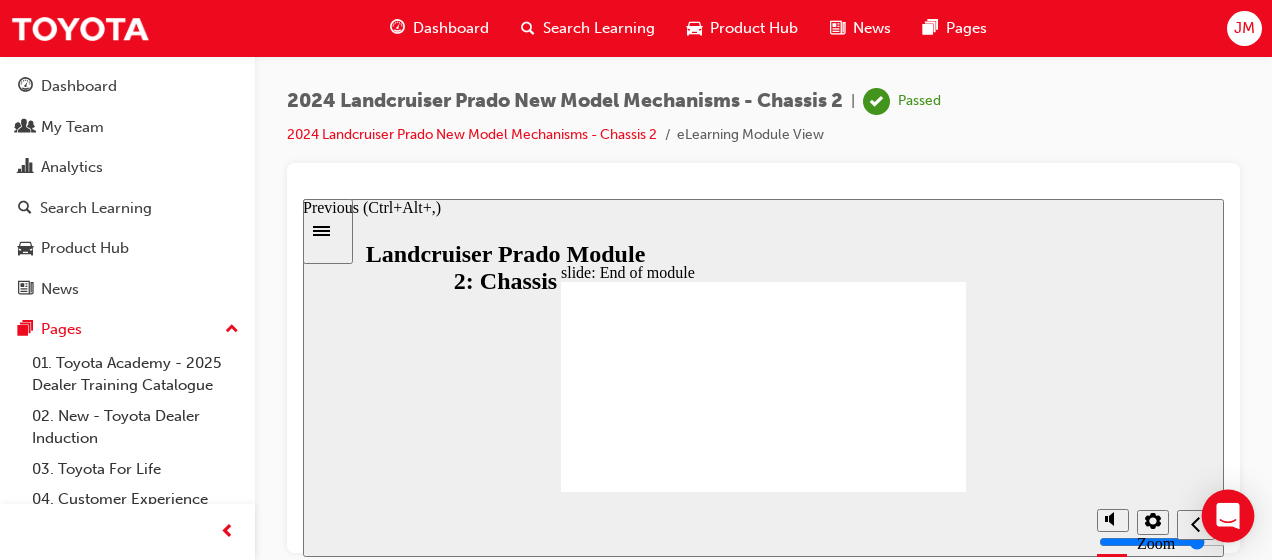 click 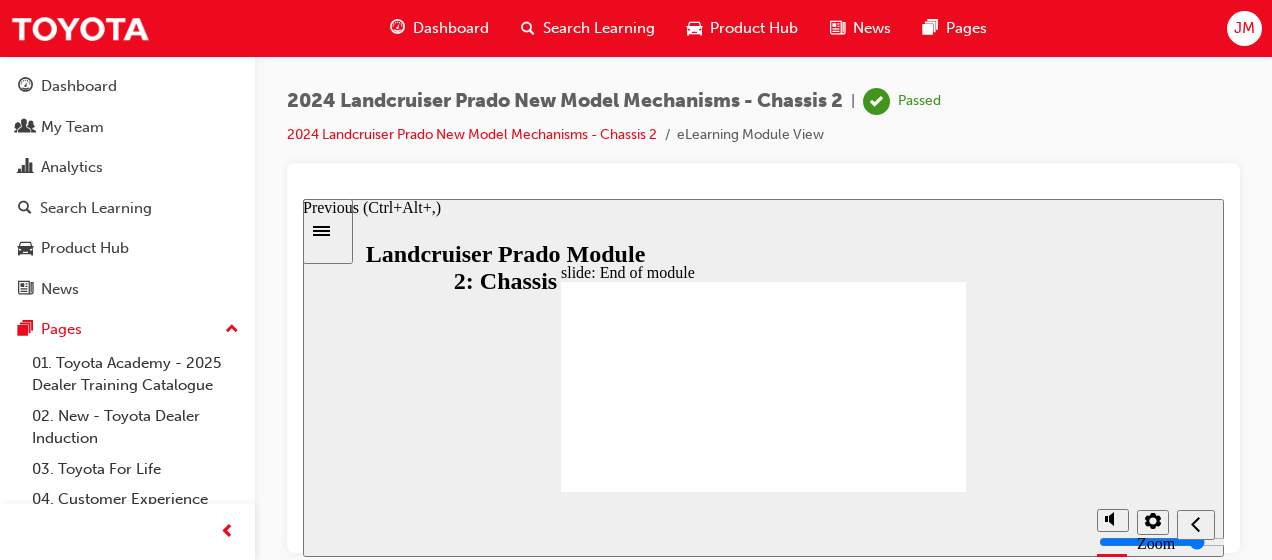 scroll, scrollTop: 0, scrollLeft: 0, axis: both 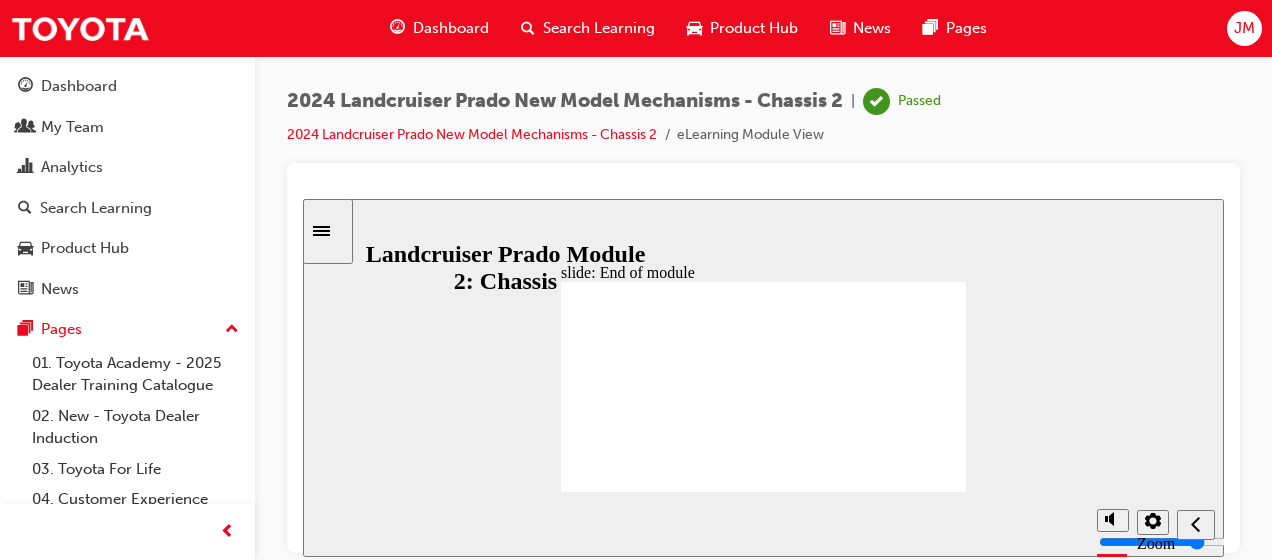 click on "slide: End of module
Group  1 Rectangle 1 Rectangle 2 Landcruiser Prado New Model Technical Training Chassis Congratulations, you have finished the second module of the  Landcruiser Prado New Model Technical Training Series . Congratulations, you have nished the second module o the  Landcruiser Prado New Model Technical Training Series . Chassis Landcruiser Prado New Model Technical Training Back to top
Playback Speed" at bounding box center (763, 377) 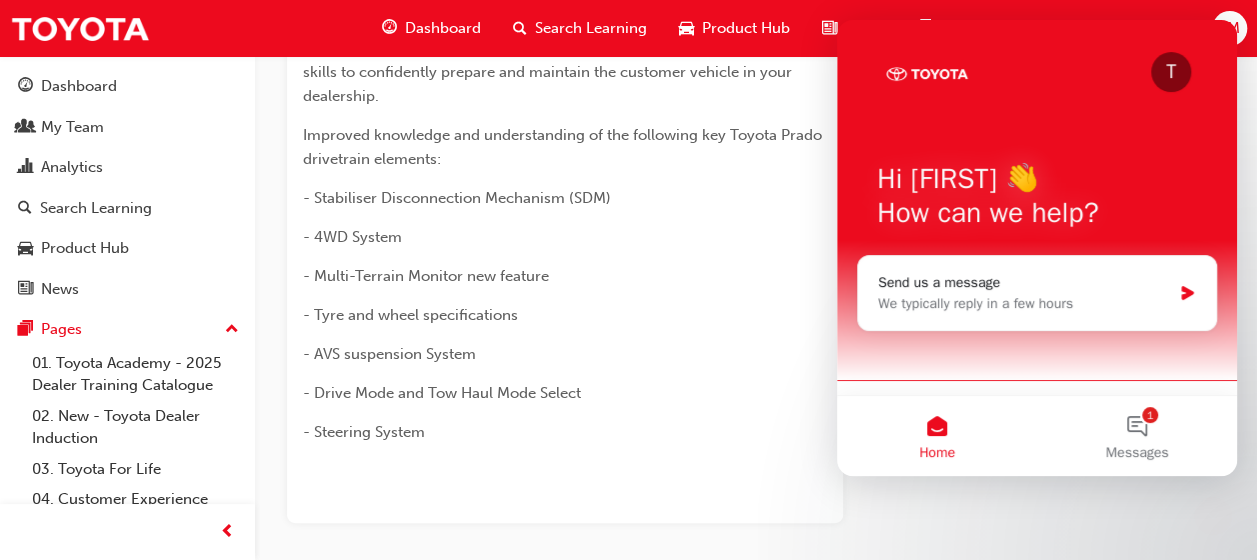 scroll, scrollTop: 0, scrollLeft: 0, axis: both 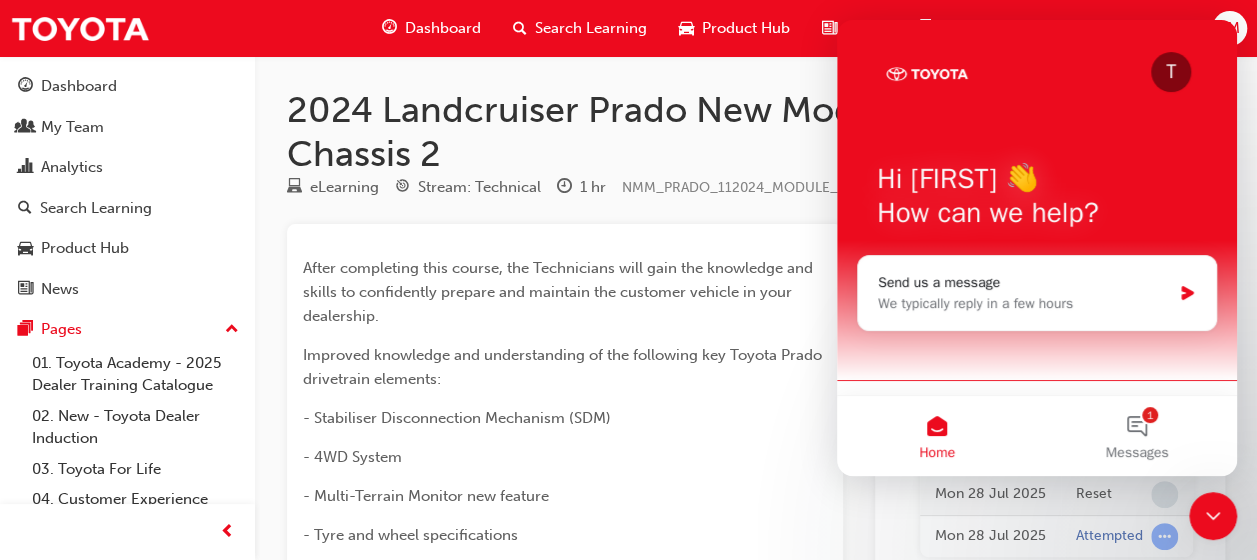 click on "- Stabiliser Disconnection Mechanism (SDM)" at bounding box center (565, 418) 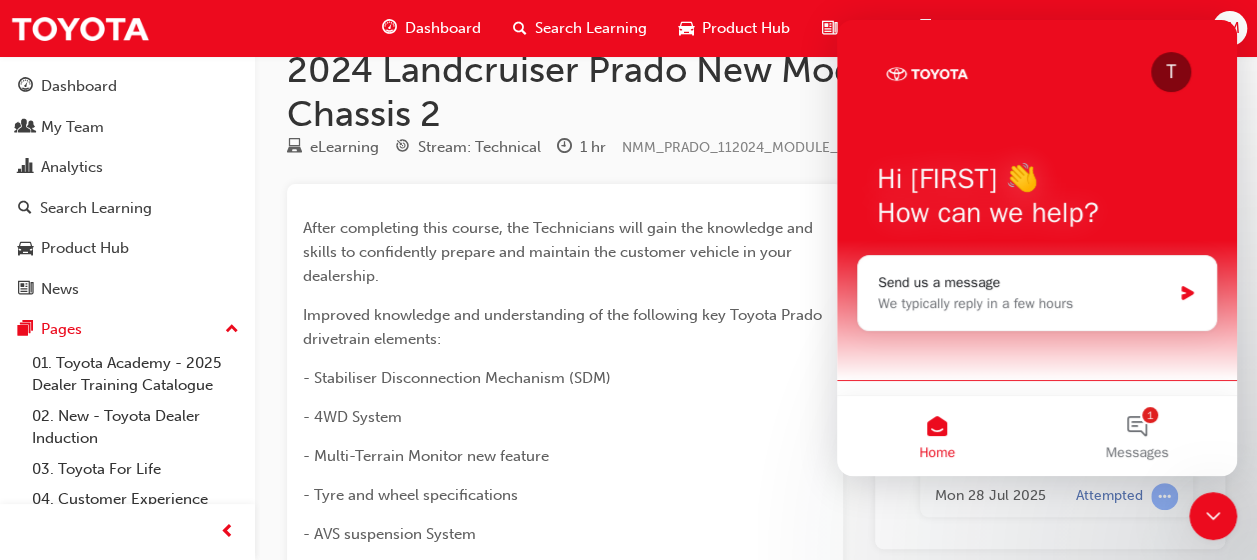 scroll, scrollTop: 0, scrollLeft: 0, axis: both 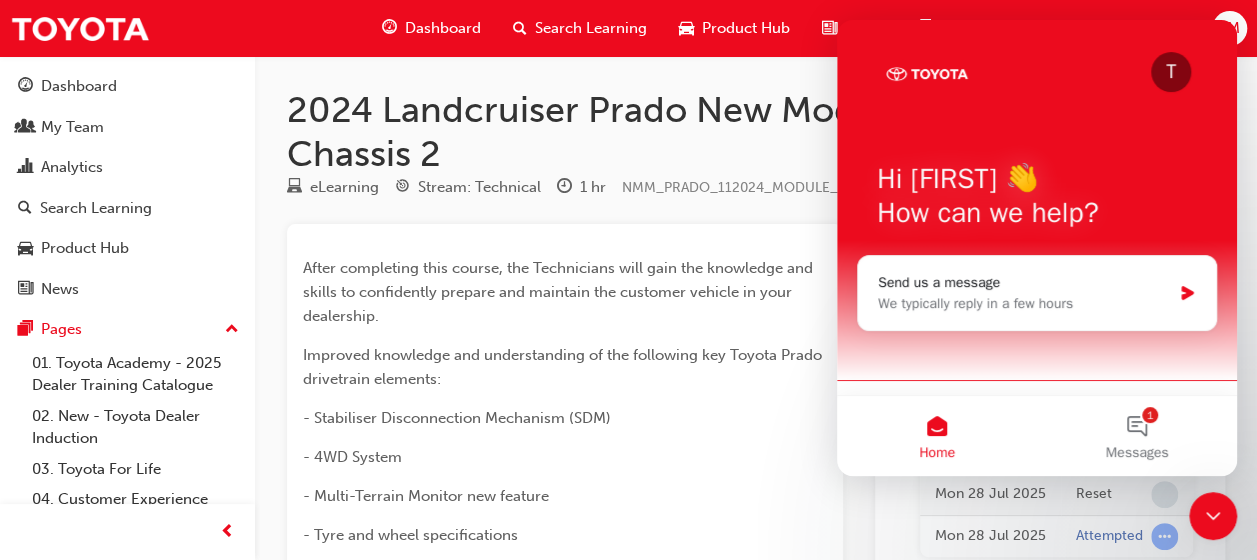 click on "Search Learning" at bounding box center (591, 28) 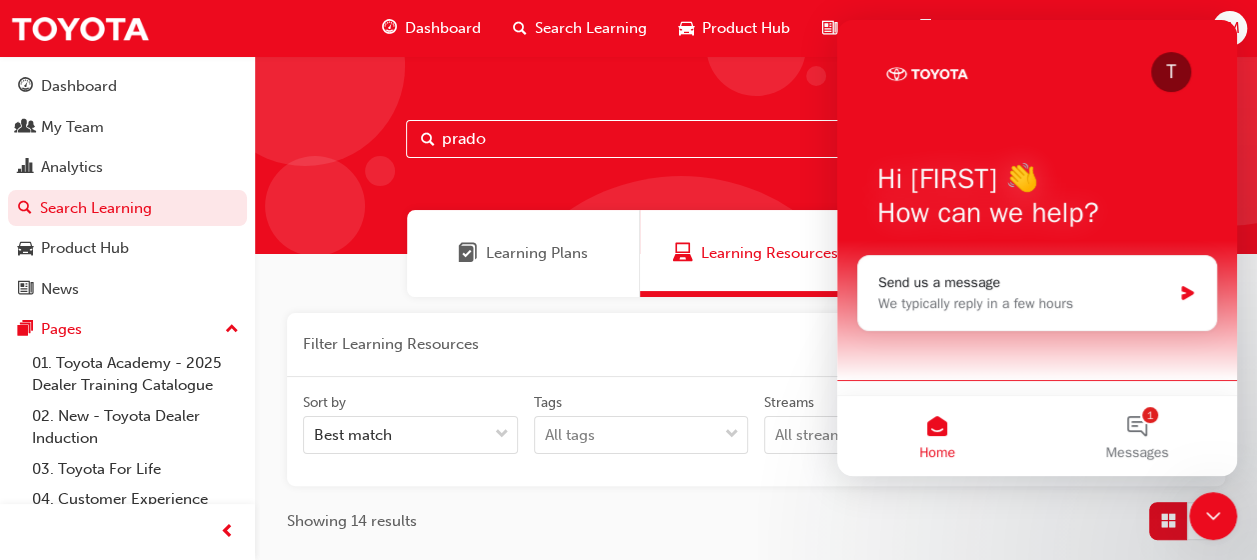 click on "Home" at bounding box center [937, 436] 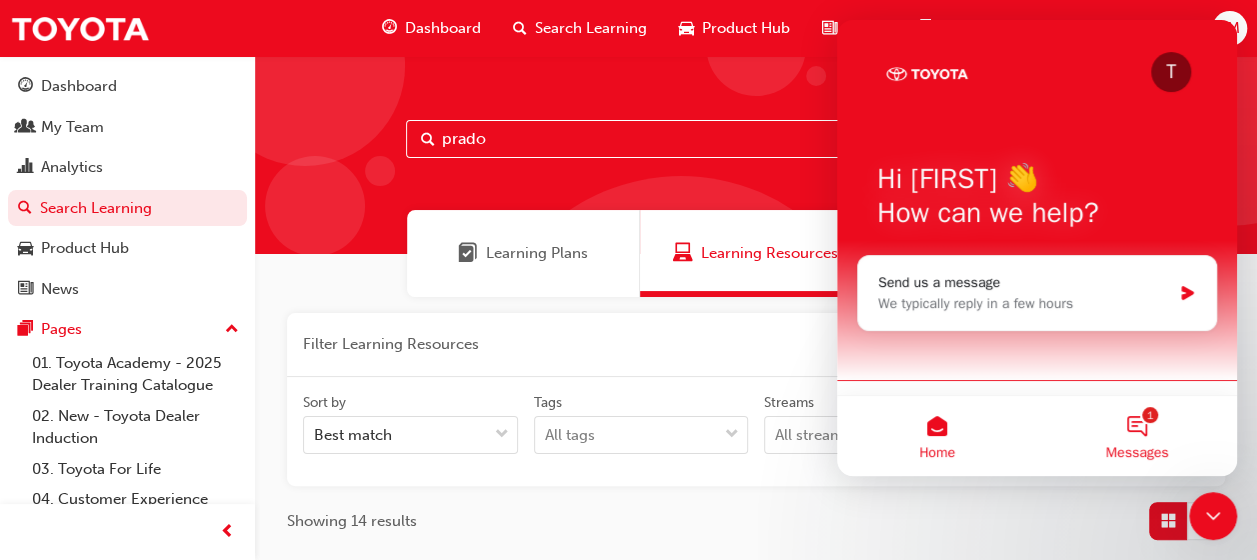 click on "1 Messages" at bounding box center (1137, 436) 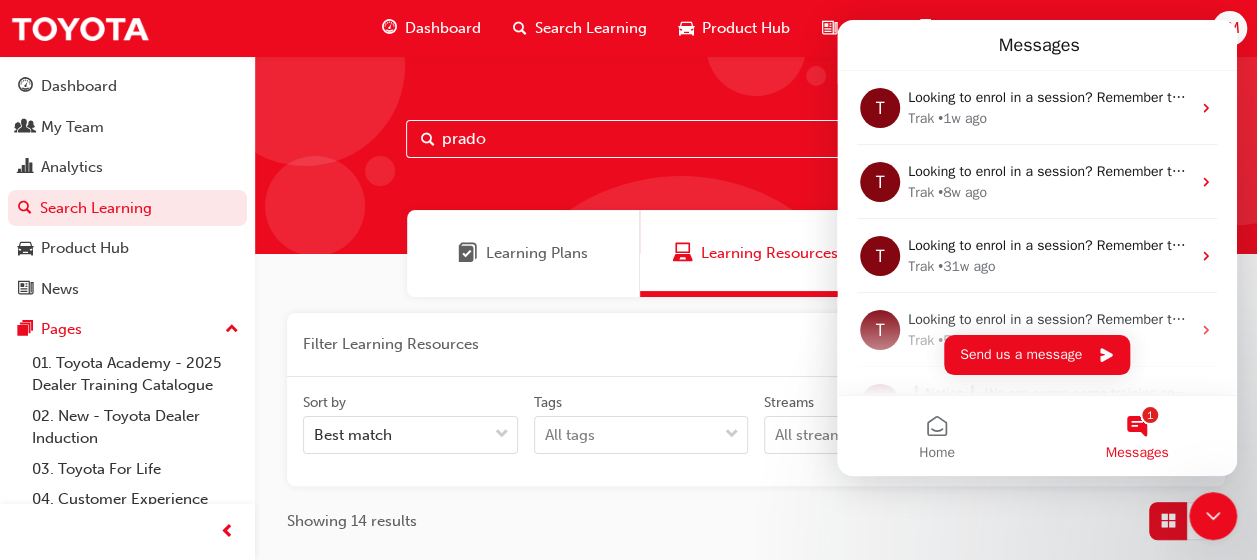 click on "Filter Learning Resources Sort by Best match Tags All tags Streams All streams Type All types Showing 14 results" at bounding box center (756, 427) 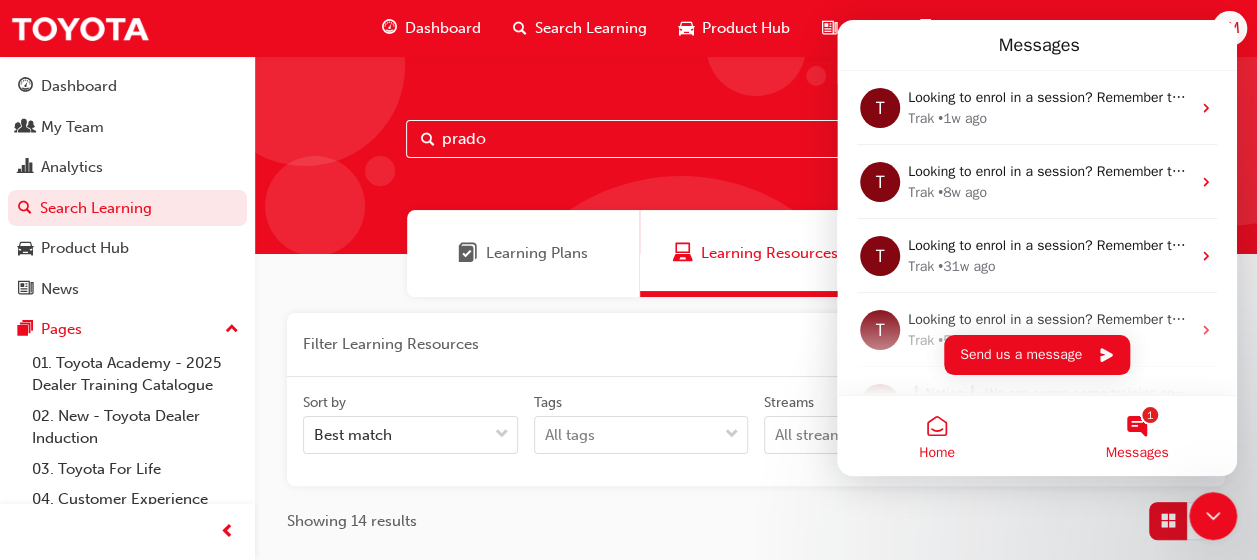 click on "Home" at bounding box center [937, 436] 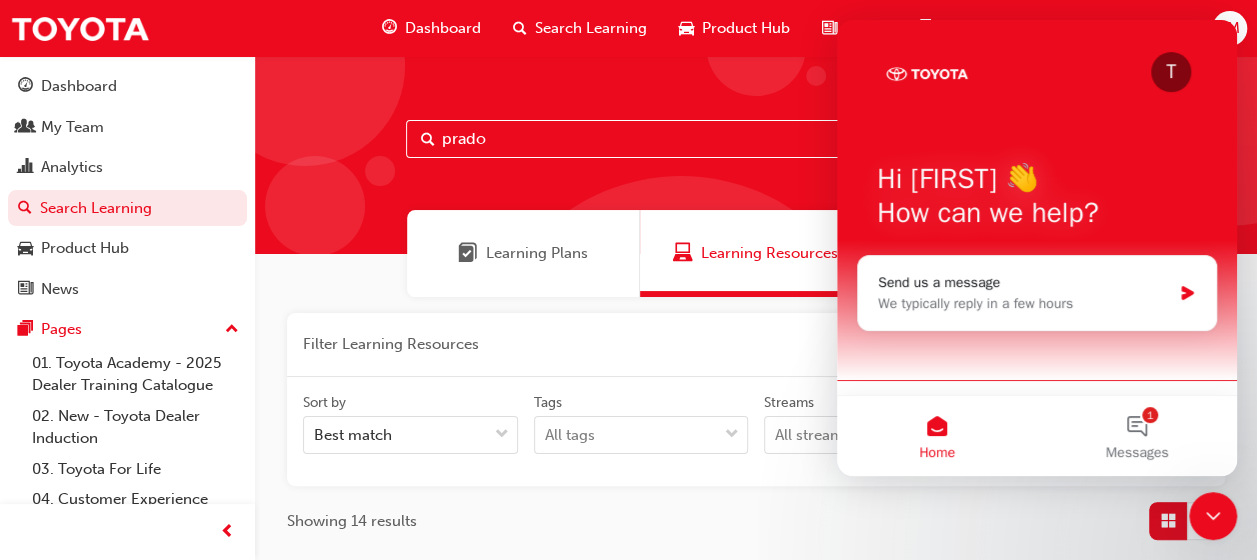 click on "Home" at bounding box center (937, 436) 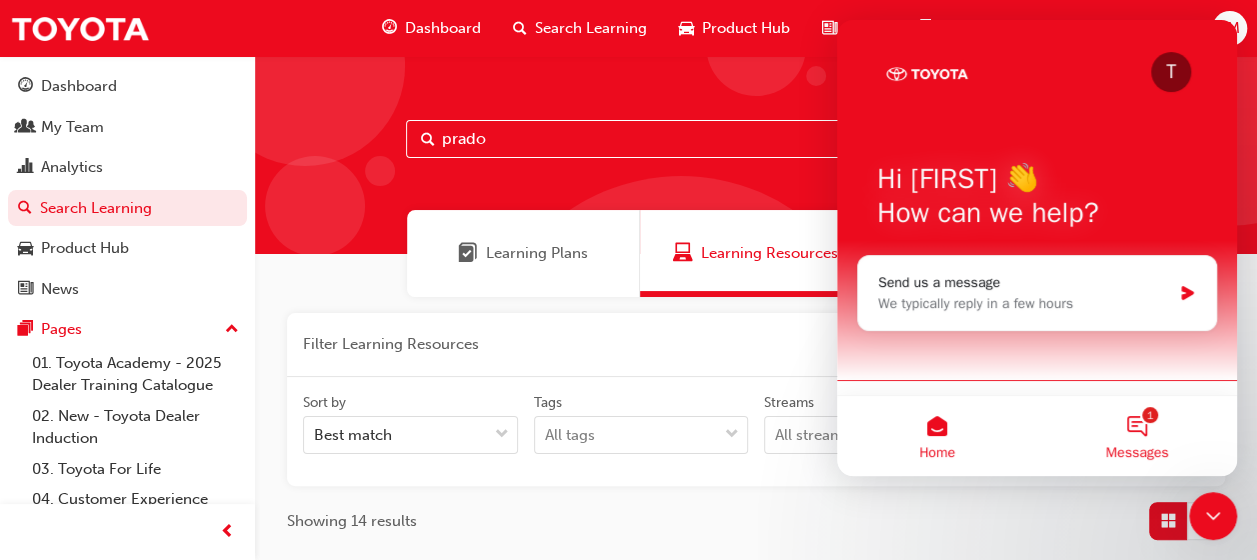 click on "1 Messages" at bounding box center [1137, 436] 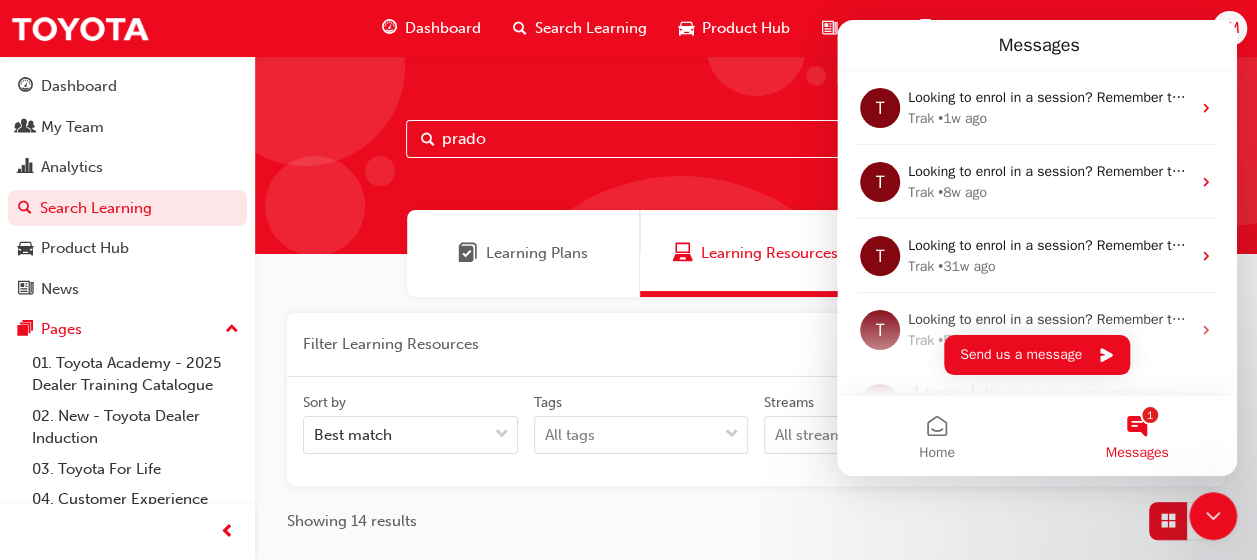 click on "1 Messages" at bounding box center [1137, 436] 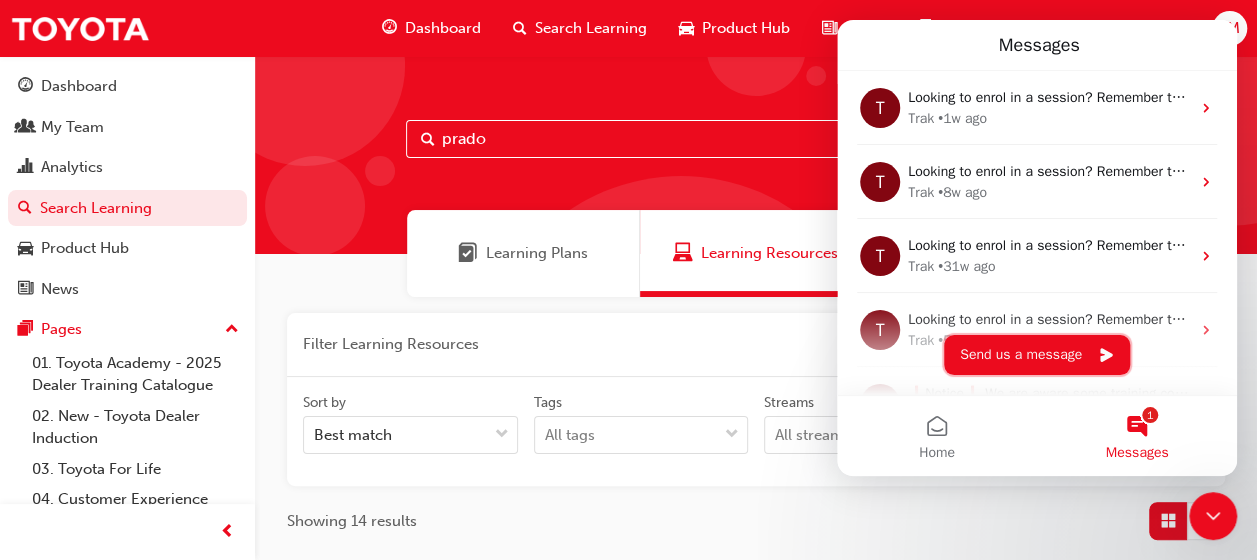 click on "Send us a message" at bounding box center [1037, 355] 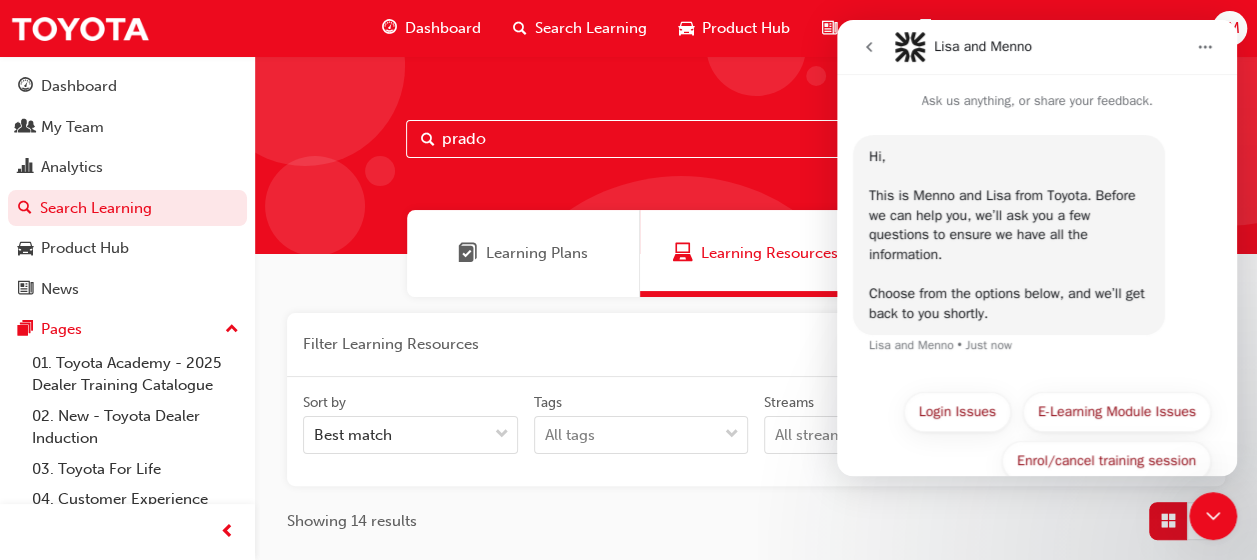 click 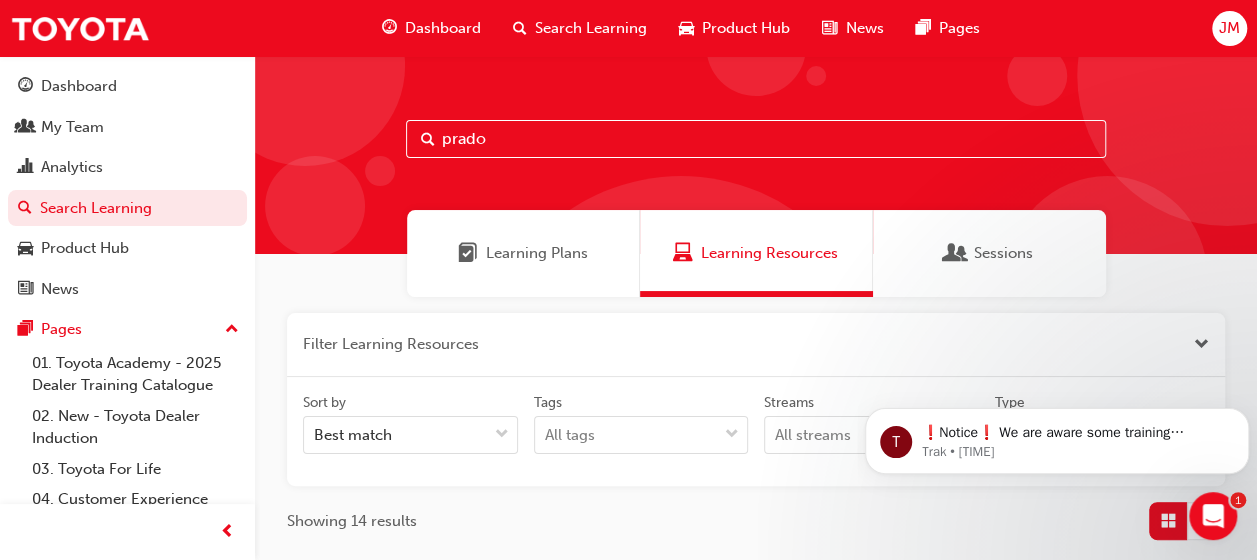 scroll, scrollTop: 0, scrollLeft: 0, axis: both 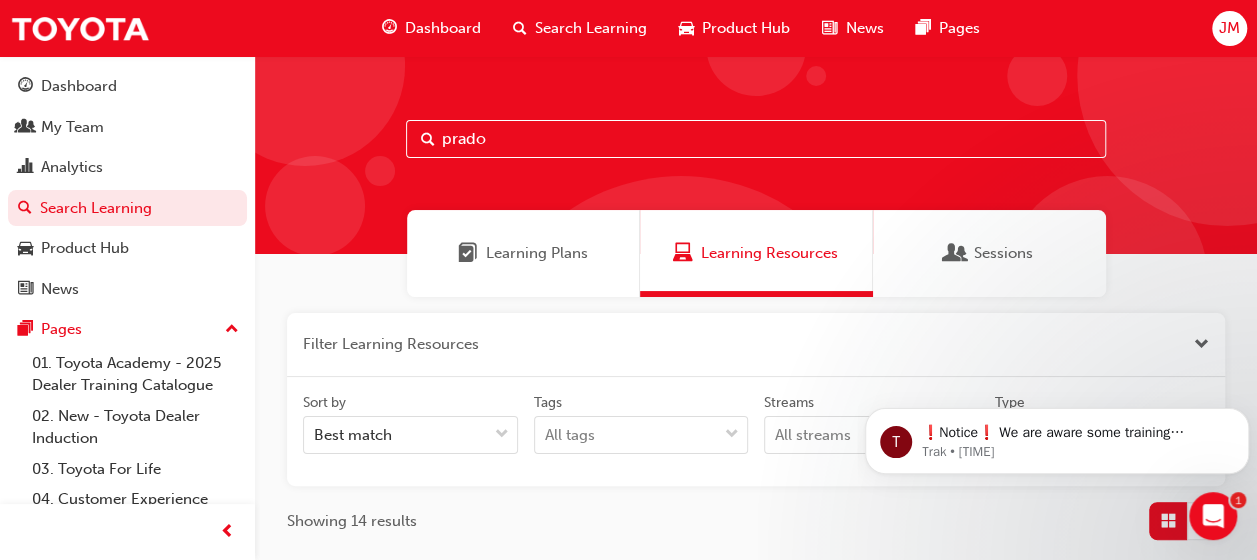 click on "Showing 14 results" at bounding box center (756, 521) 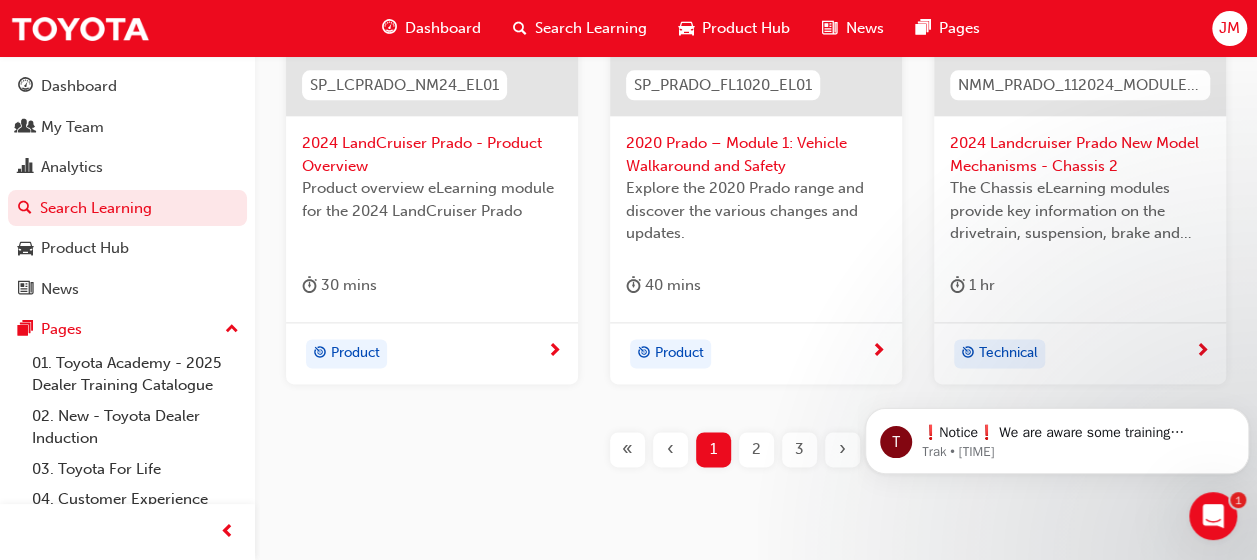 scroll, scrollTop: 1200, scrollLeft: 0, axis: vertical 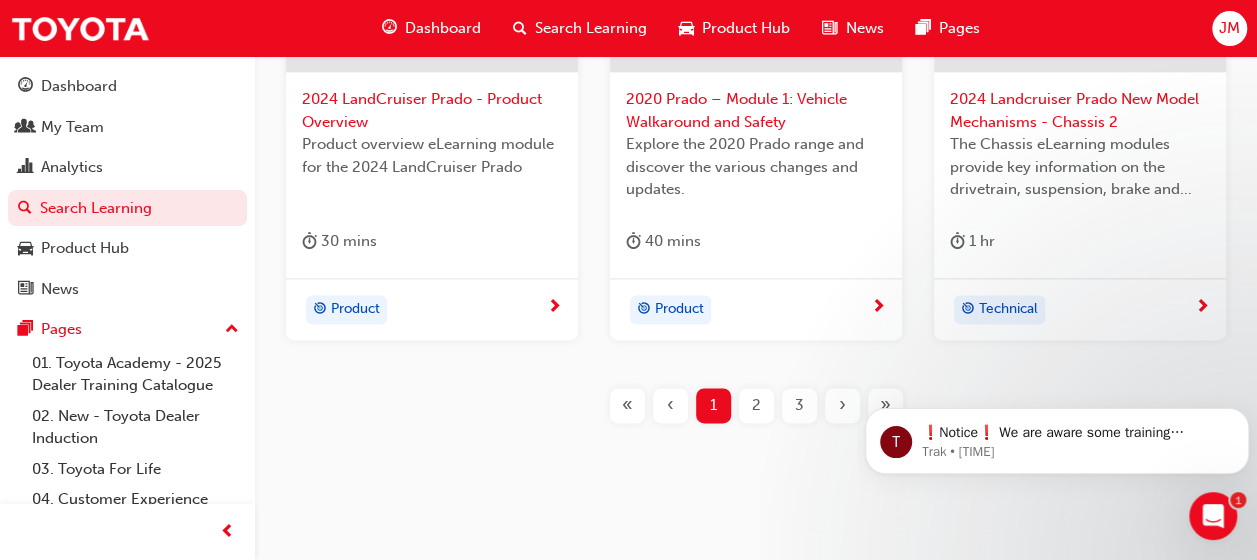 click on "Technical" at bounding box center (1008, 309) 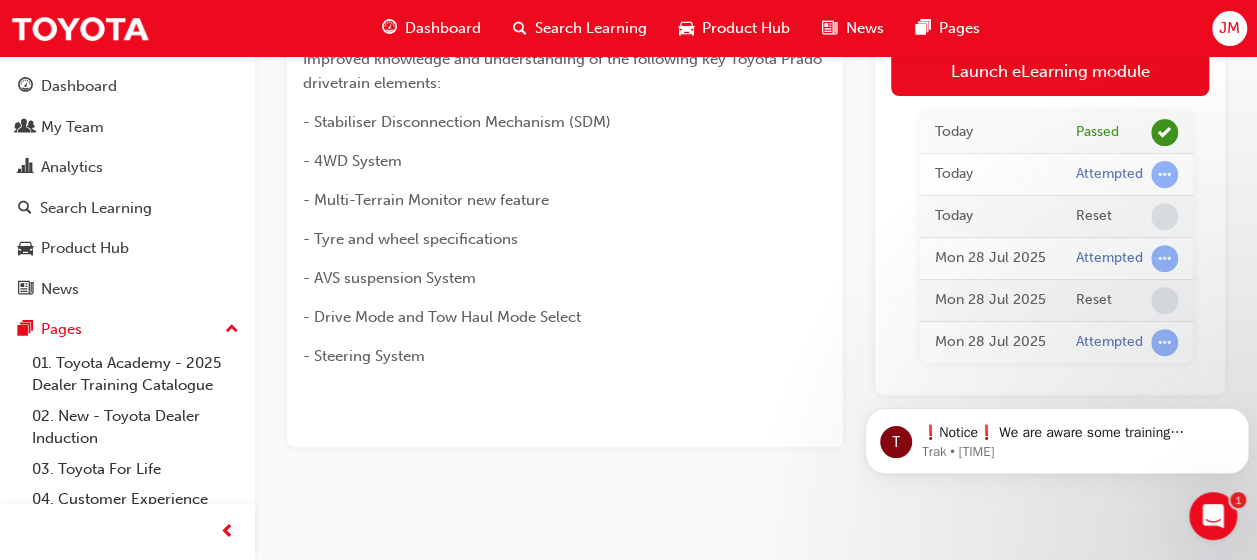 scroll, scrollTop: 196, scrollLeft: 0, axis: vertical 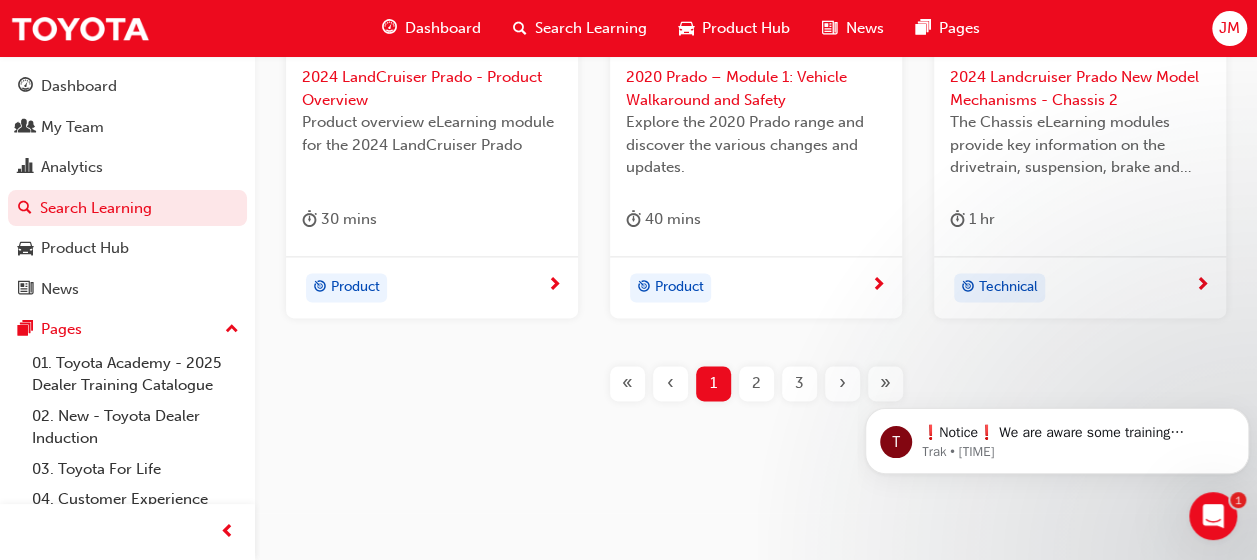 click on "2" at bounding box center [756, 383] 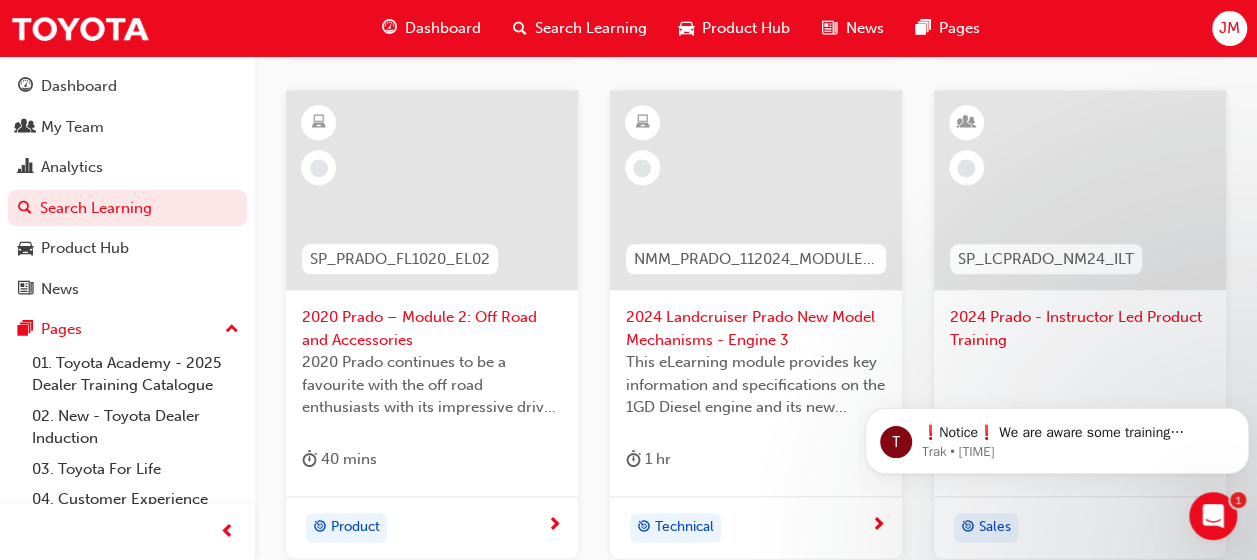 scroll, scrollTop: 1022, scrollLeft: 0, axis: vertical 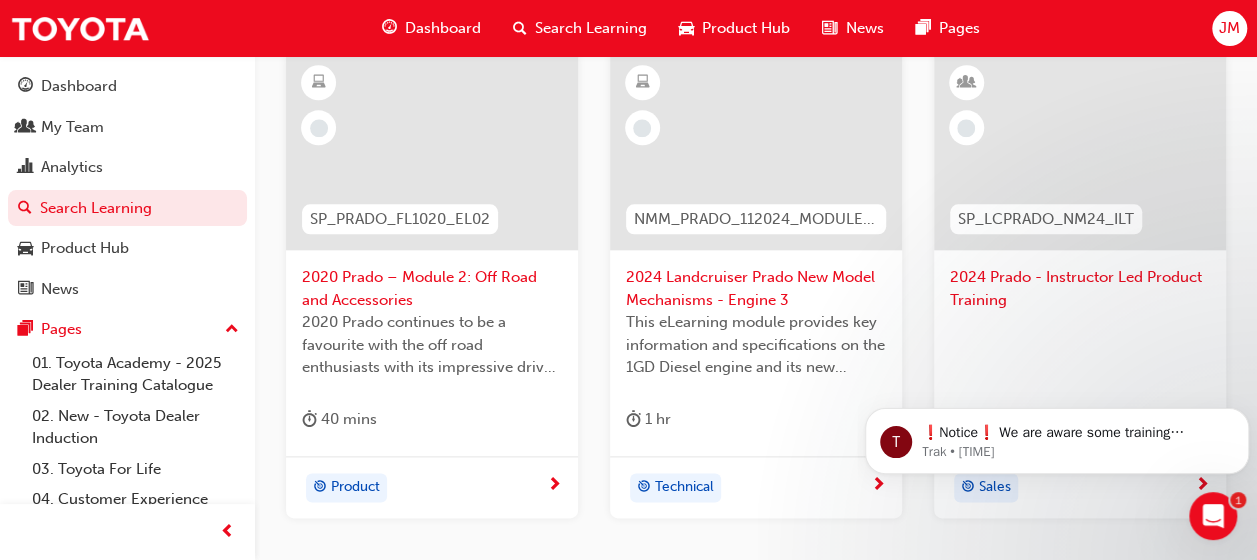 click on "2024 Landcruiser Prado New Model Mechanisms - Engine 3" at bounding box center [756, 288] 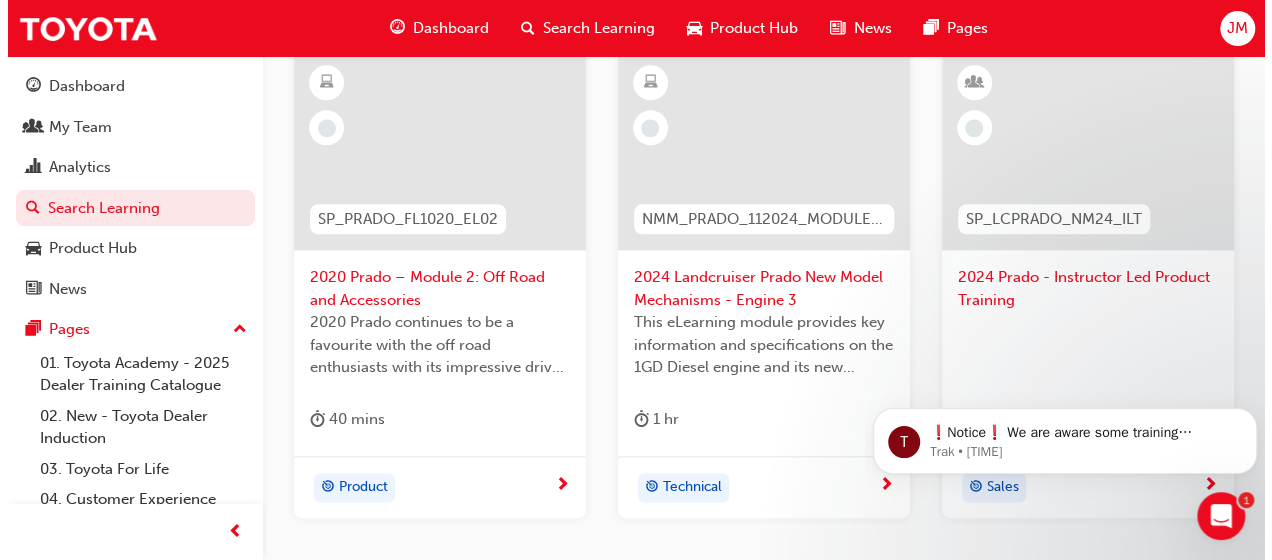 scroll, scrollTop: 0, scrollLeft: 0, axis: both 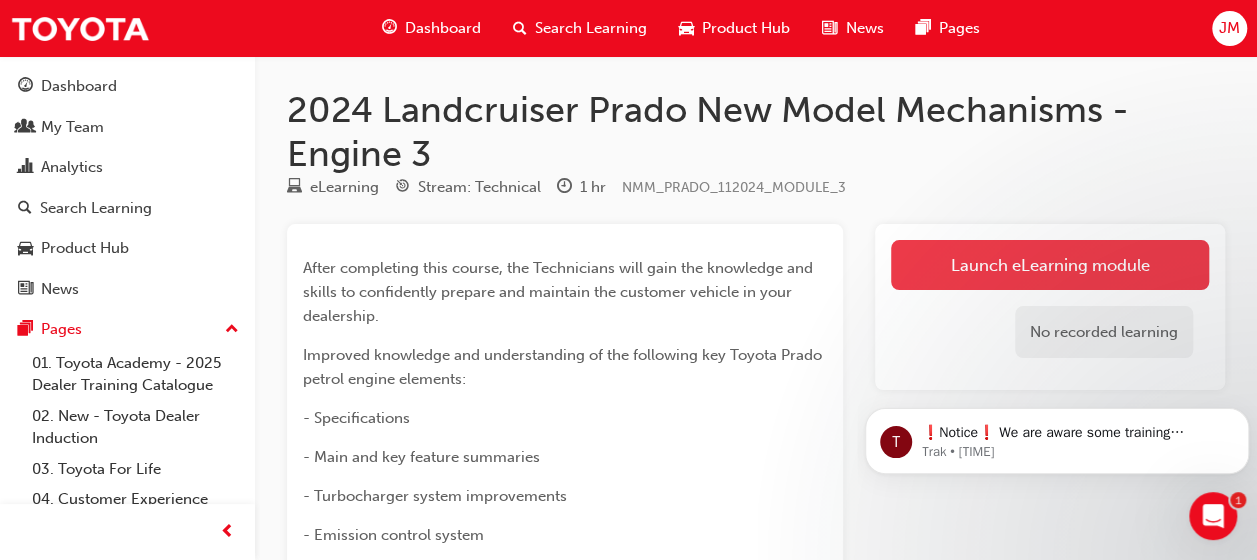 click on "Launch eLearning module" at bounding box center [1050, 265] 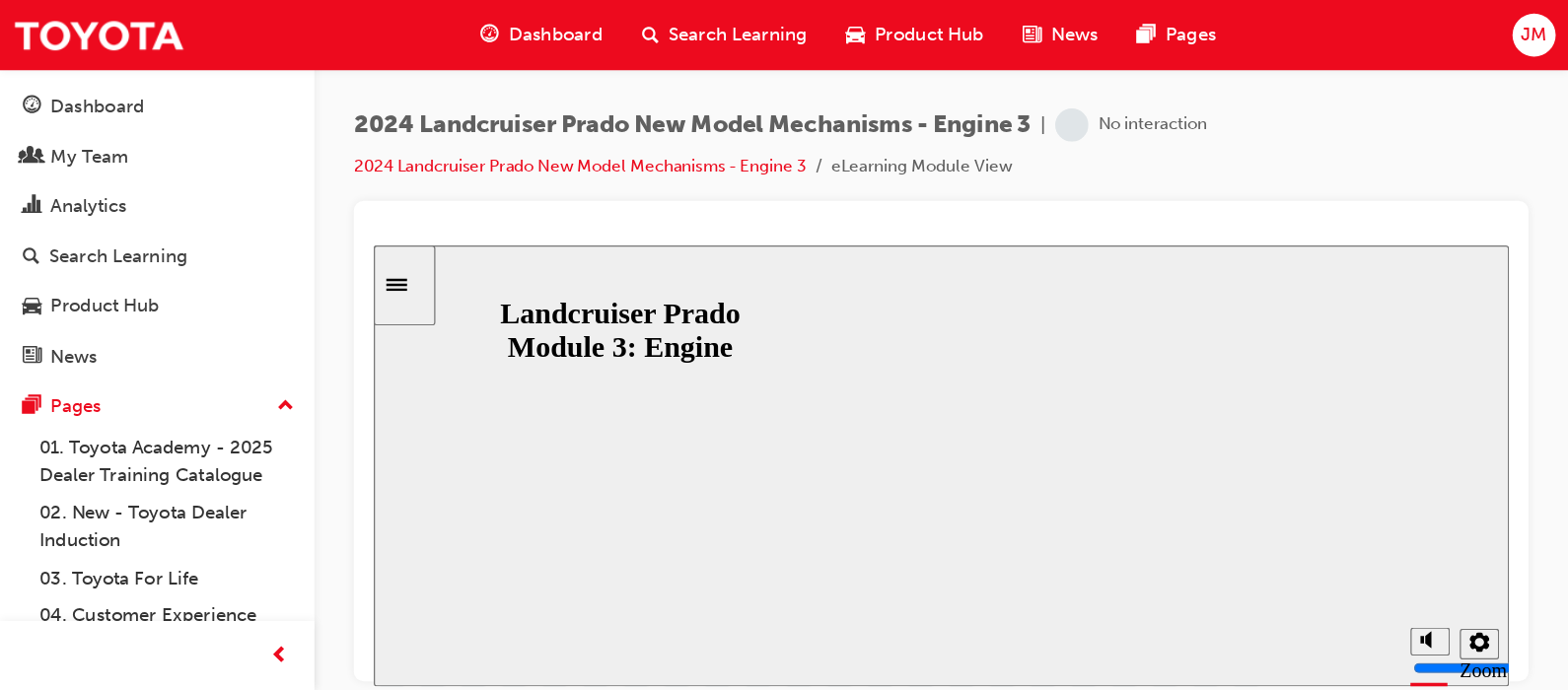 scroll, scrollTop: 0, scrollLeft: 0, axis: both 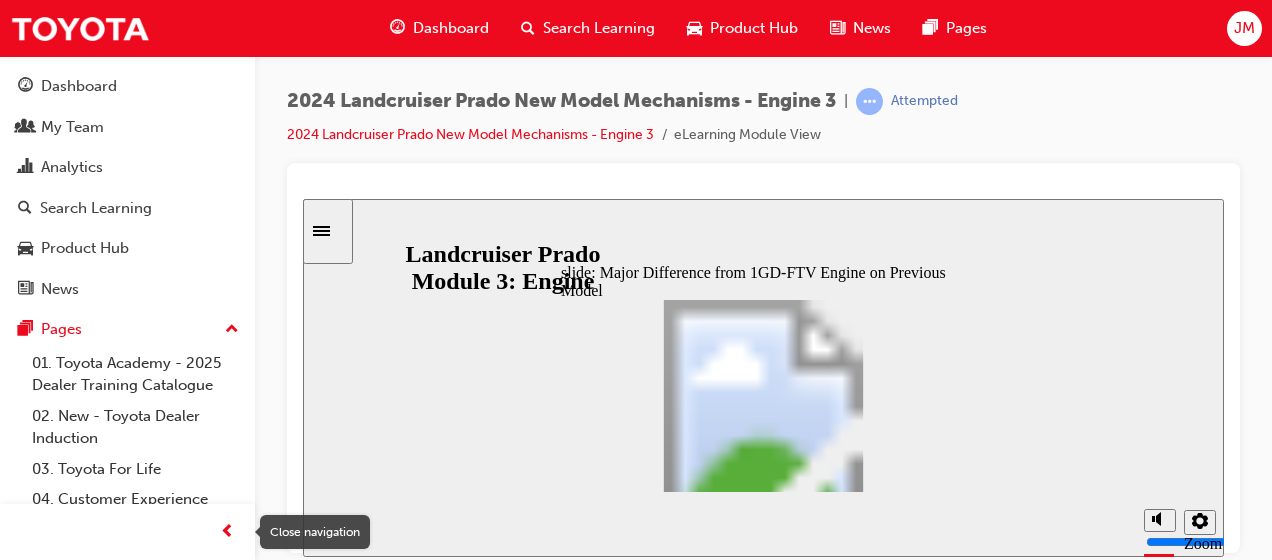 click at bounding box center [227, 532] 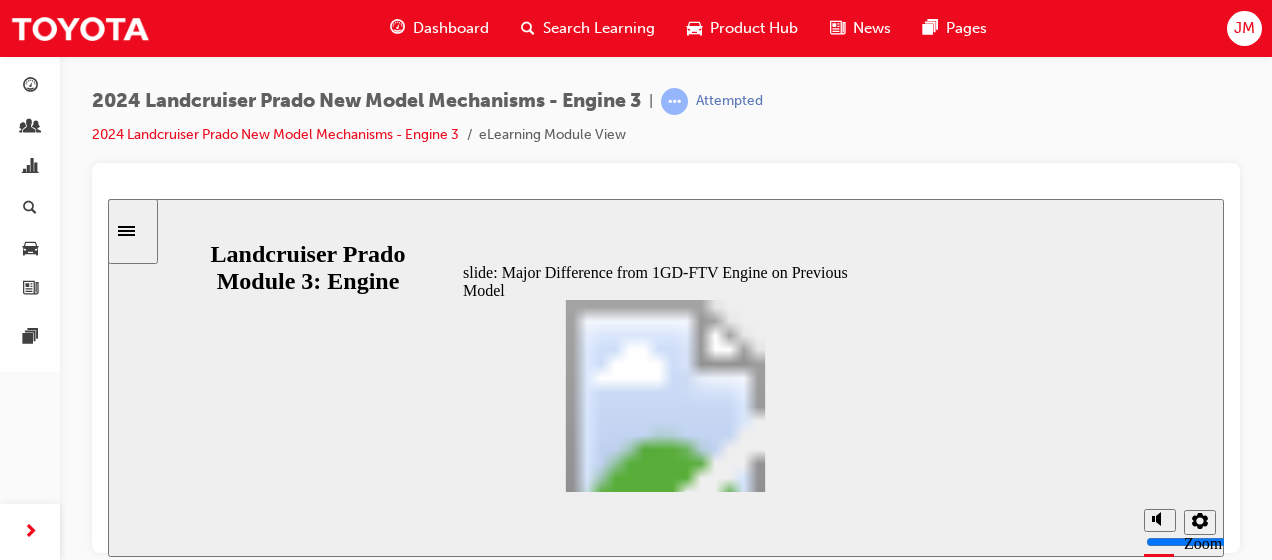 type 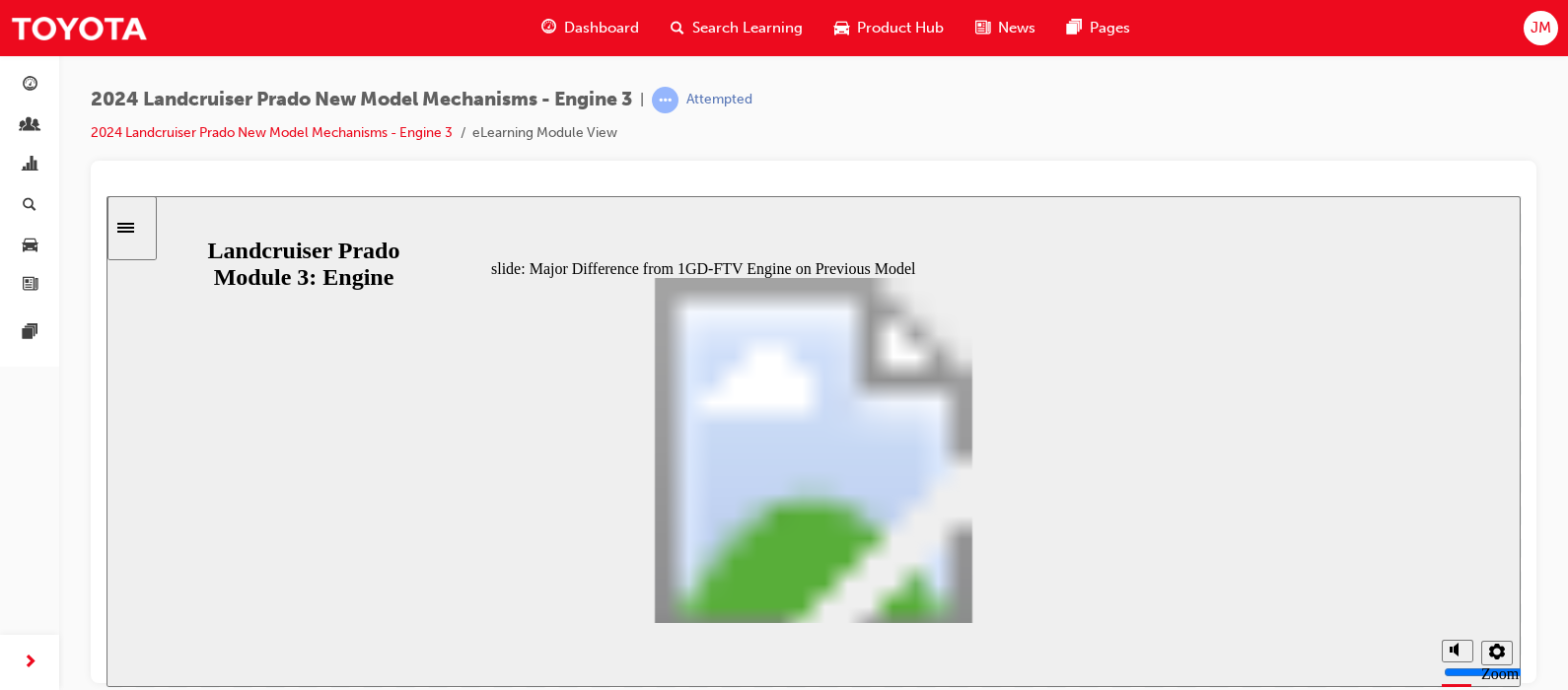 scroll, scrollTop: 144, scrollLeft: 0, axis: vertical 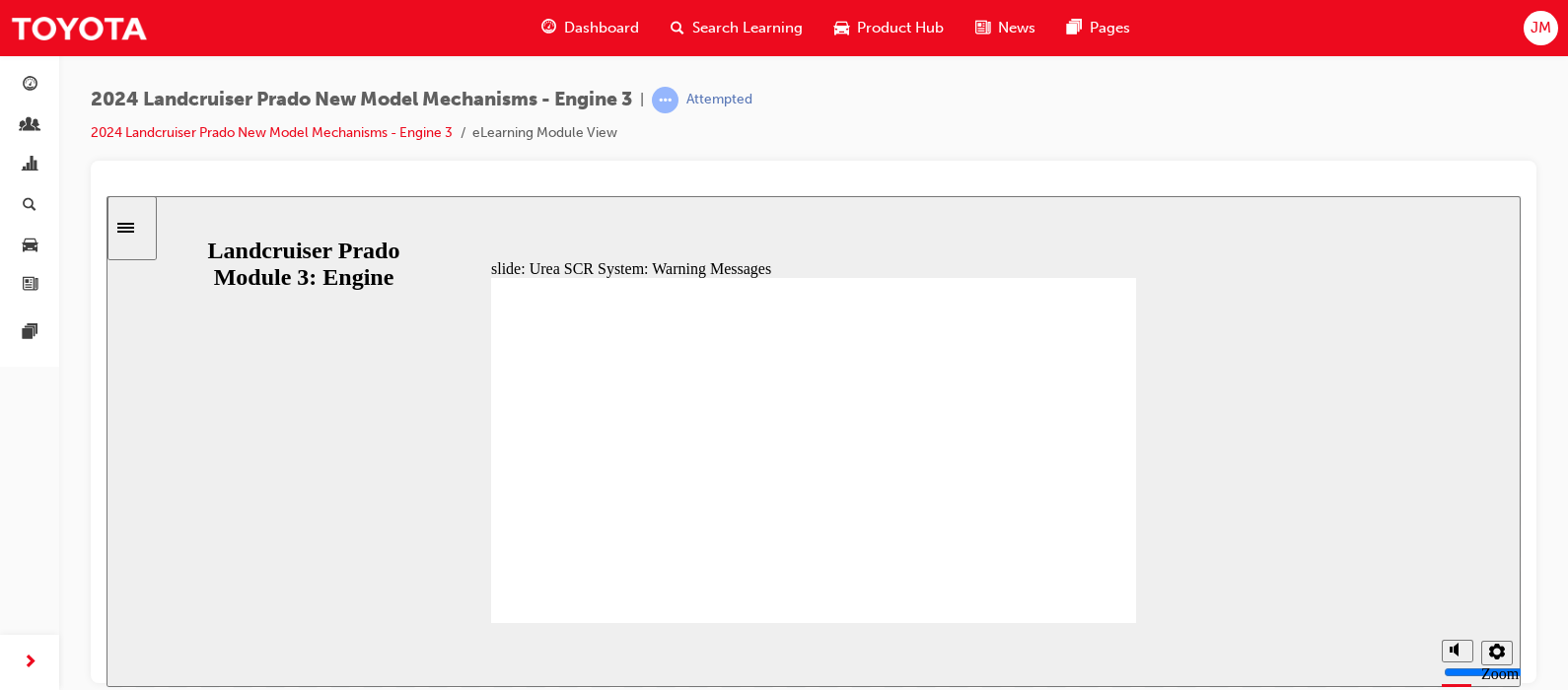 click at bounding box center (757, 2853) 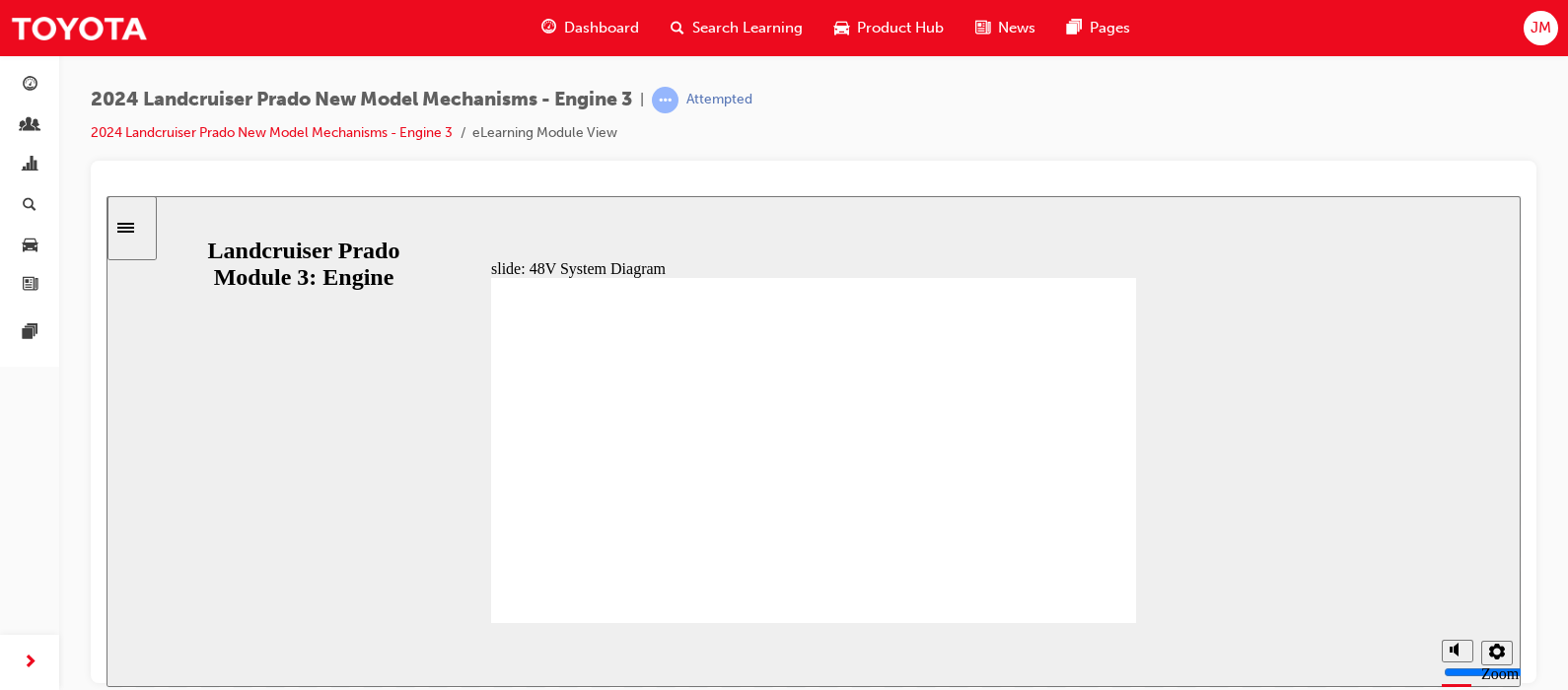 click 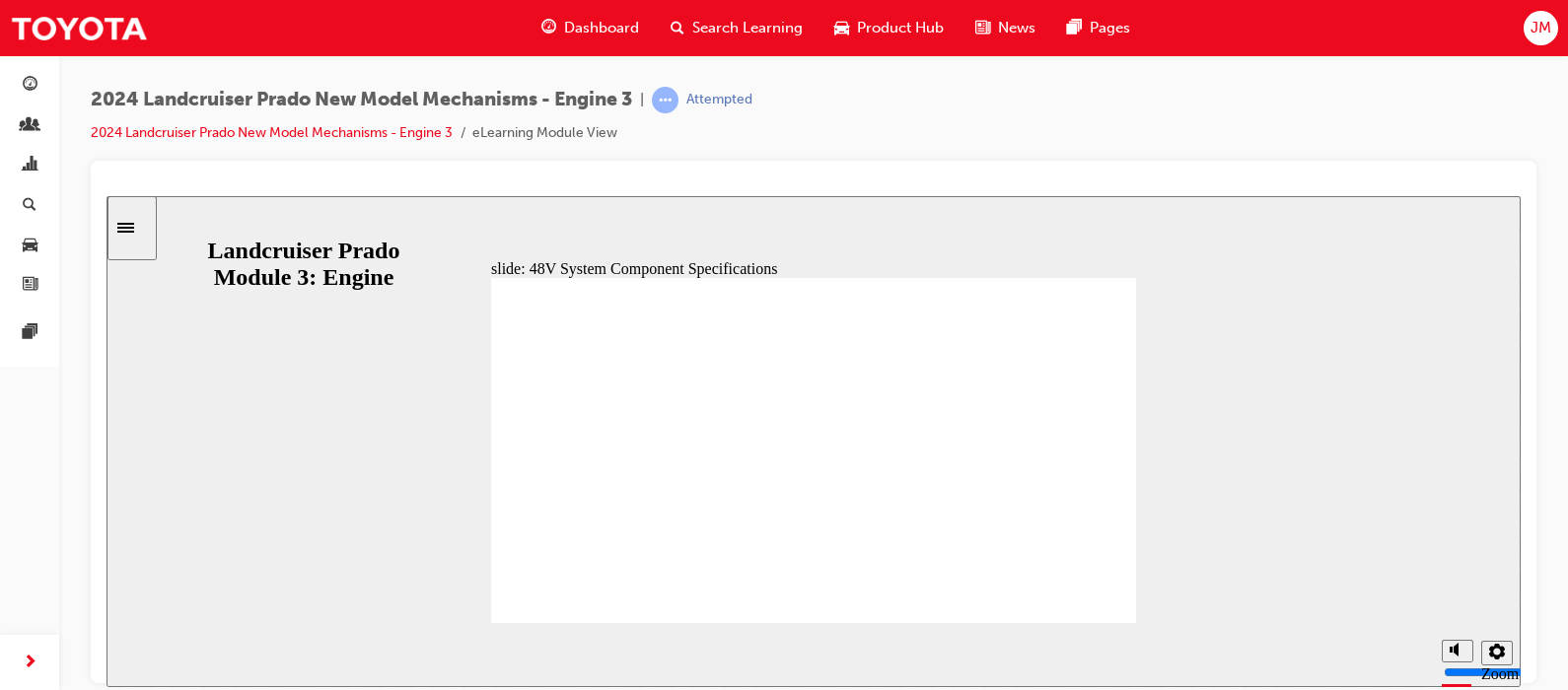 click 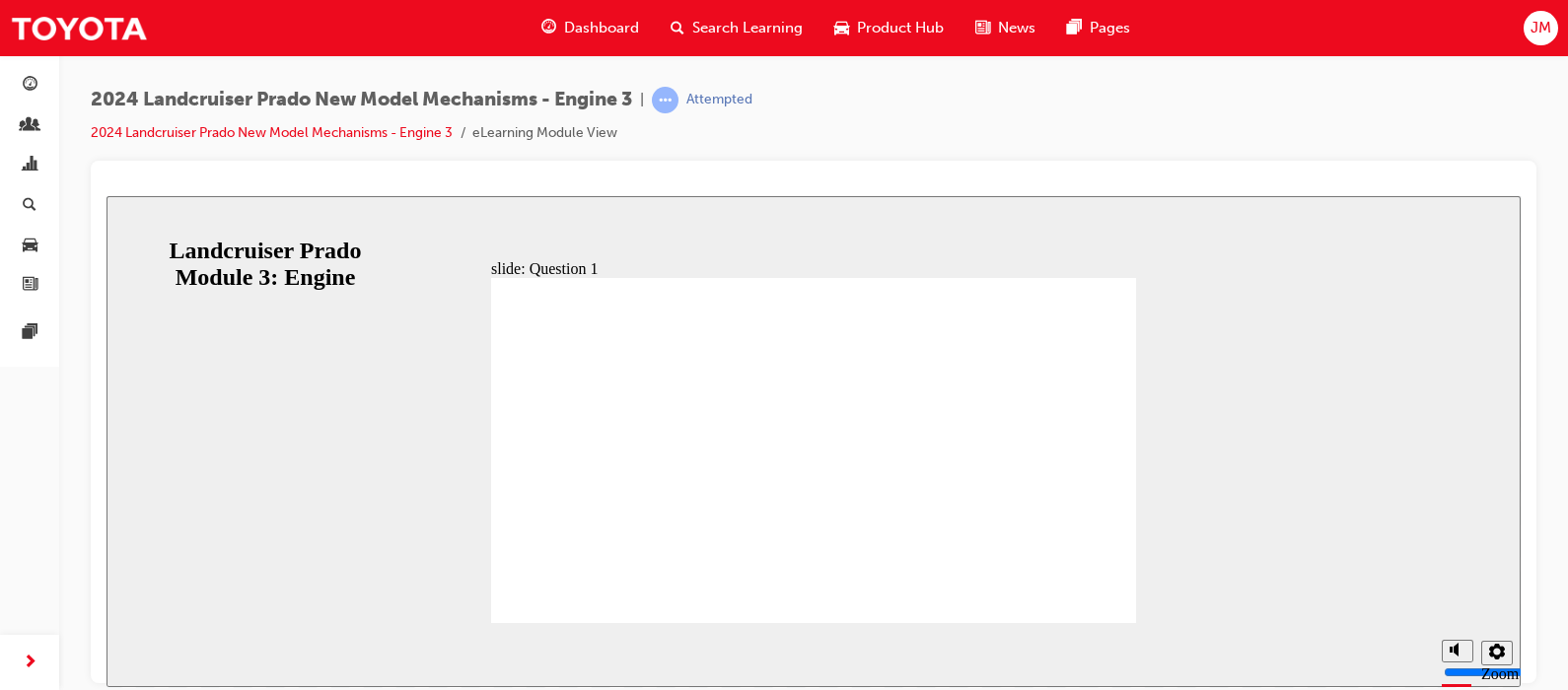 radio on "true" 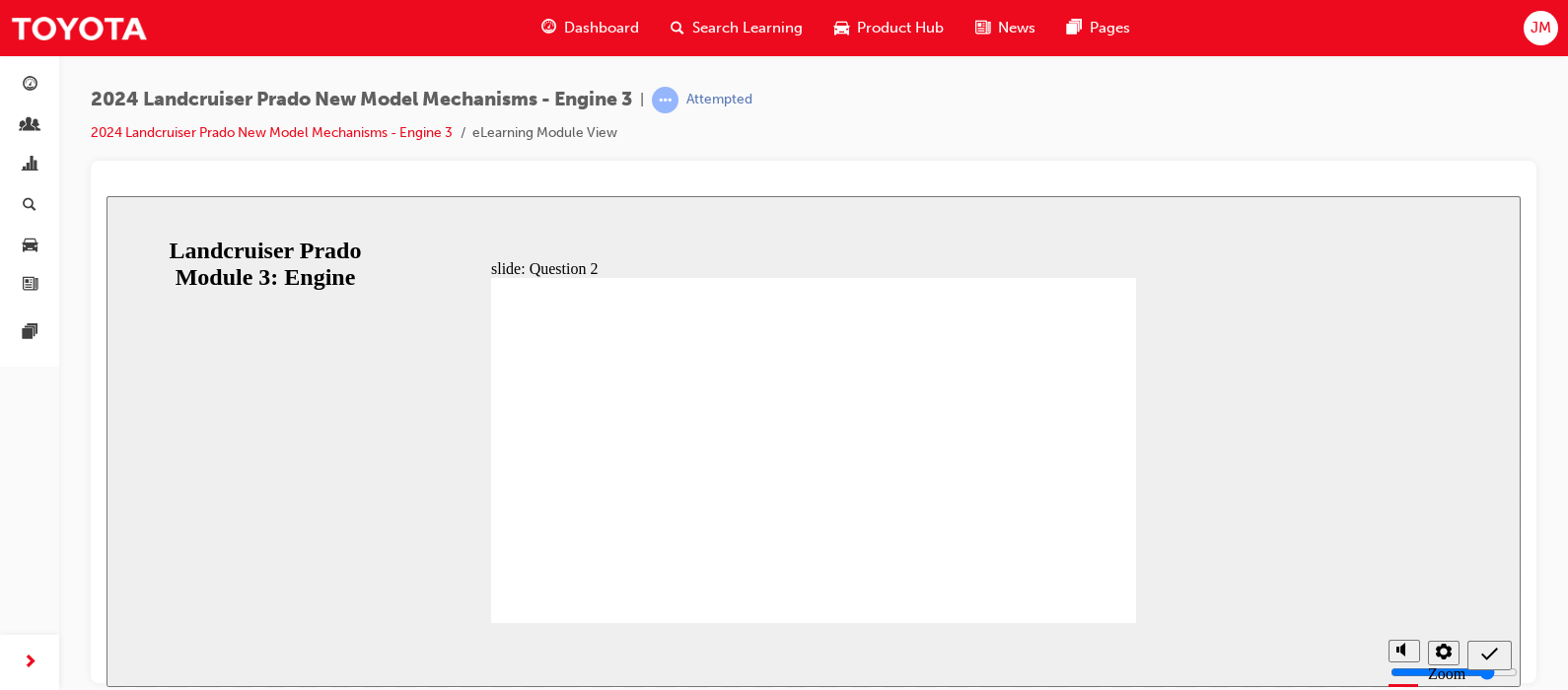 radio on "true" 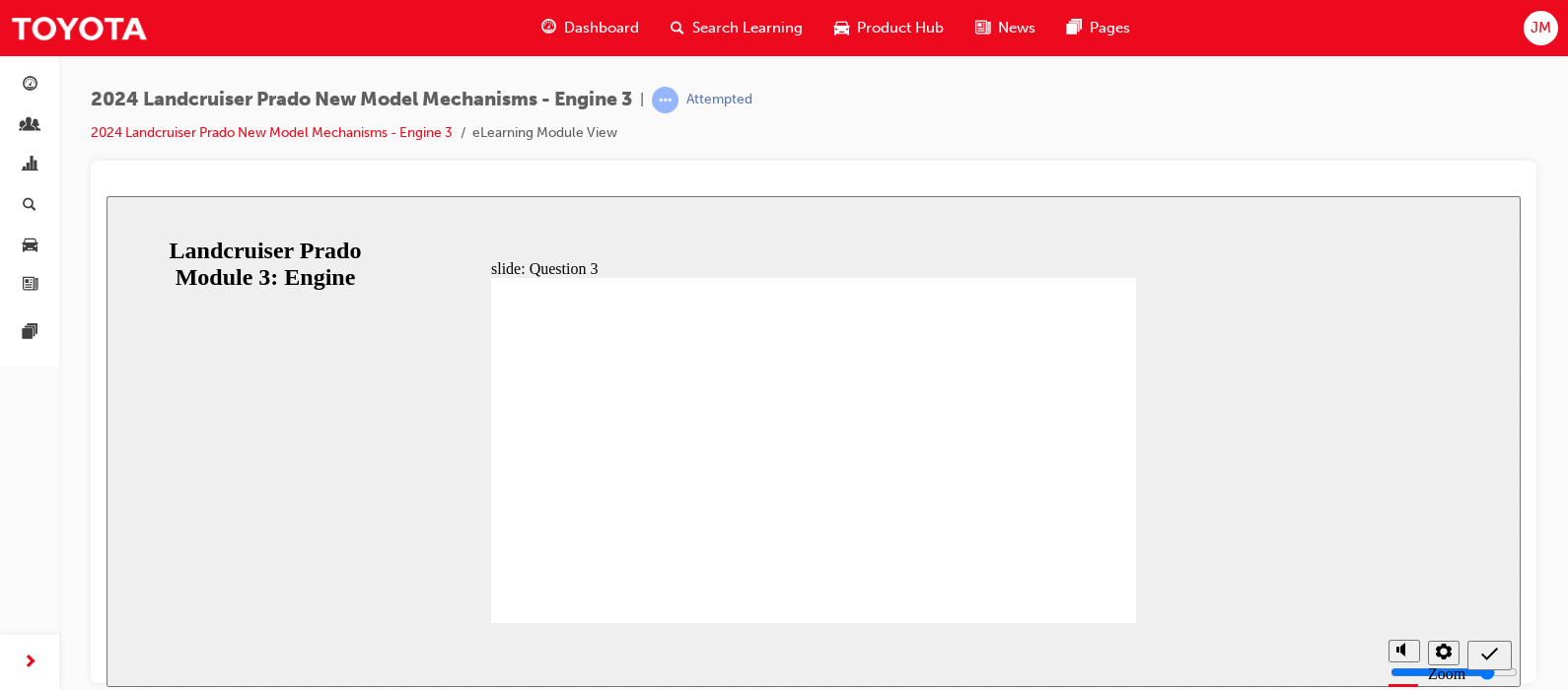 radio on "true" 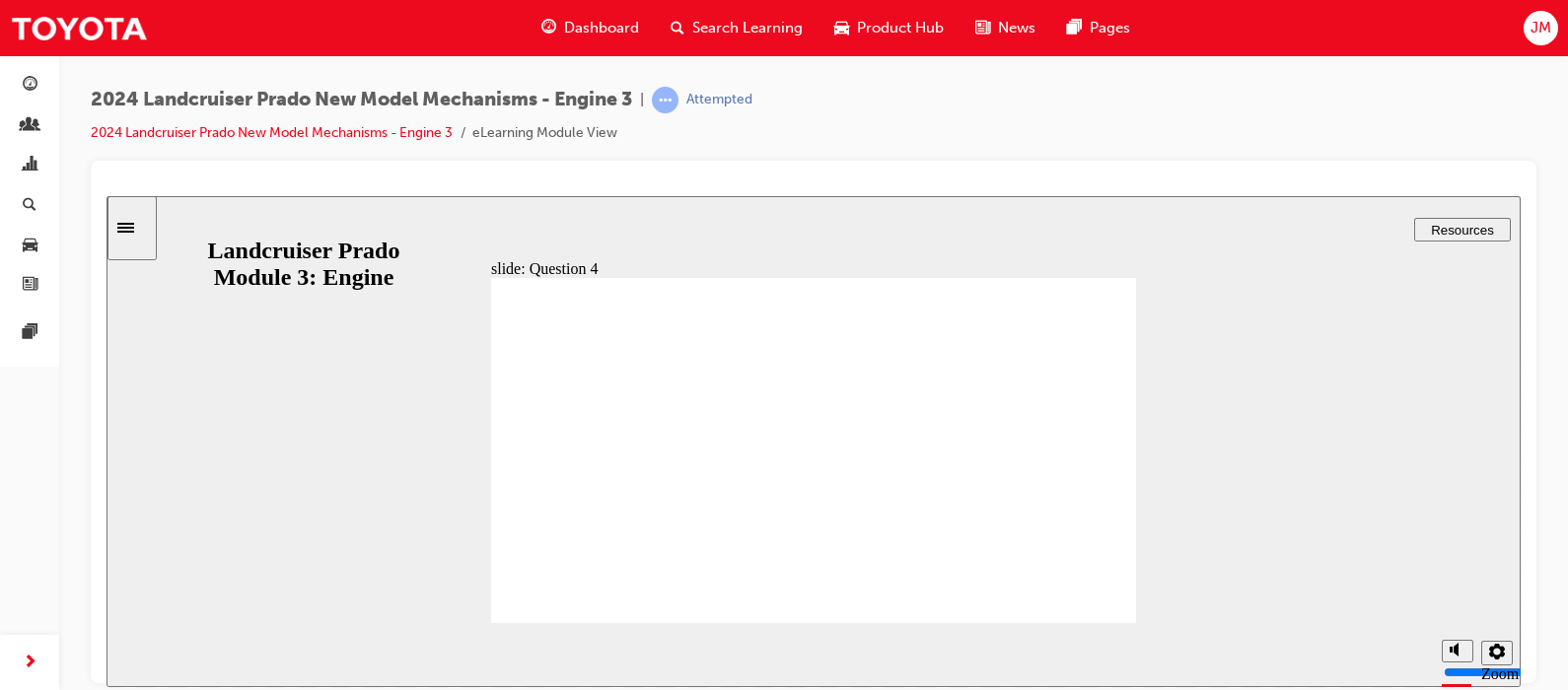 radio on "true" 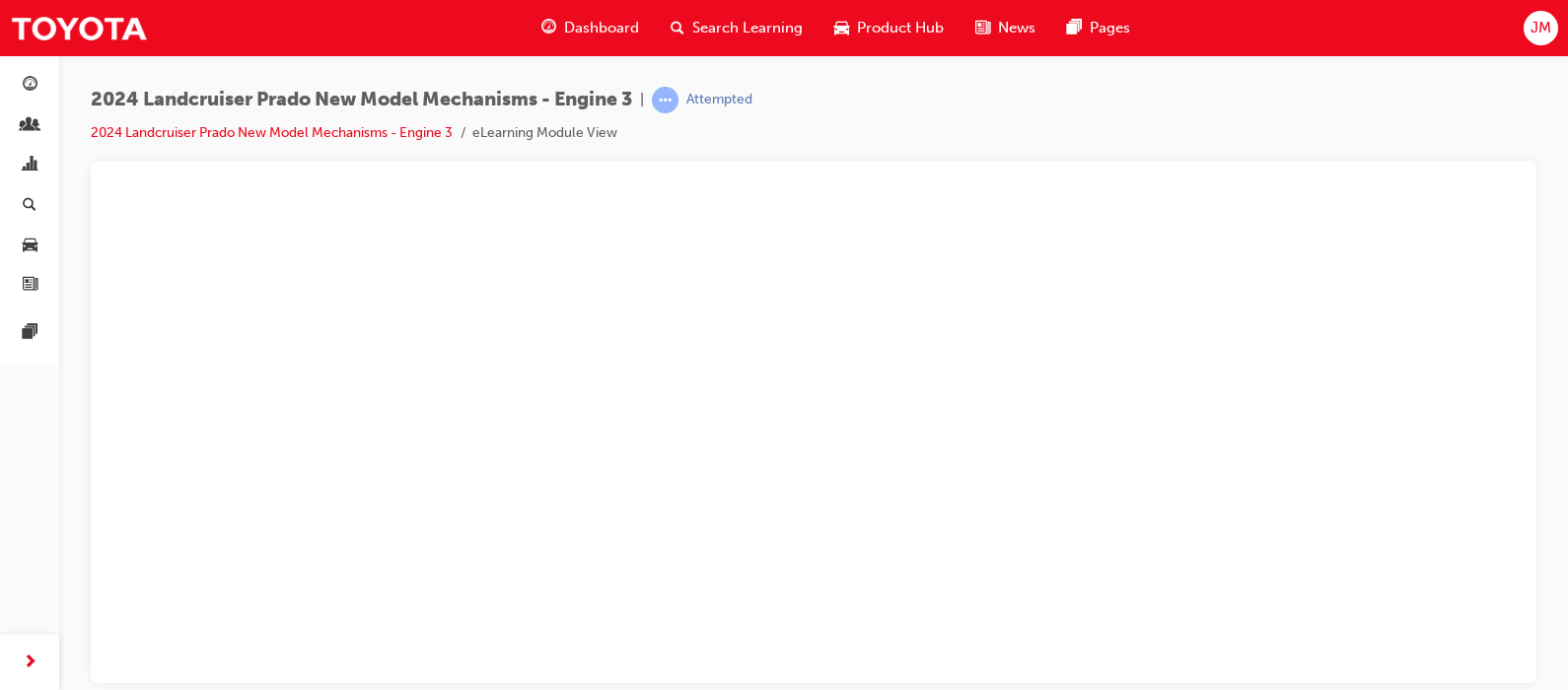 scroll, scrollTop: 0, scrollLeft: 0, axis: both 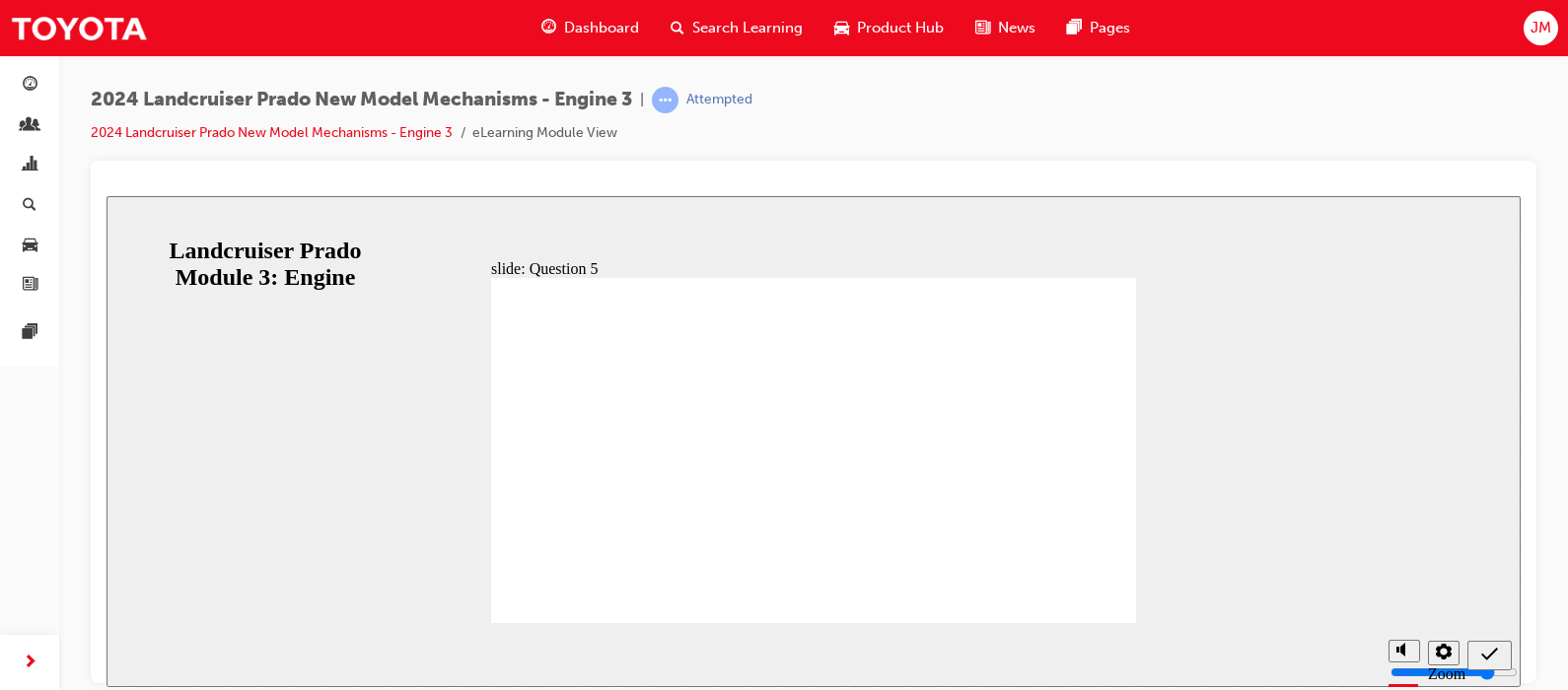 radio on "true" 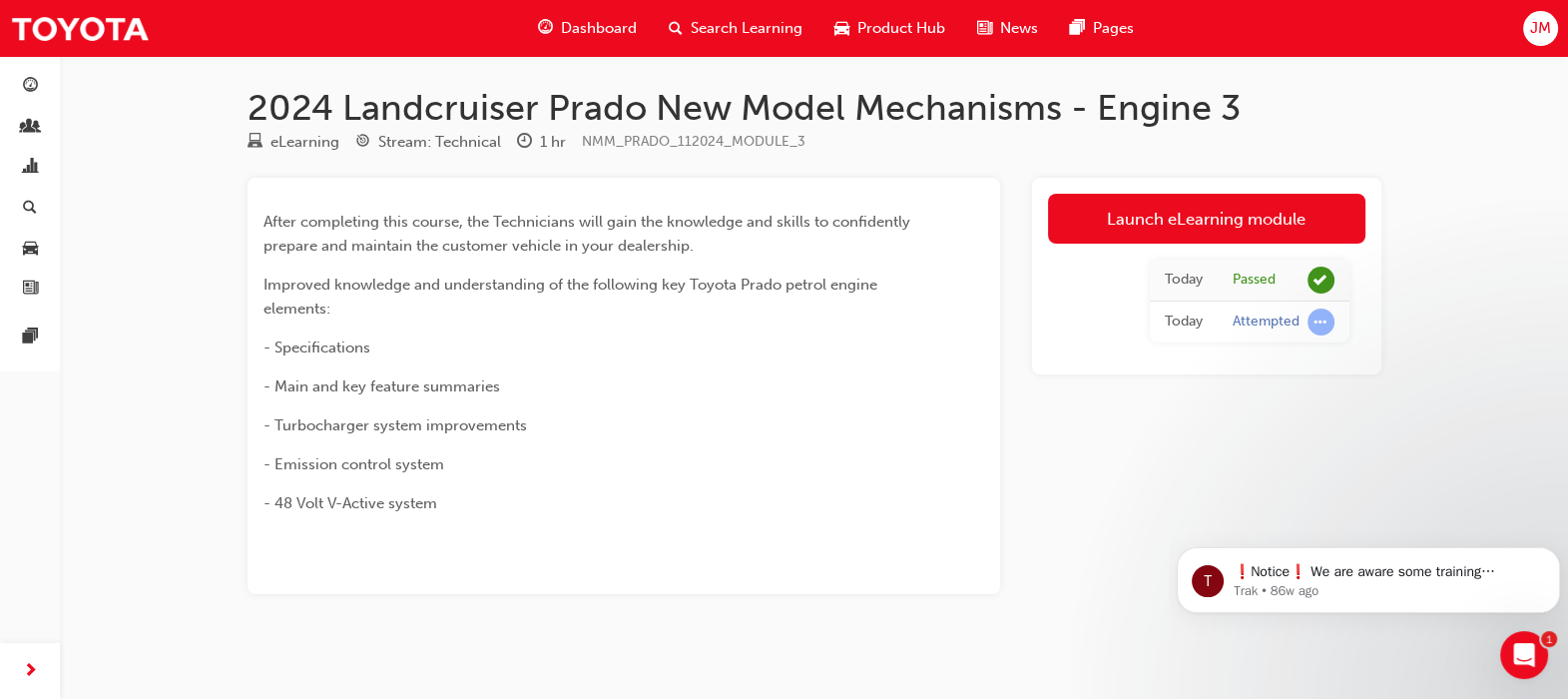 scroll, scrollTop: 0, scrollLeft: 0, axis: both 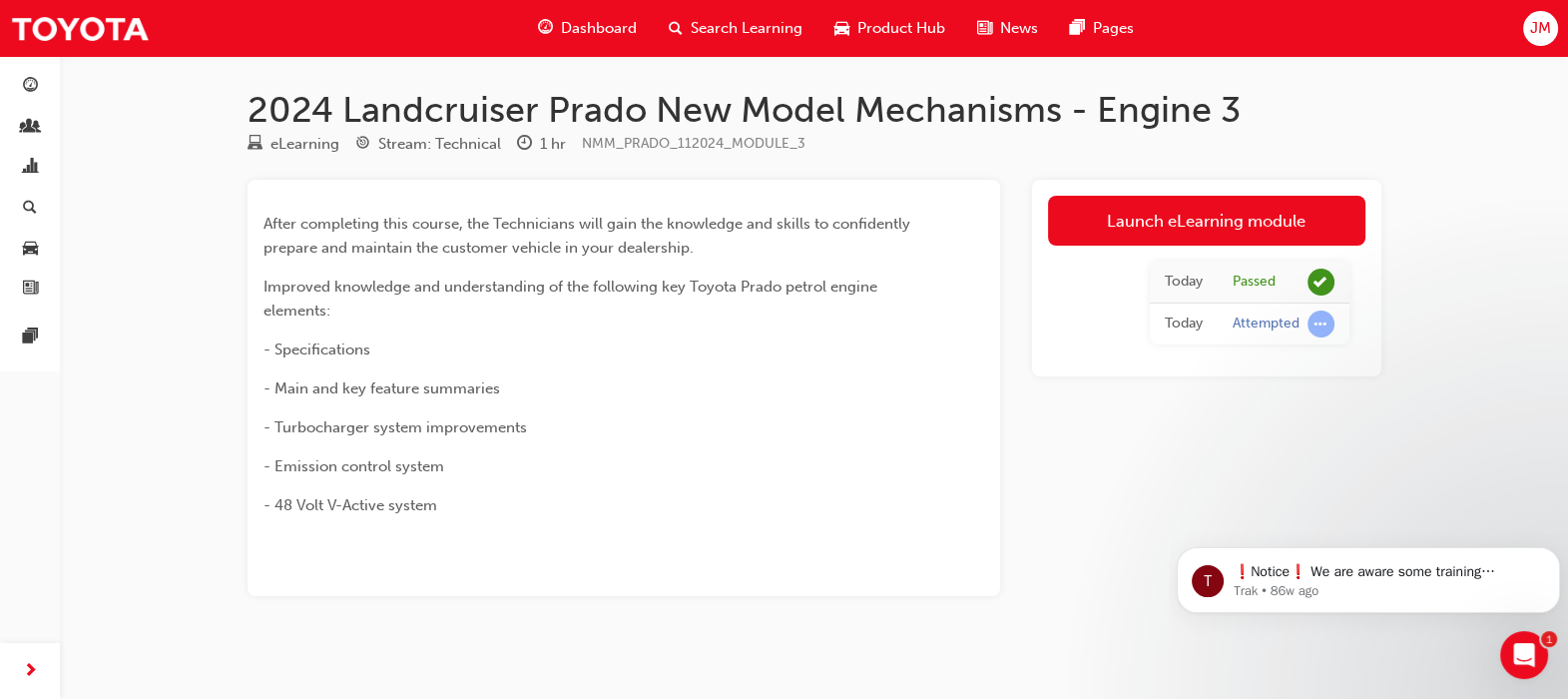 click on "Search Learning" at bounding box center [747, 28] 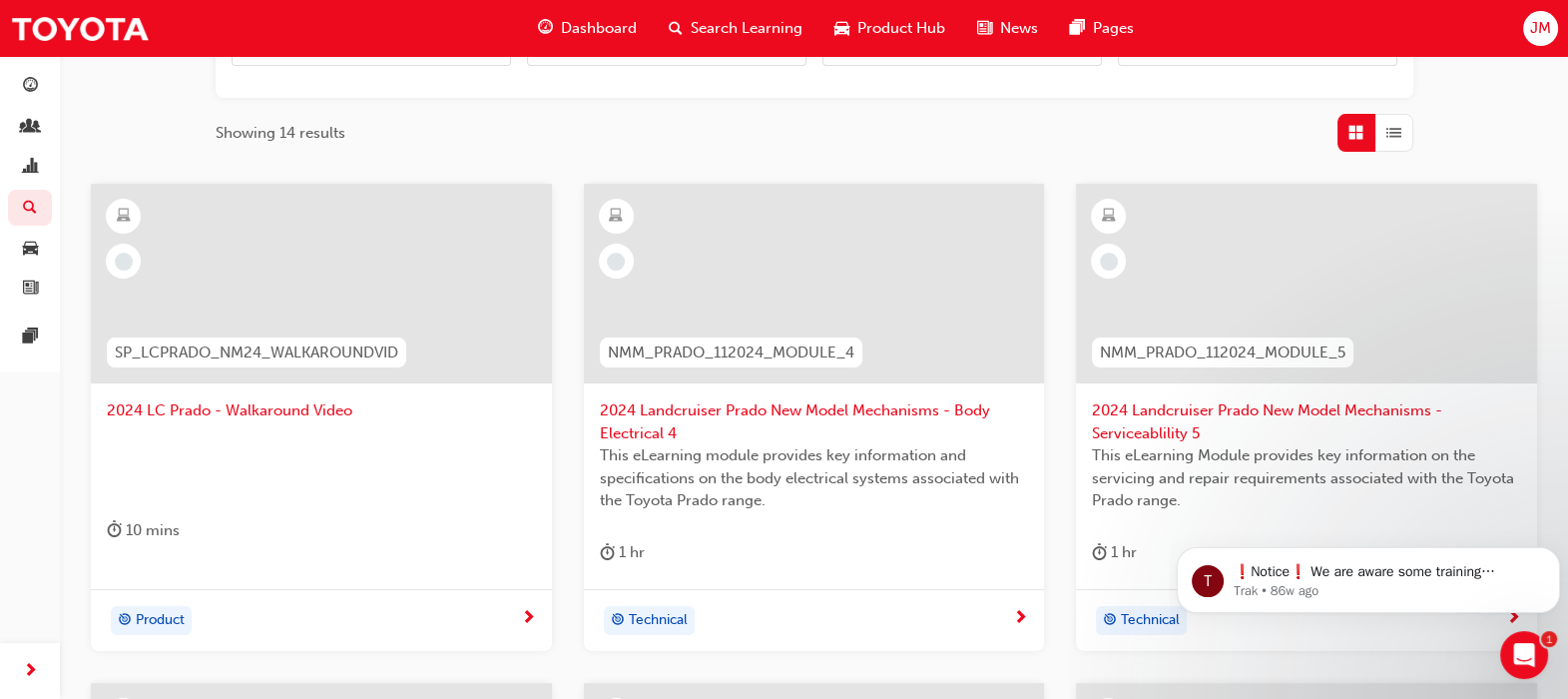 scroll, scrollTop: 374, scrollLeft: 0, axis: vertical 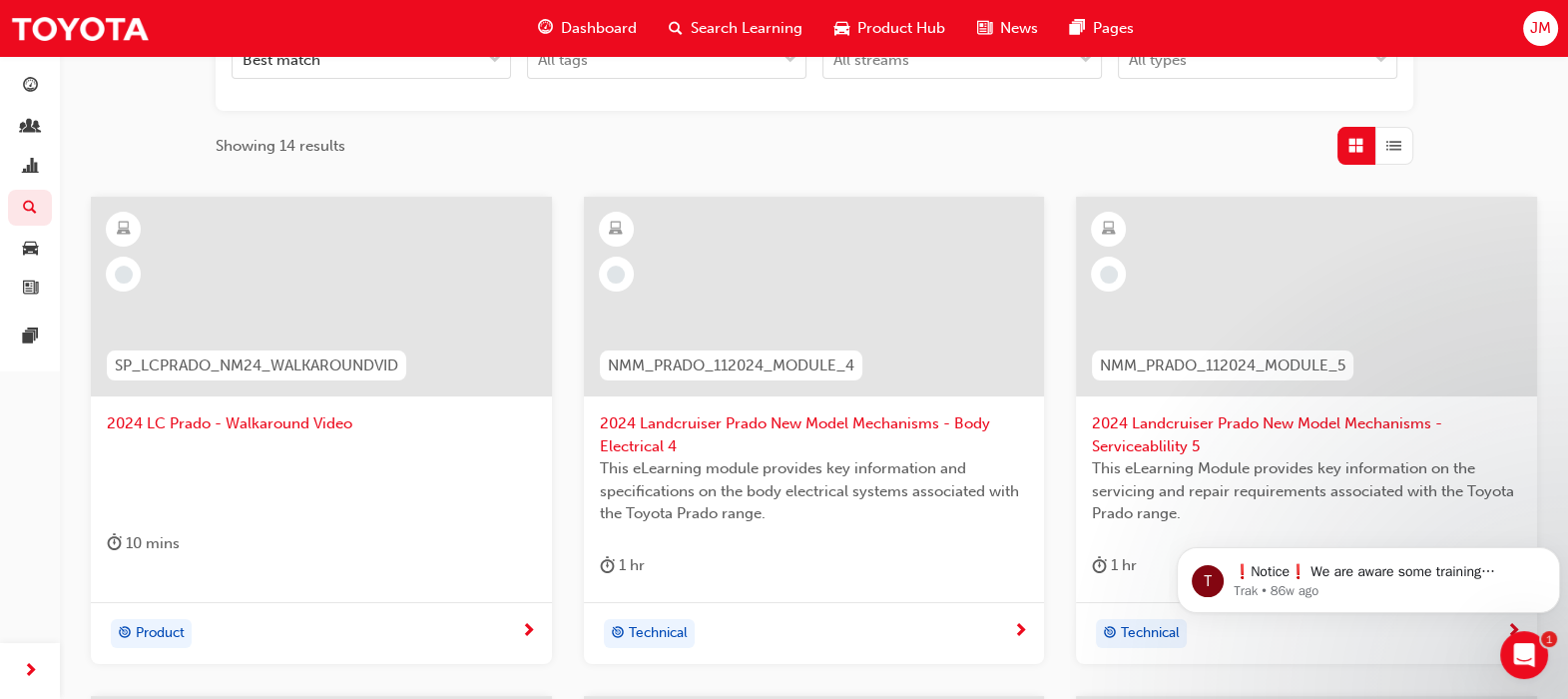click on "NMM_PRADO_112024_MODULE_4" at bounding box center (731, 365) 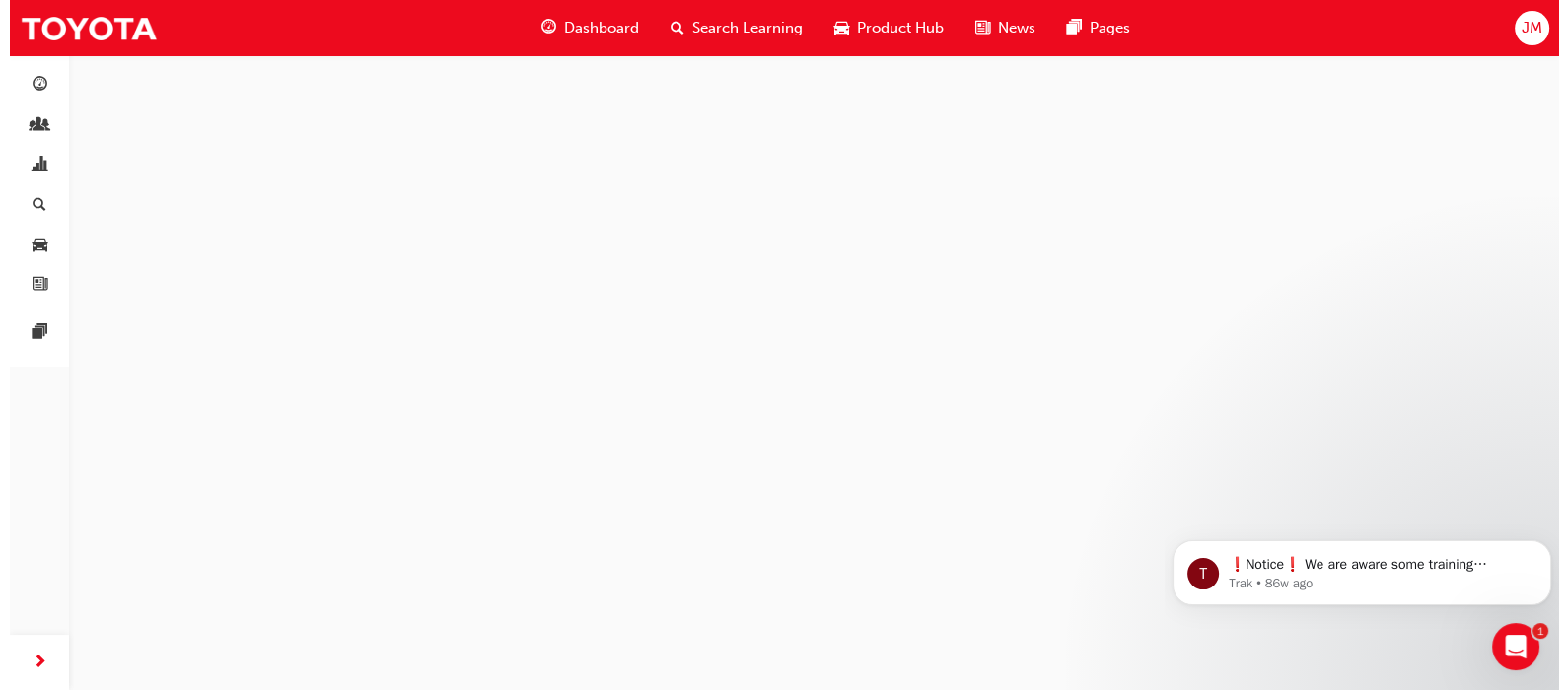 scroll, scrollTop: 0, scrollLeft: 0, axis: both 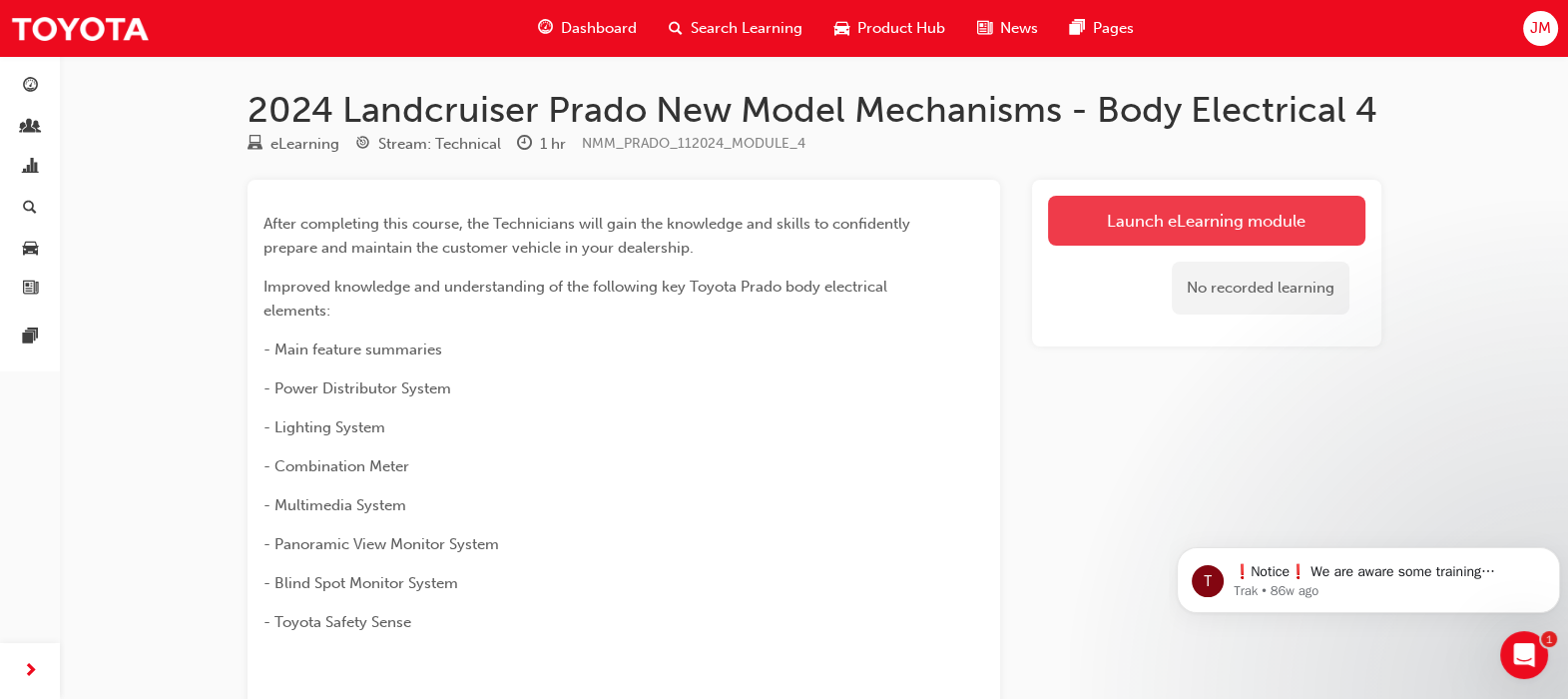 click on "Launch eLearning module" at bounding box center [1207, 221] 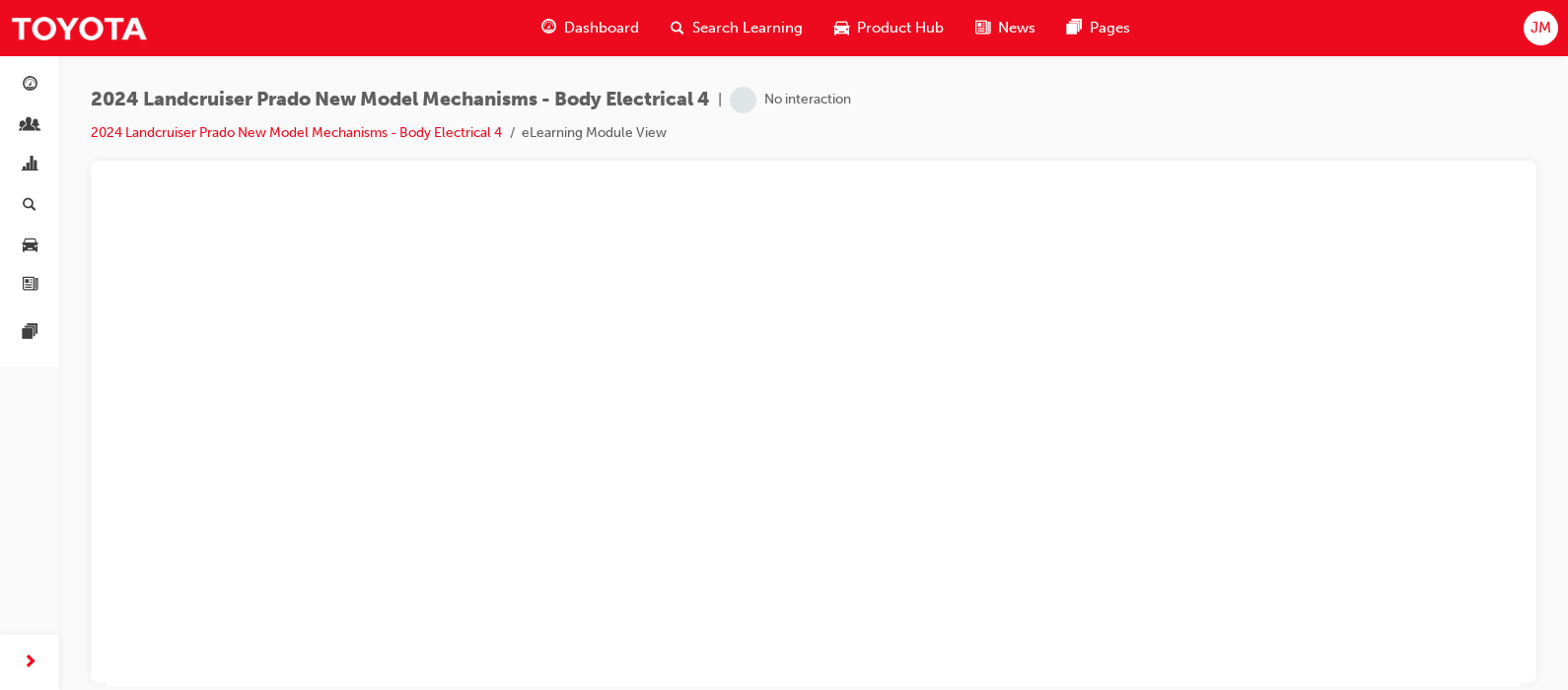scroll, scrollTop: 0, scrollLeft: 0, axis: both 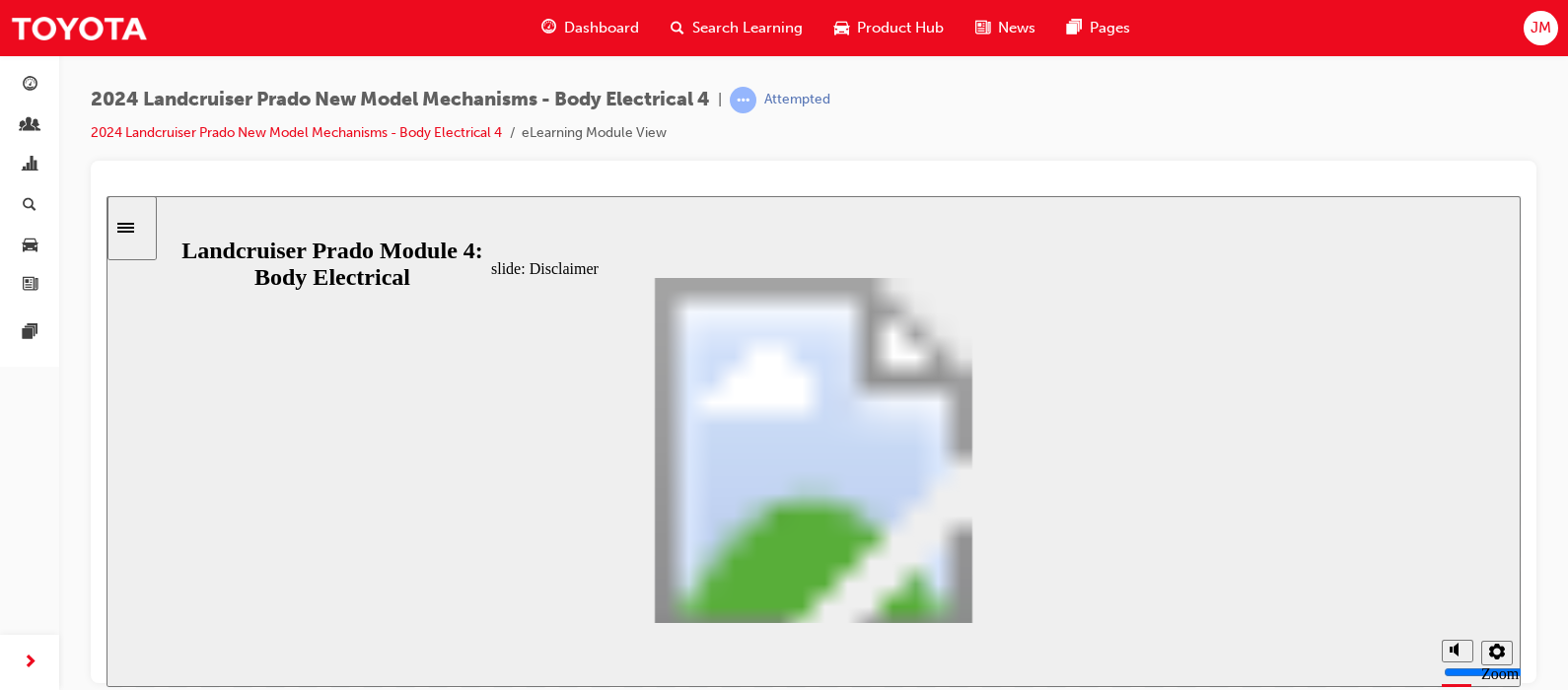click at bounding box center [814, 1708] 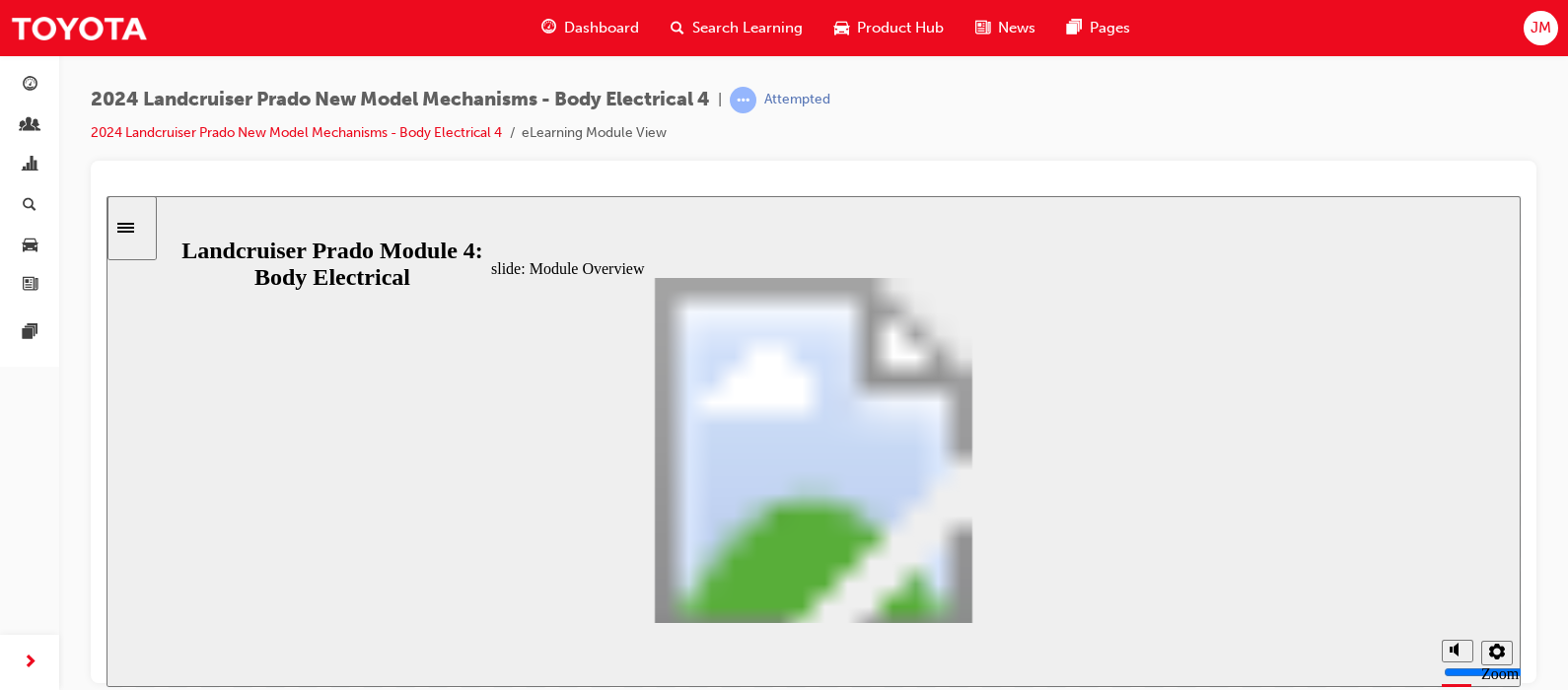 click 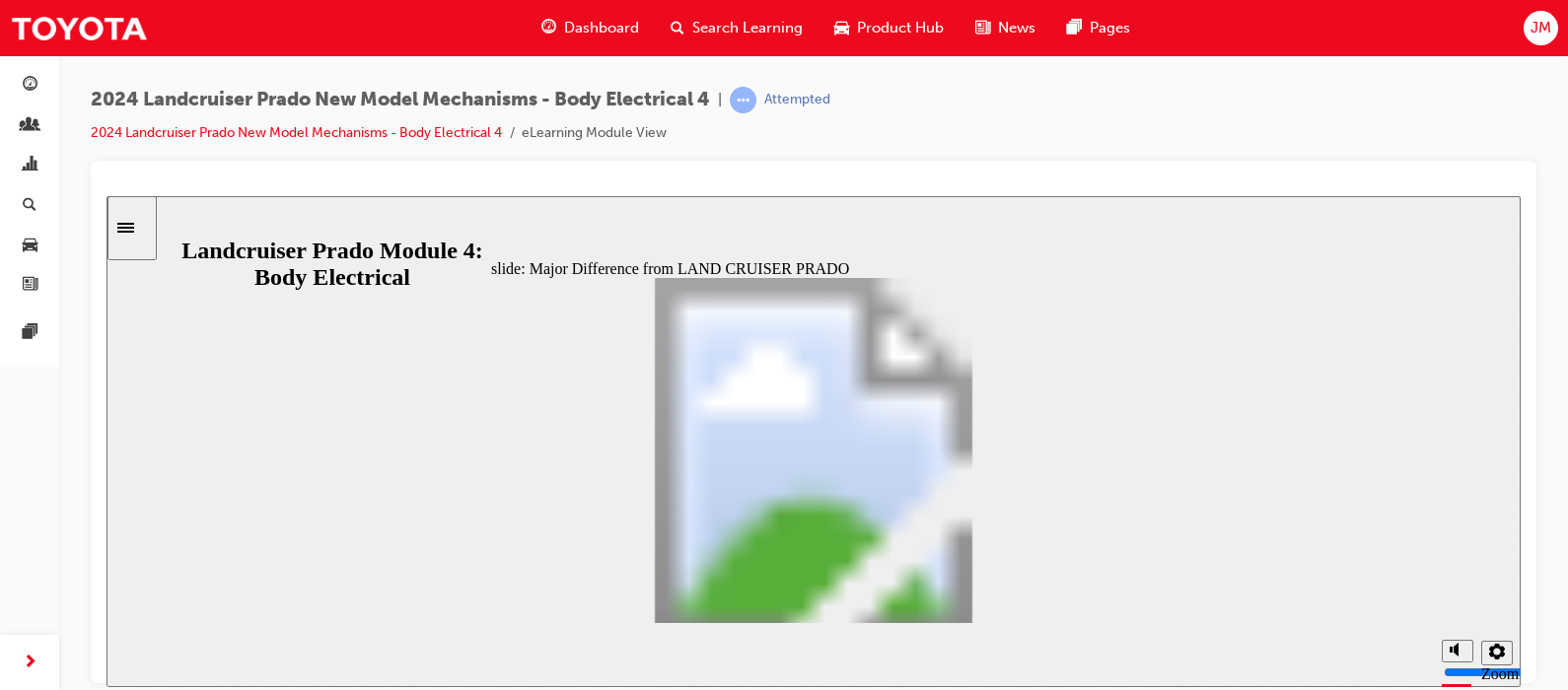 scroll, scrollTop: 563, scrollLeft: 0, axis: vertical 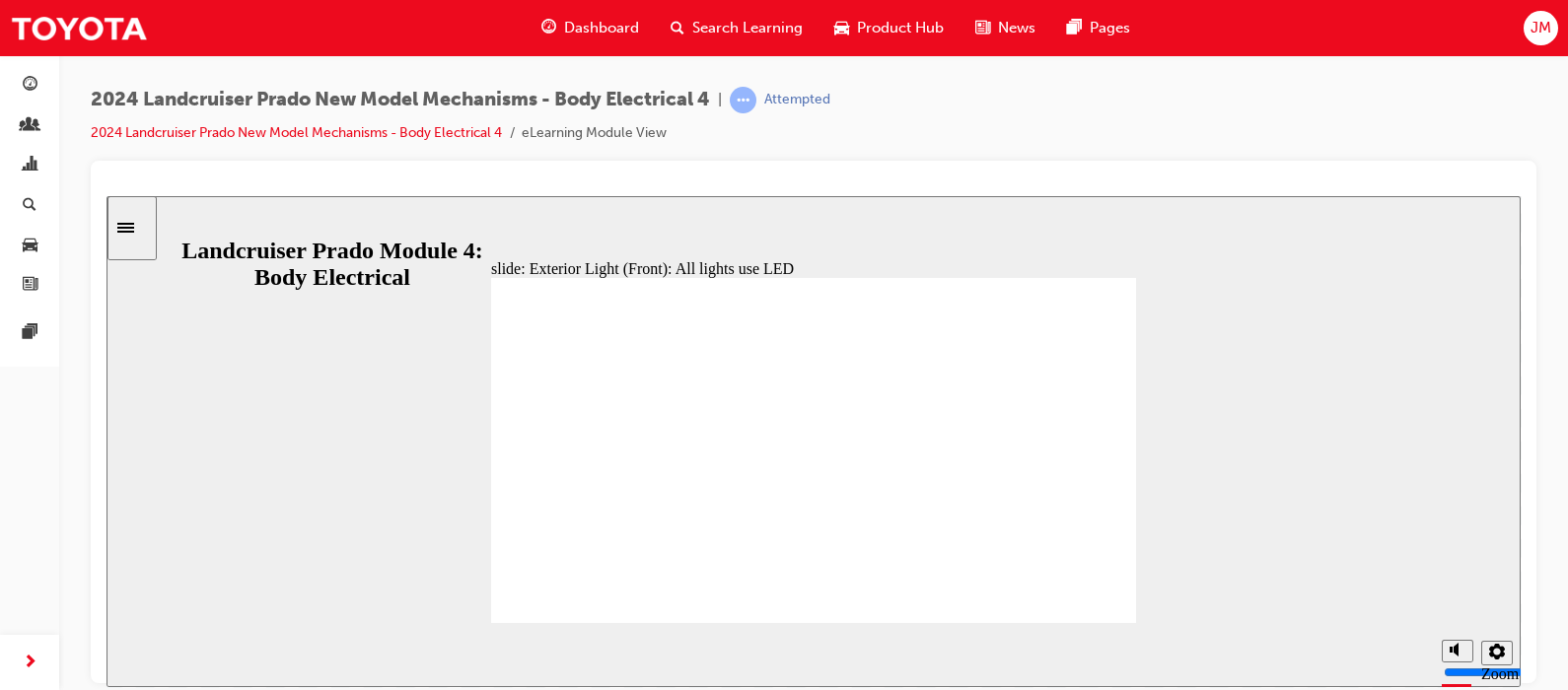 click 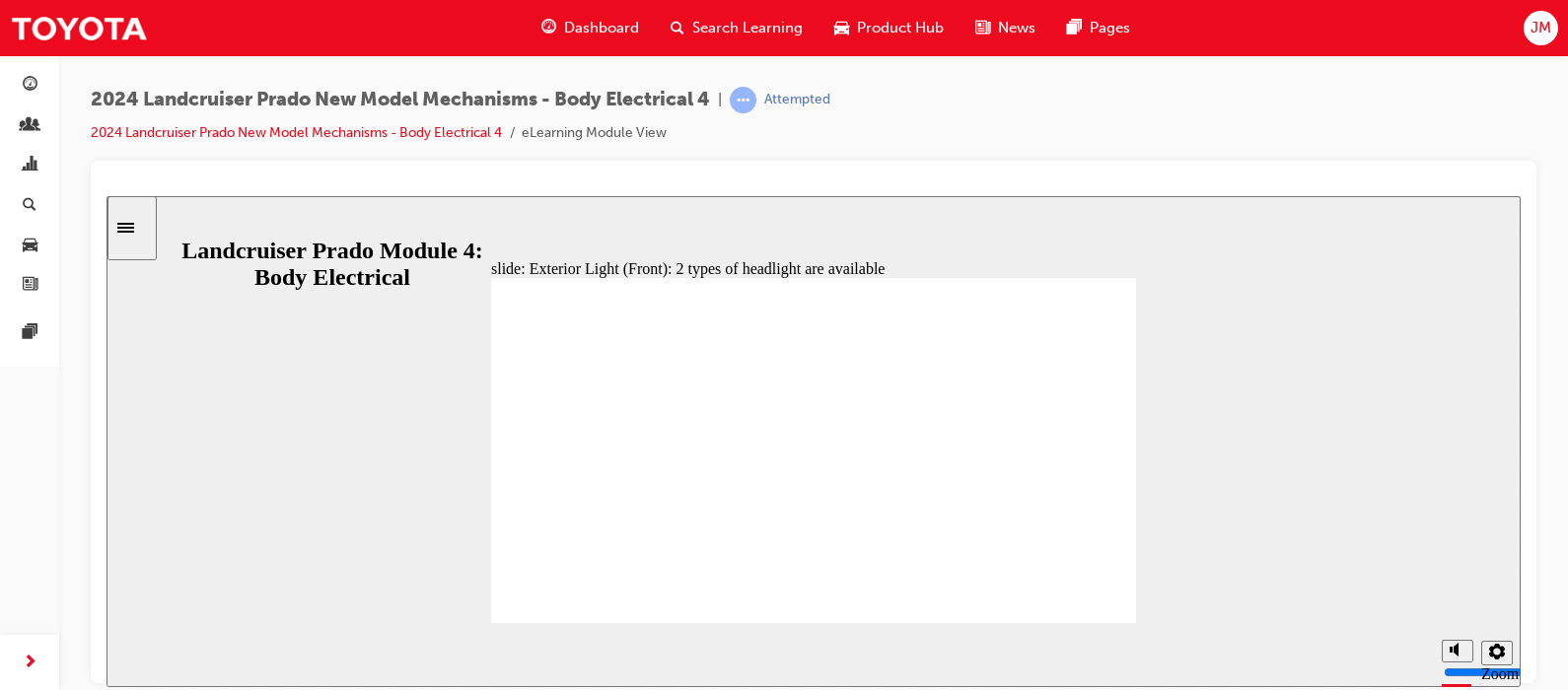 click 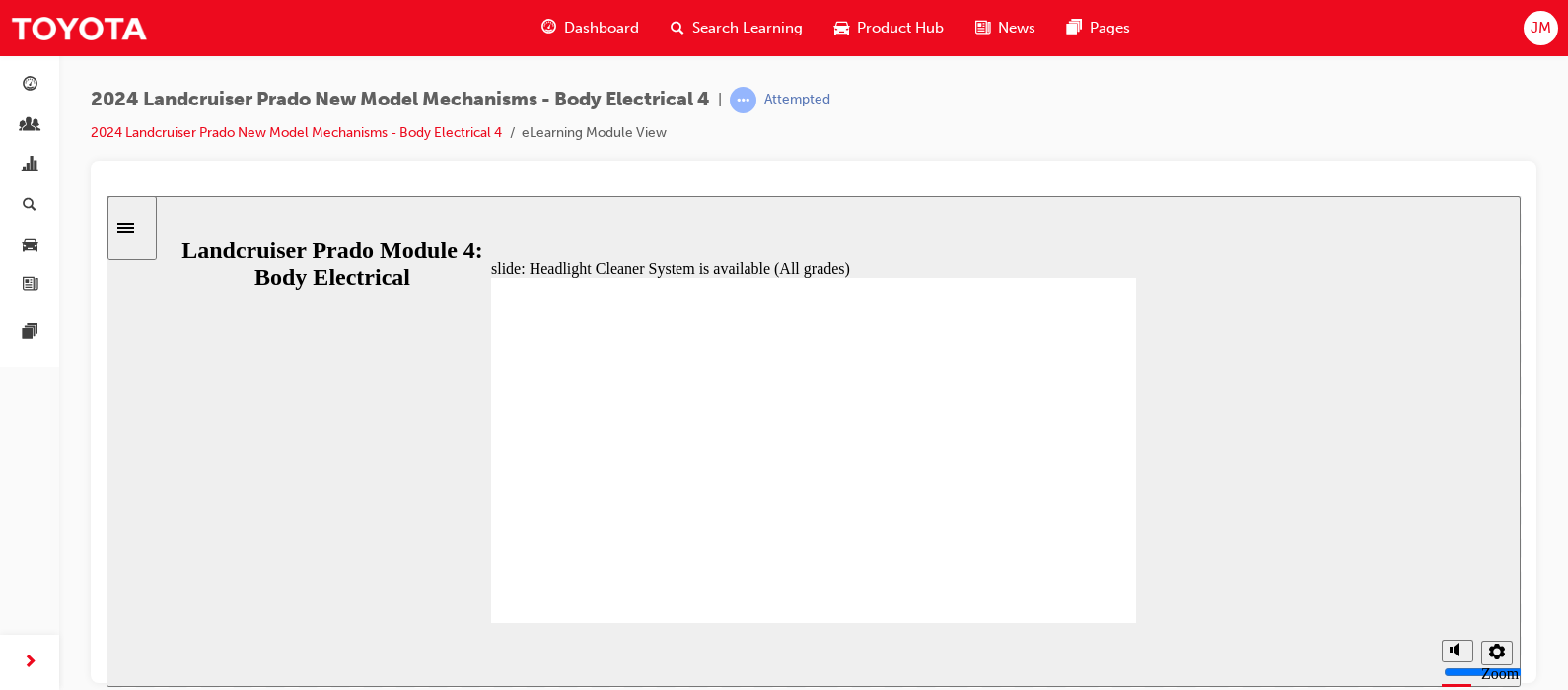 click 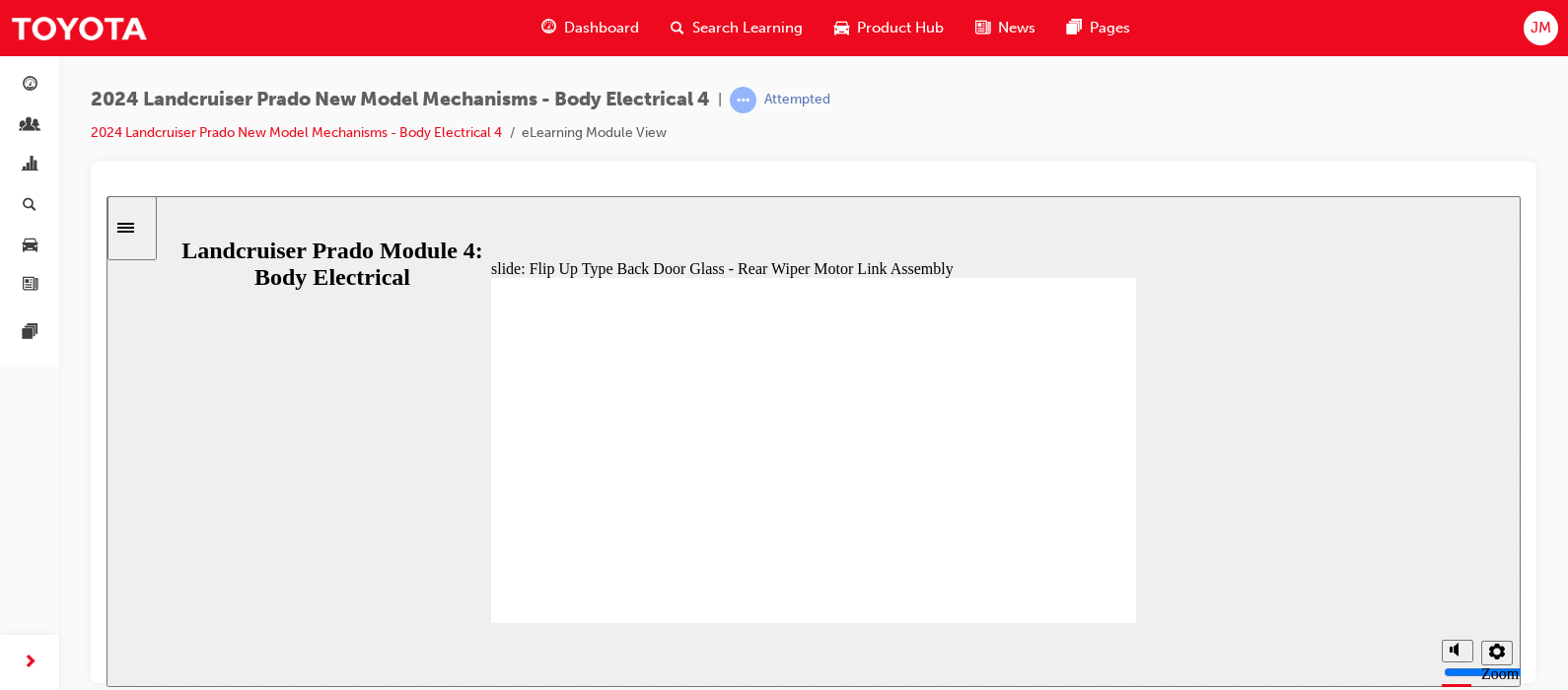 click 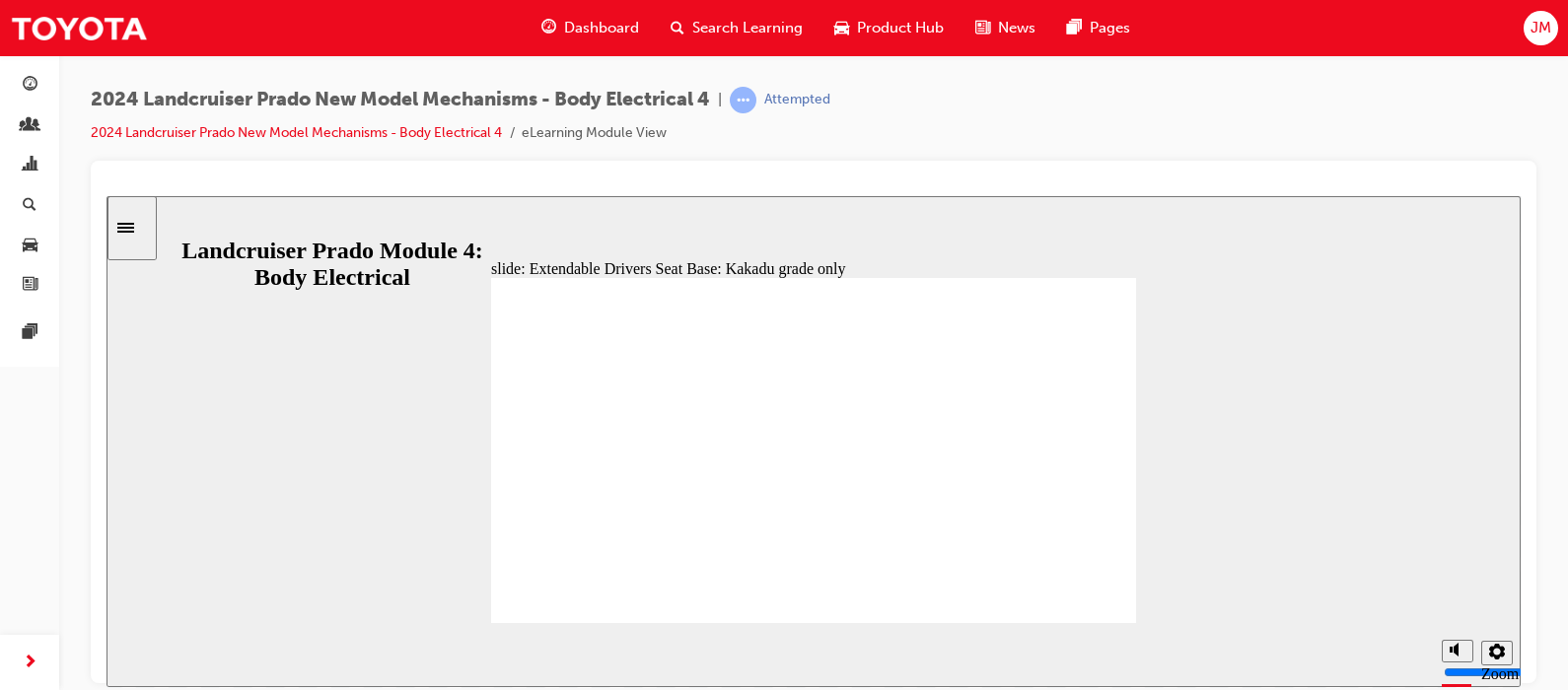 click 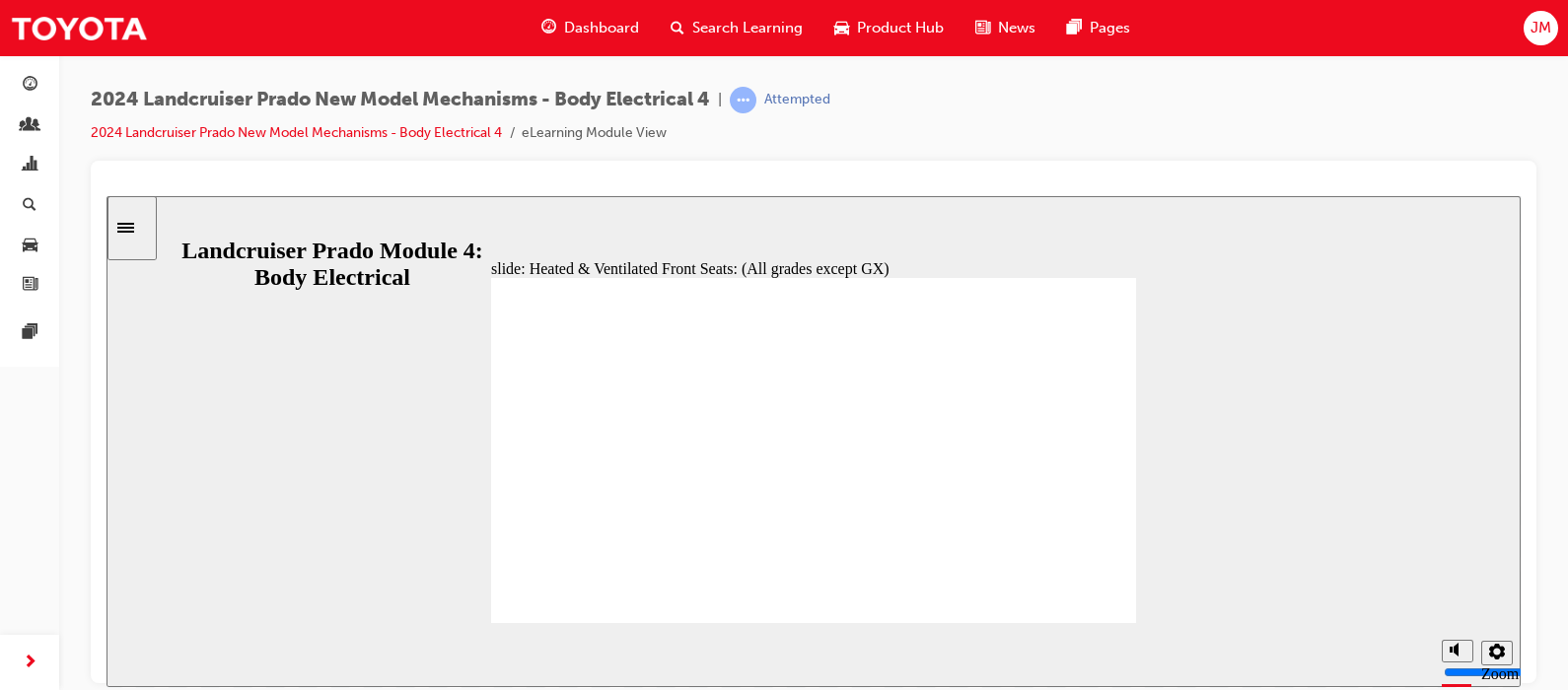 click 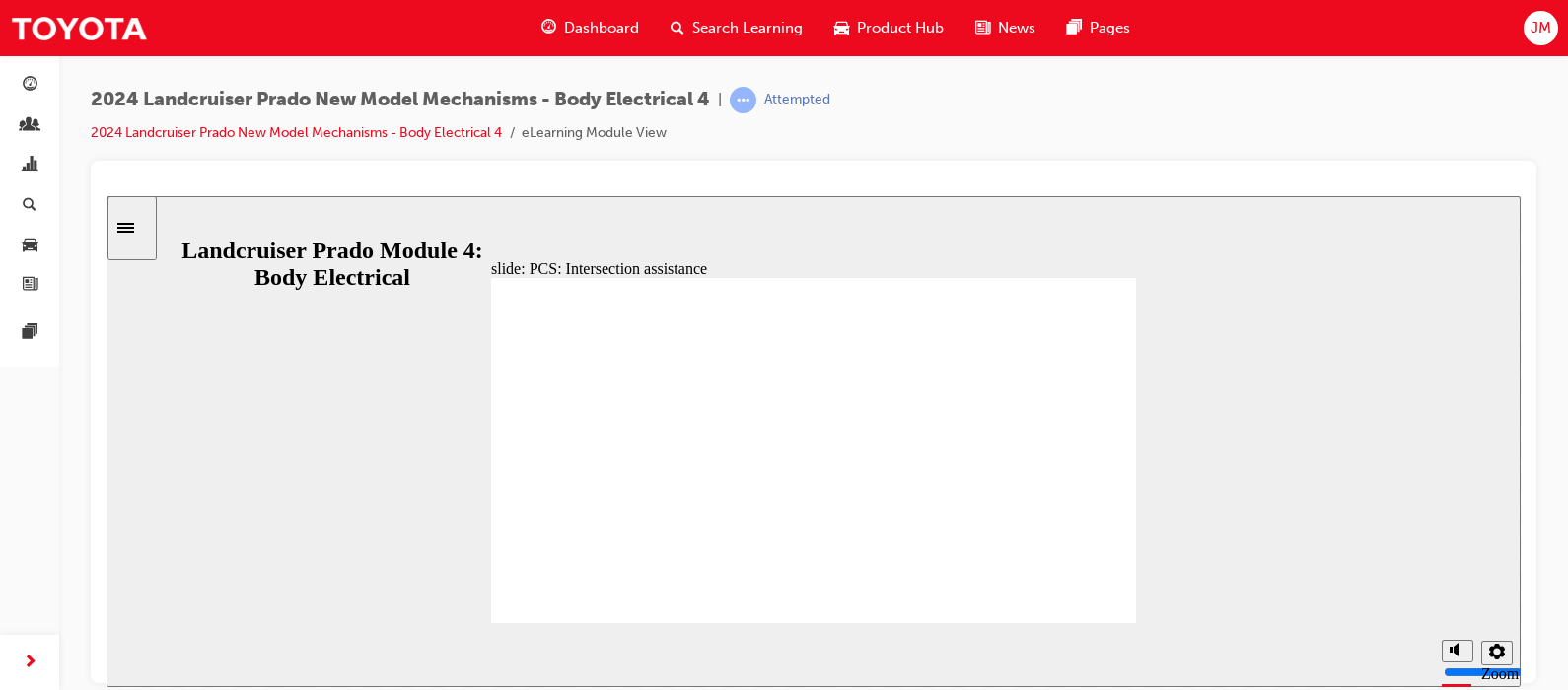 drag, startPoint x: 529, startPoint y: 440, endPoint x: 533, endPoint y: 451, distance: 11.7047 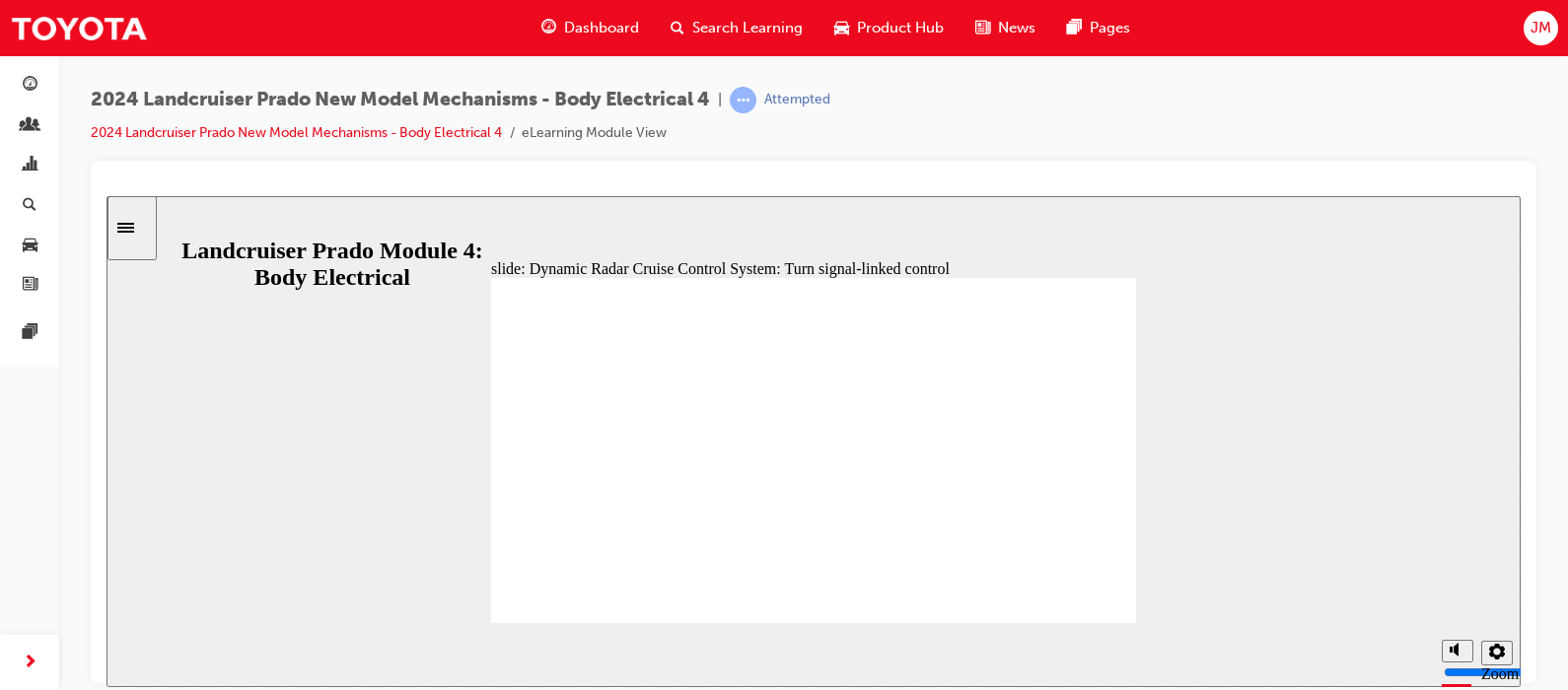 click 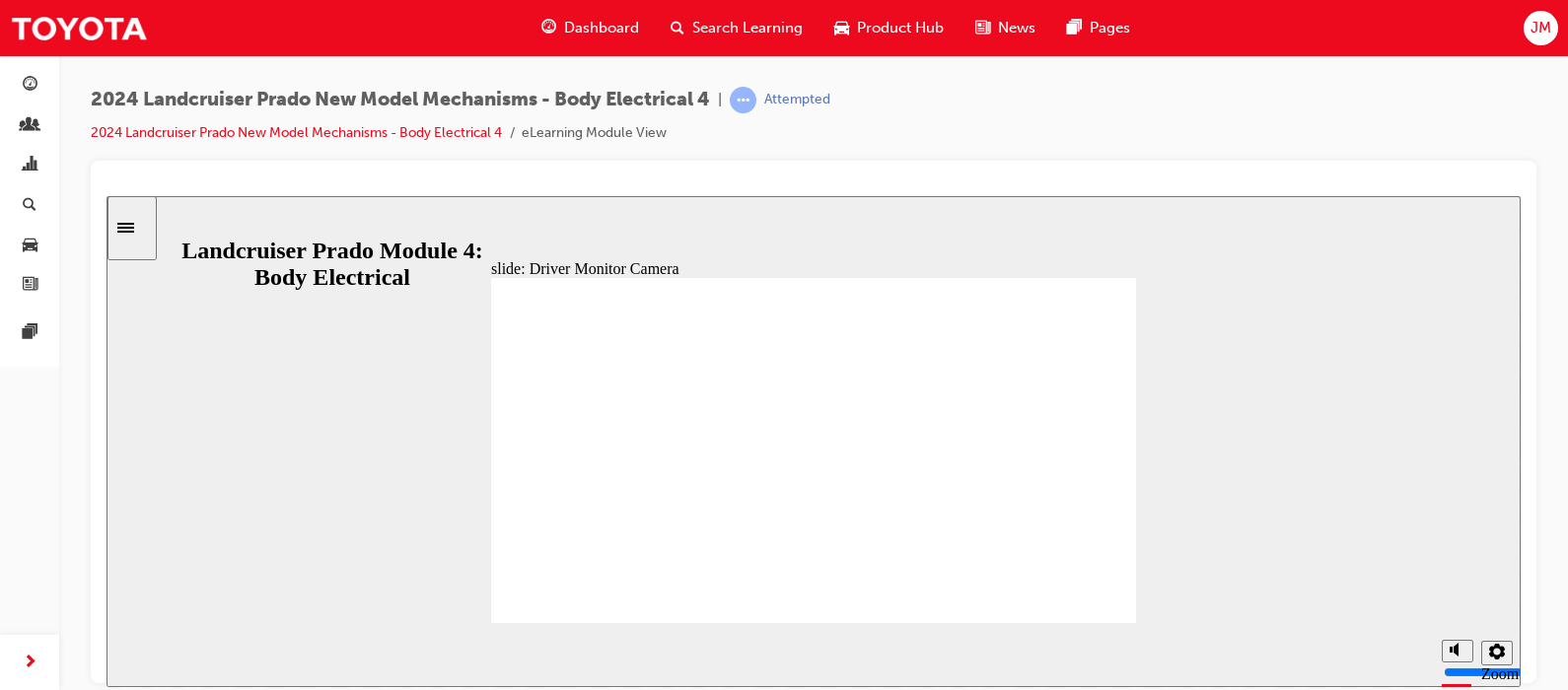 click 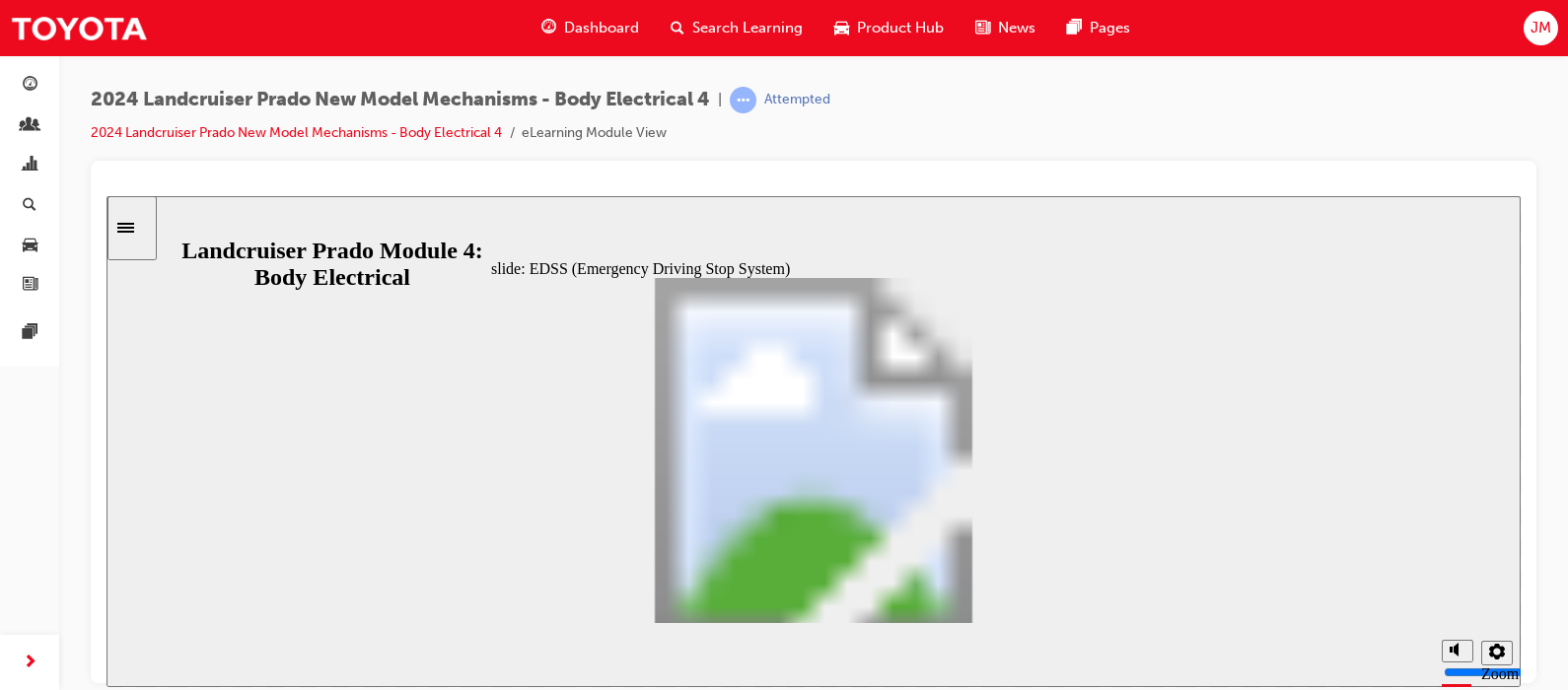 click 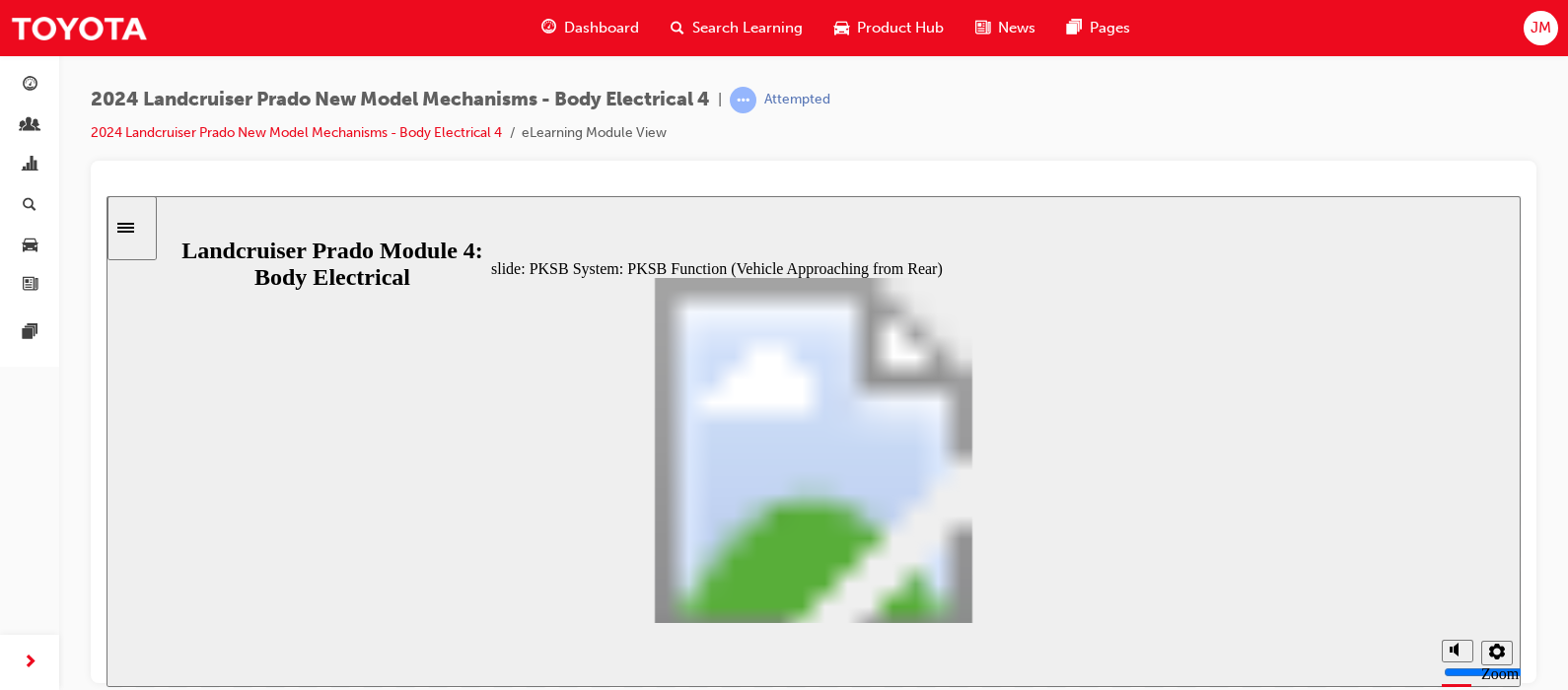 click 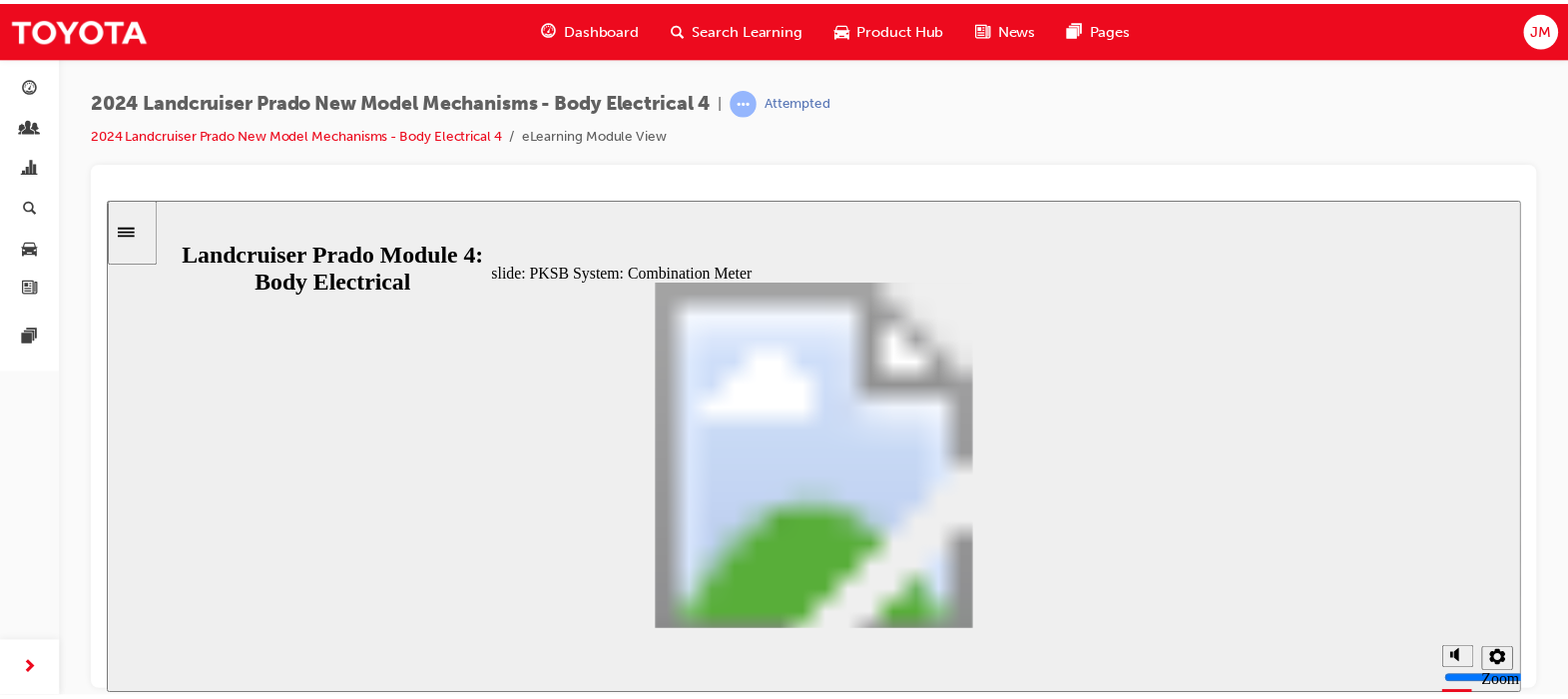 scroll, scrollTop: 156, scrollLeft: 0, axis: vertical 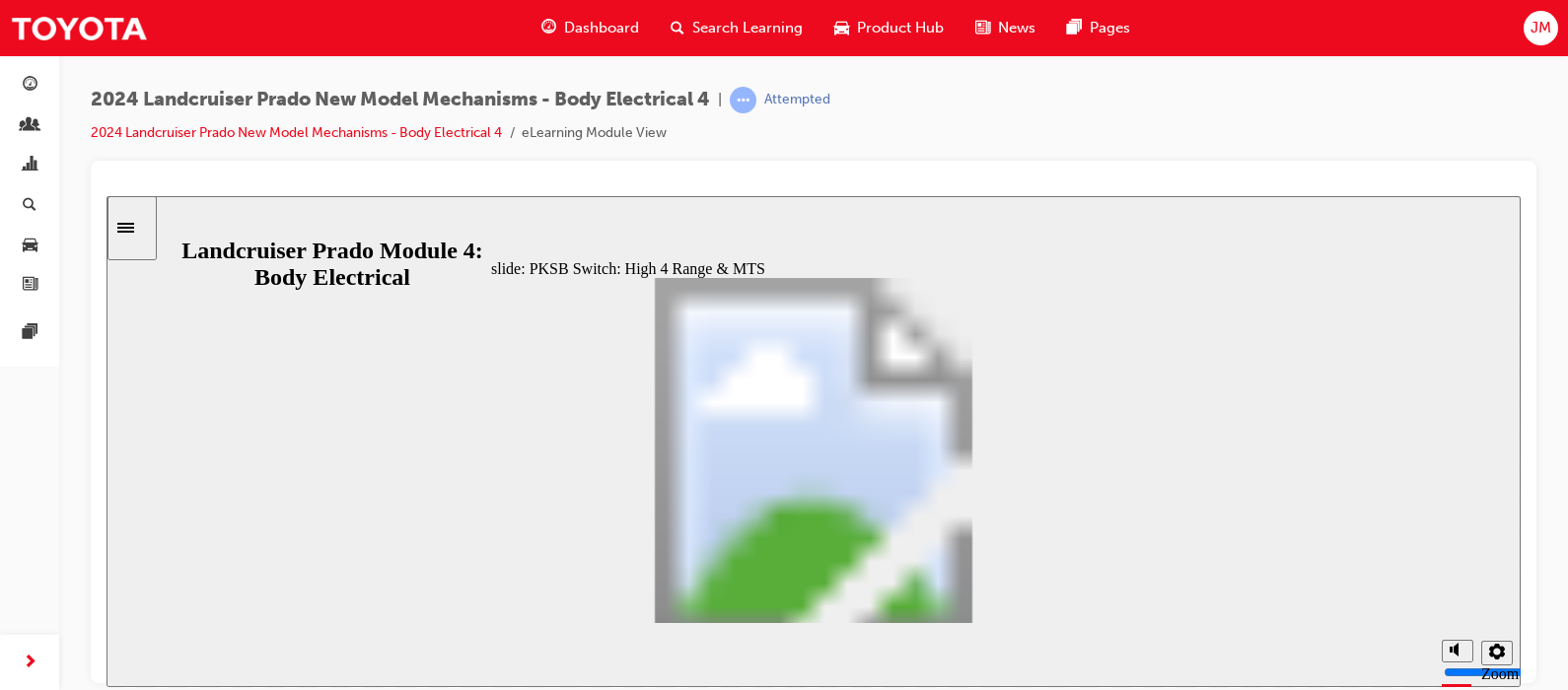 click 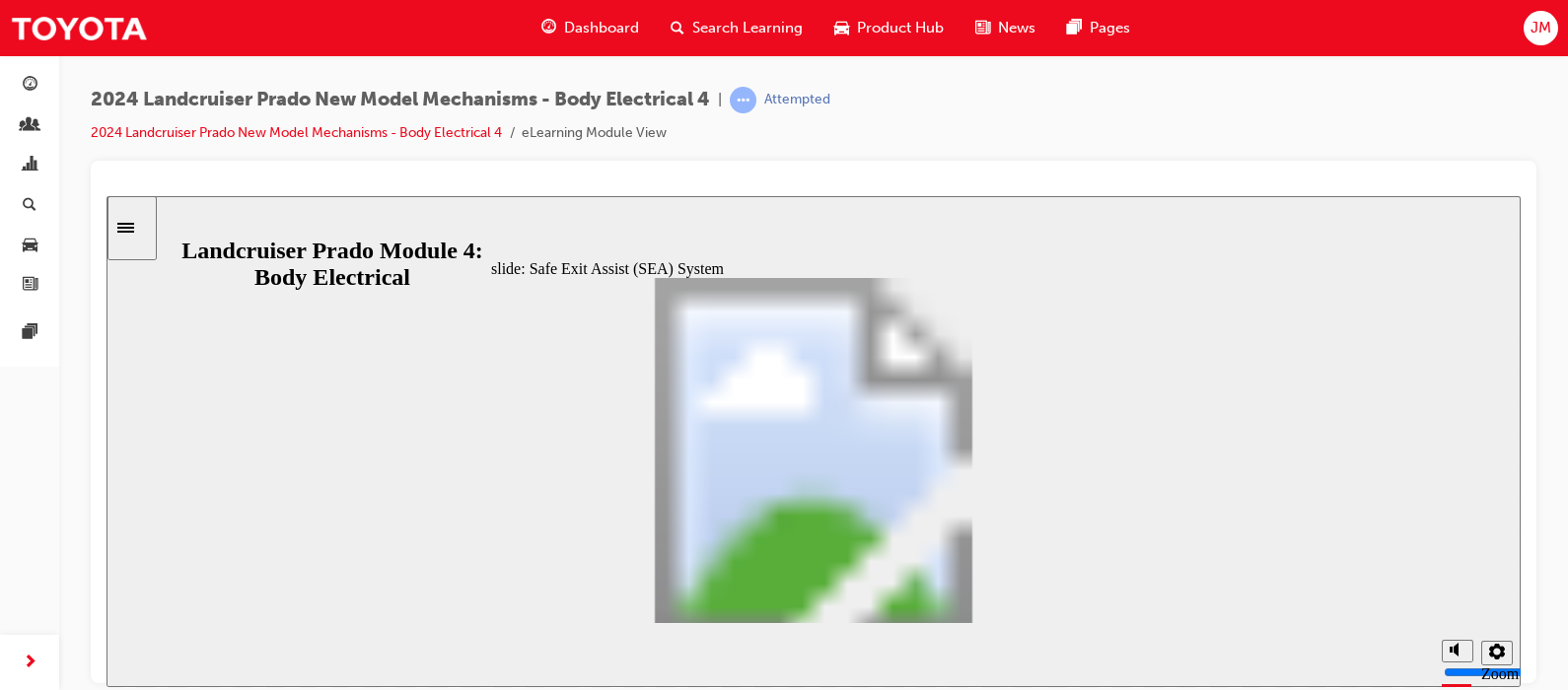click 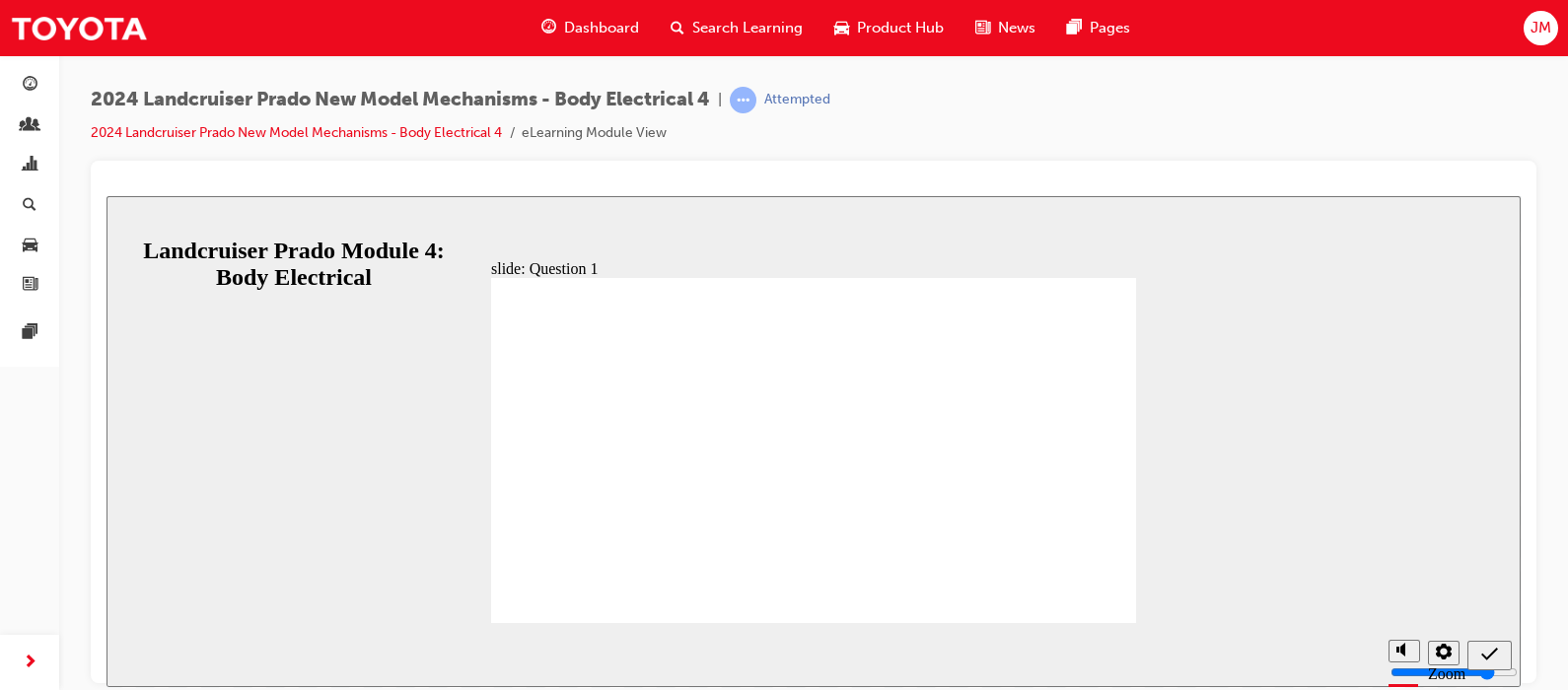 radio on "true" 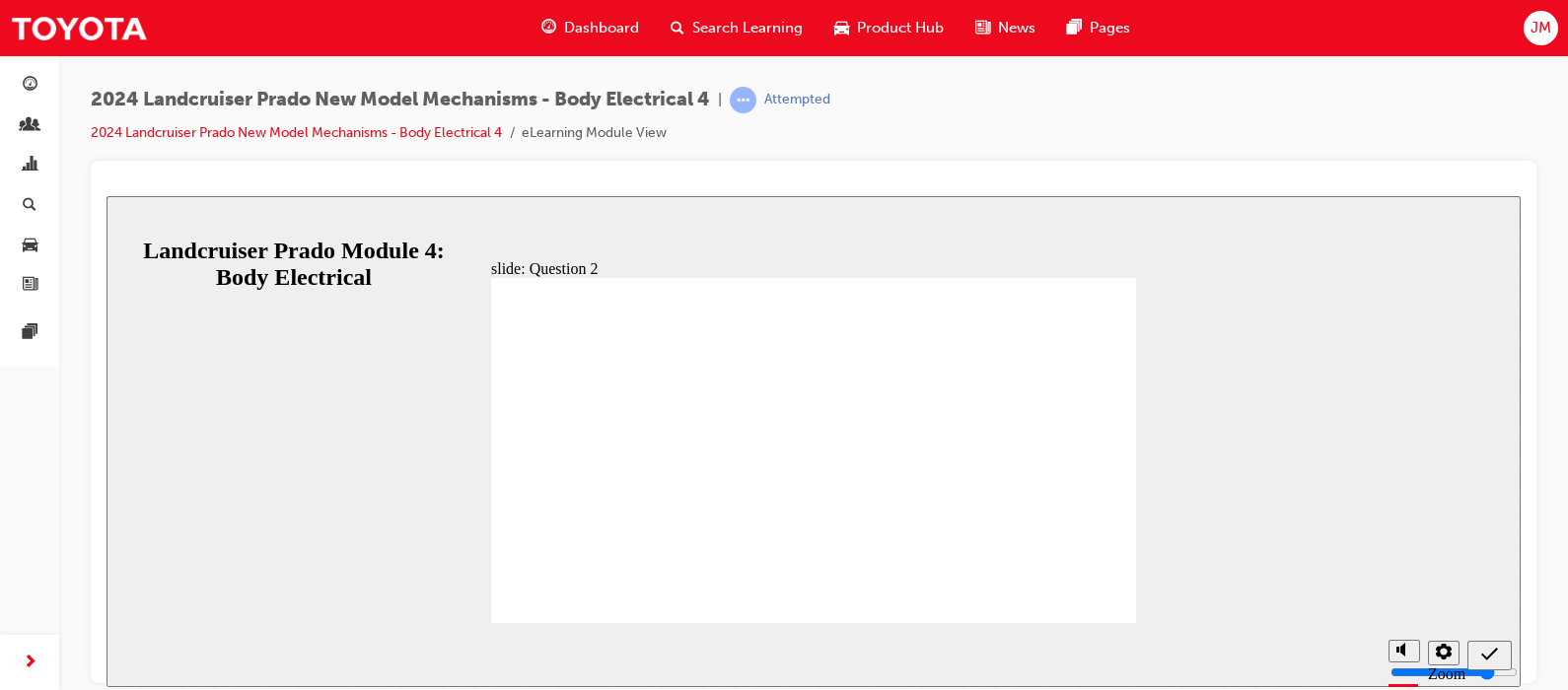 radio on "true" 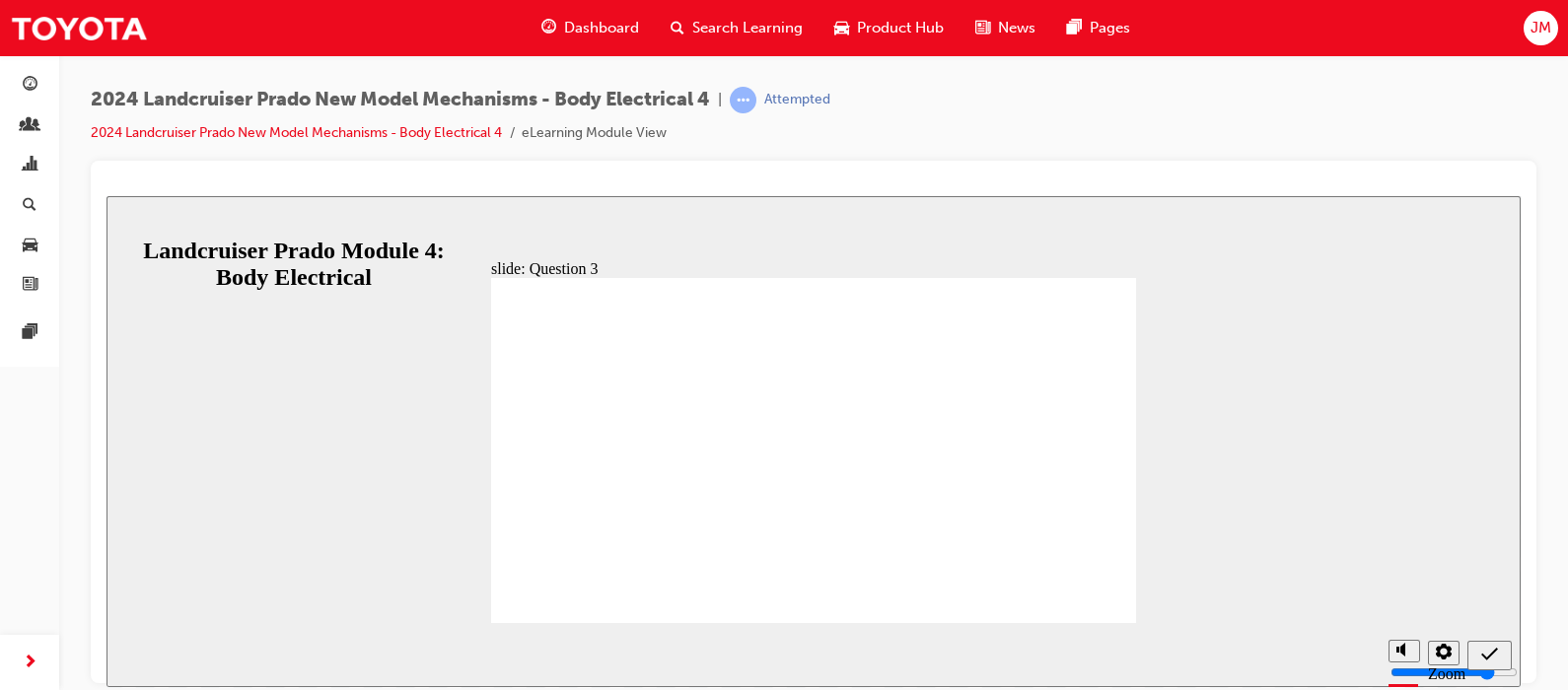 radio on "true" 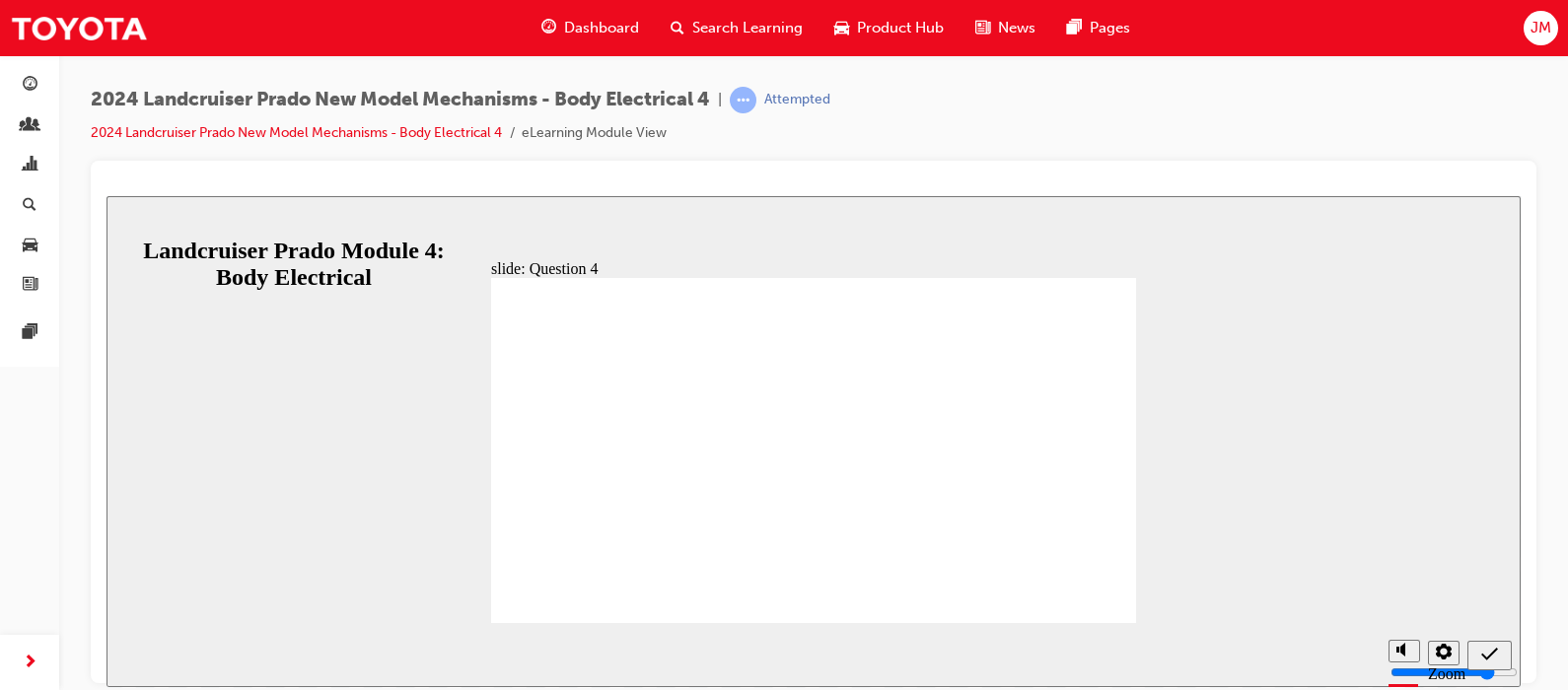 radio on "true" 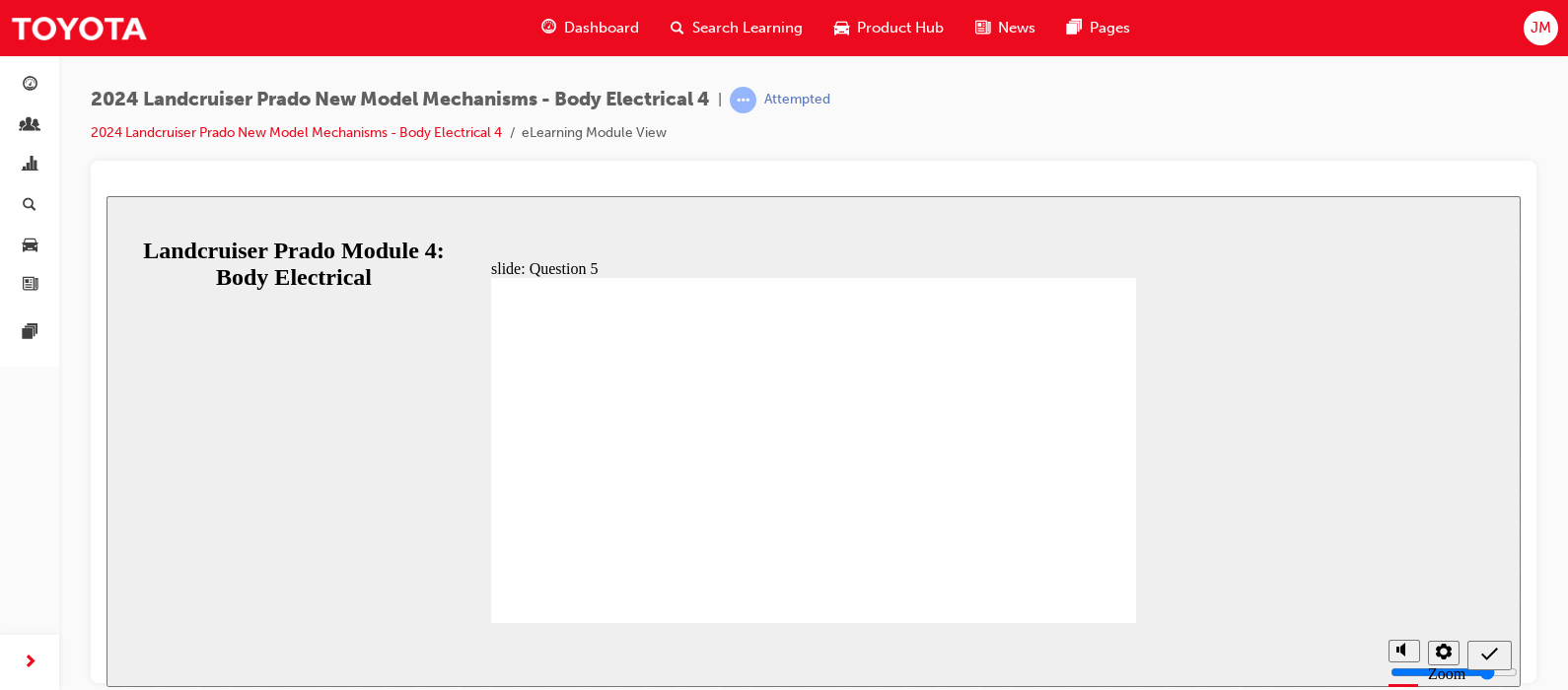 radio on "true" 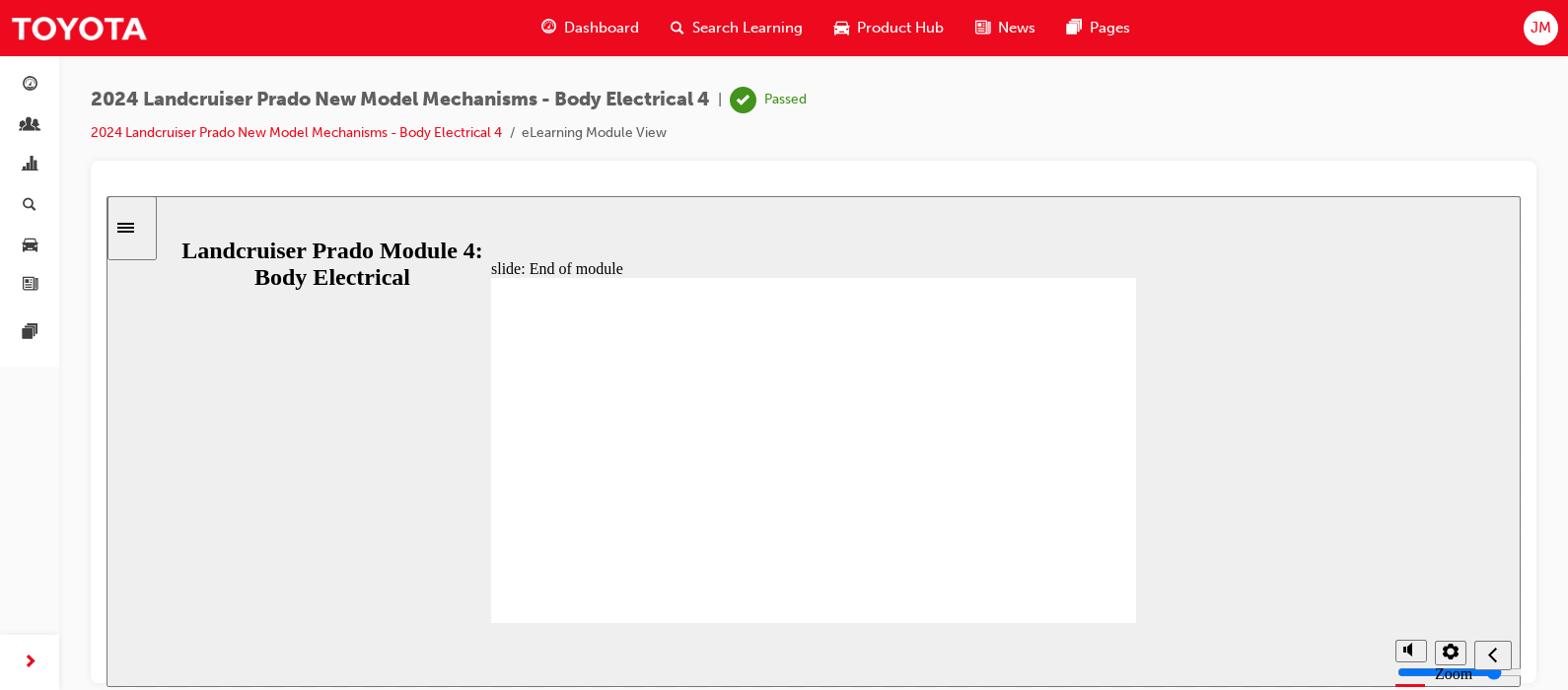click on "Search Learning" at bounding box center [748, 28] 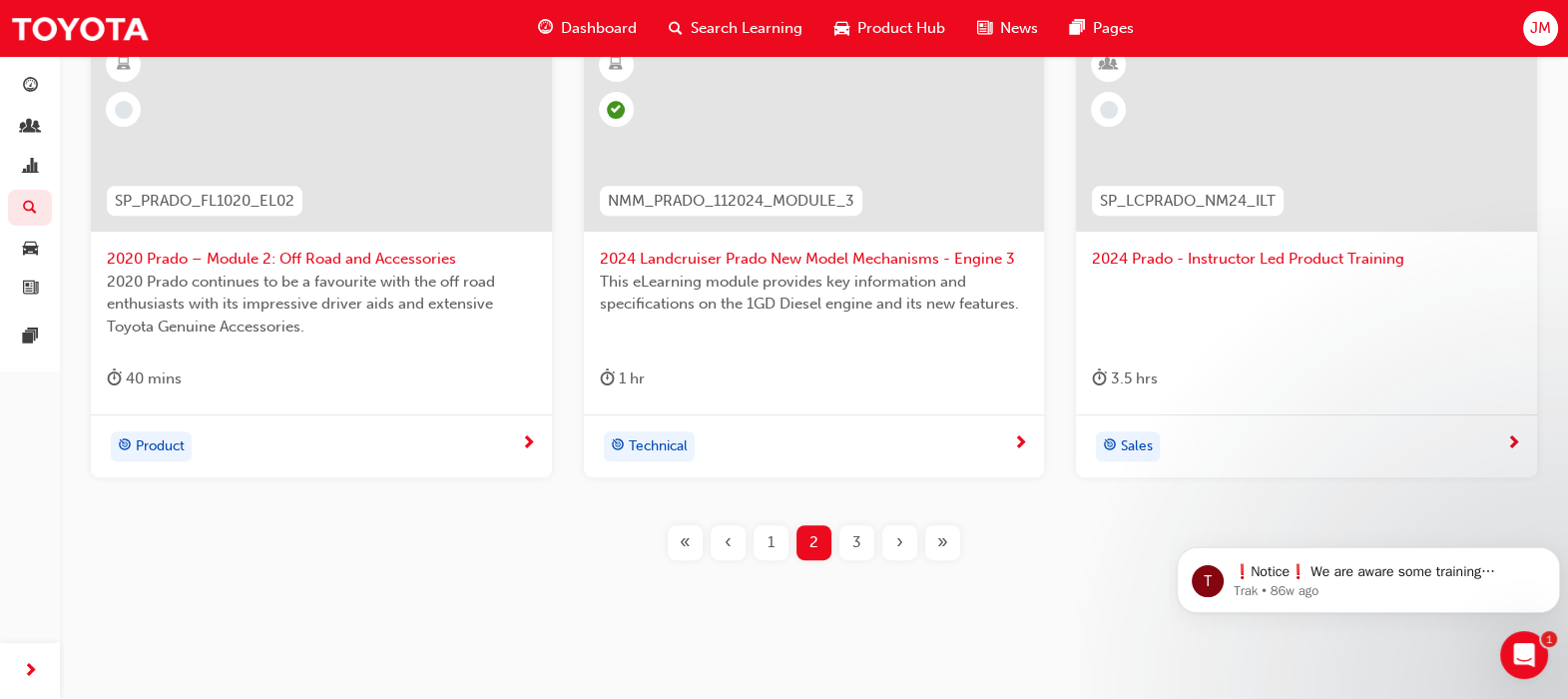 scroll, scrollTop: 1059, scrollLeft: 0, axis: vertical 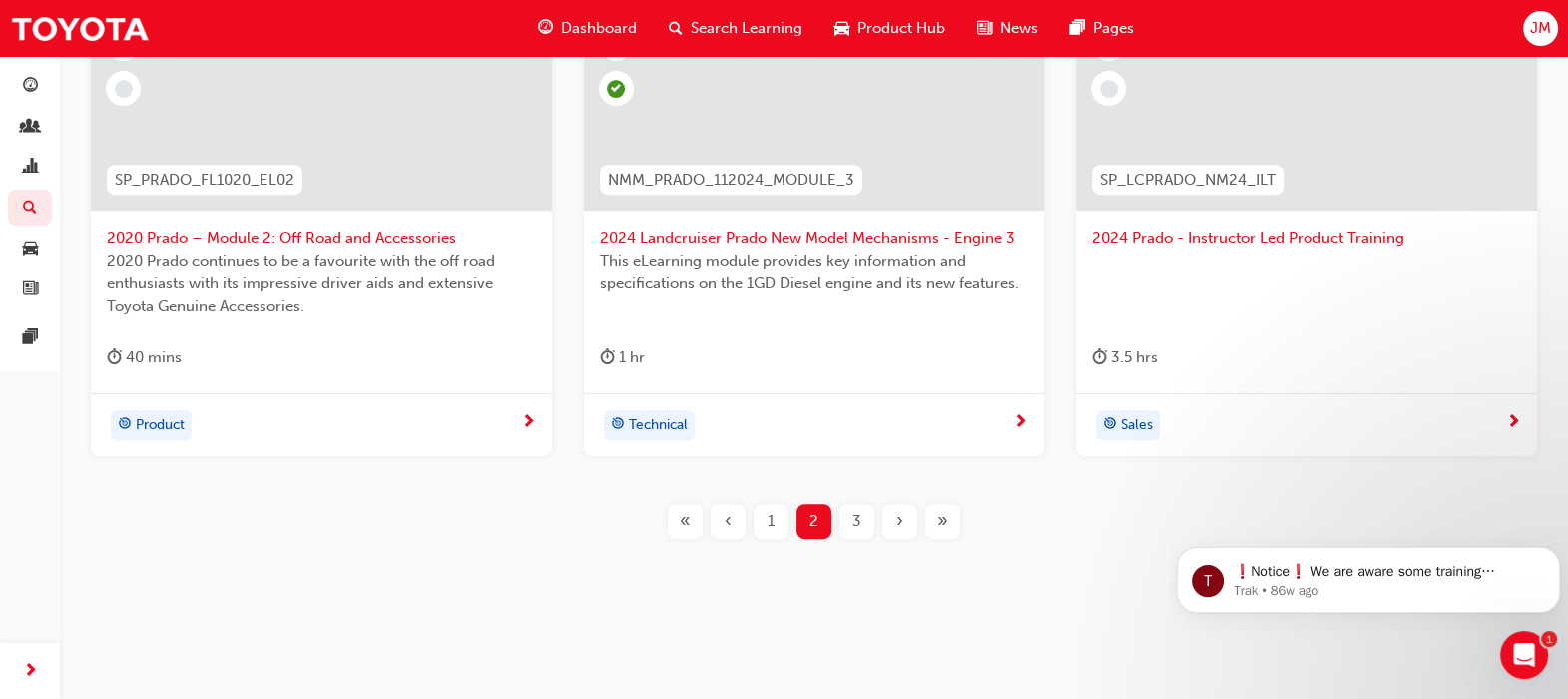 click on "3" at bounding box center [856, 521] 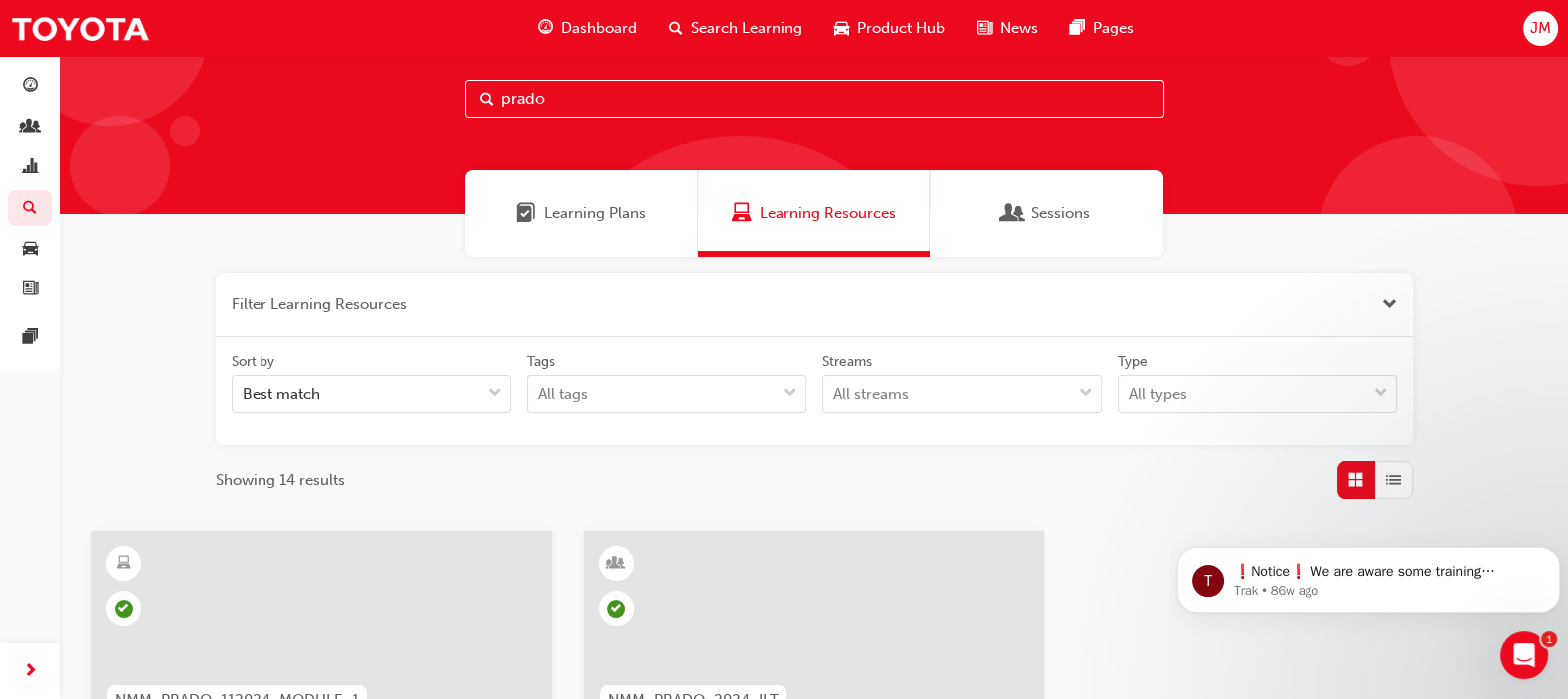 scroll, scrollTop: 0, scrollLeft: 0, axis: both 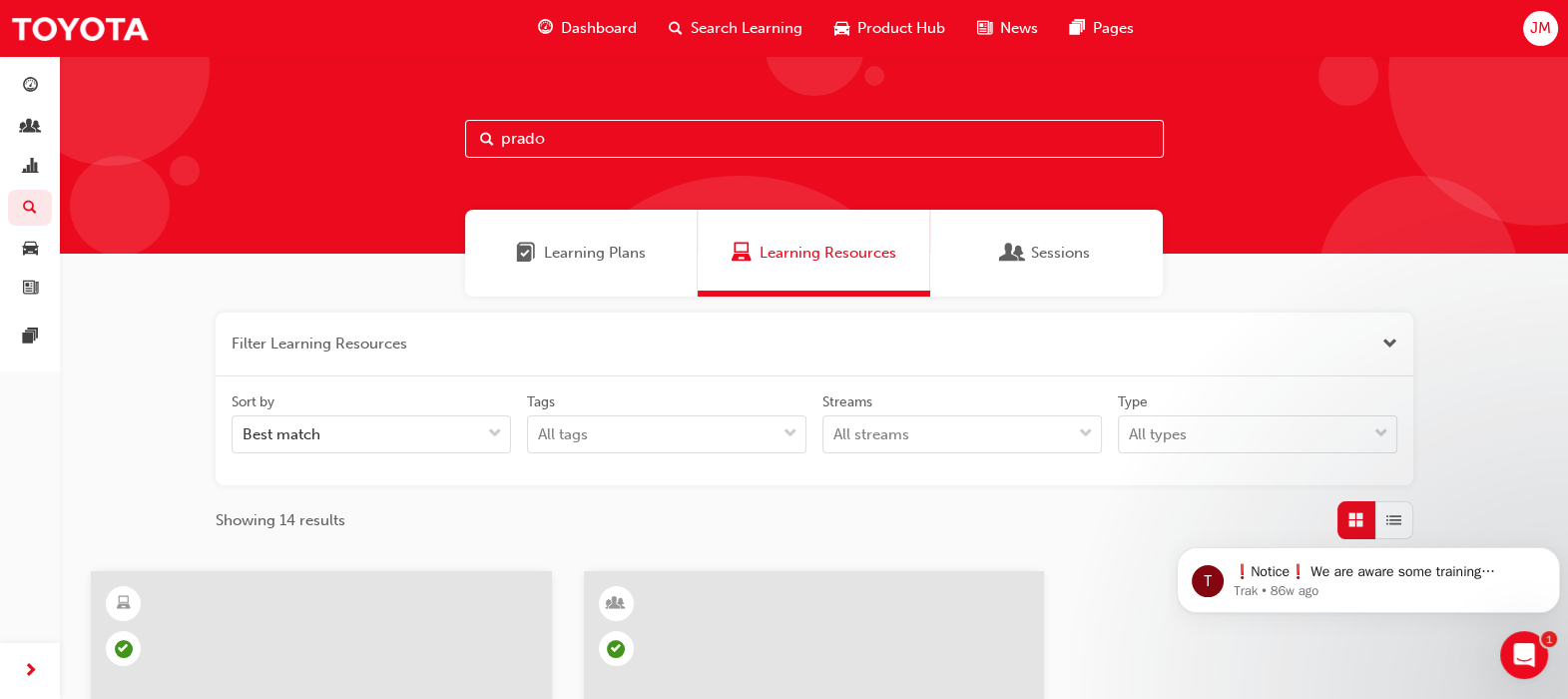 click on "Search Learning" at bounding box center (747, 28) 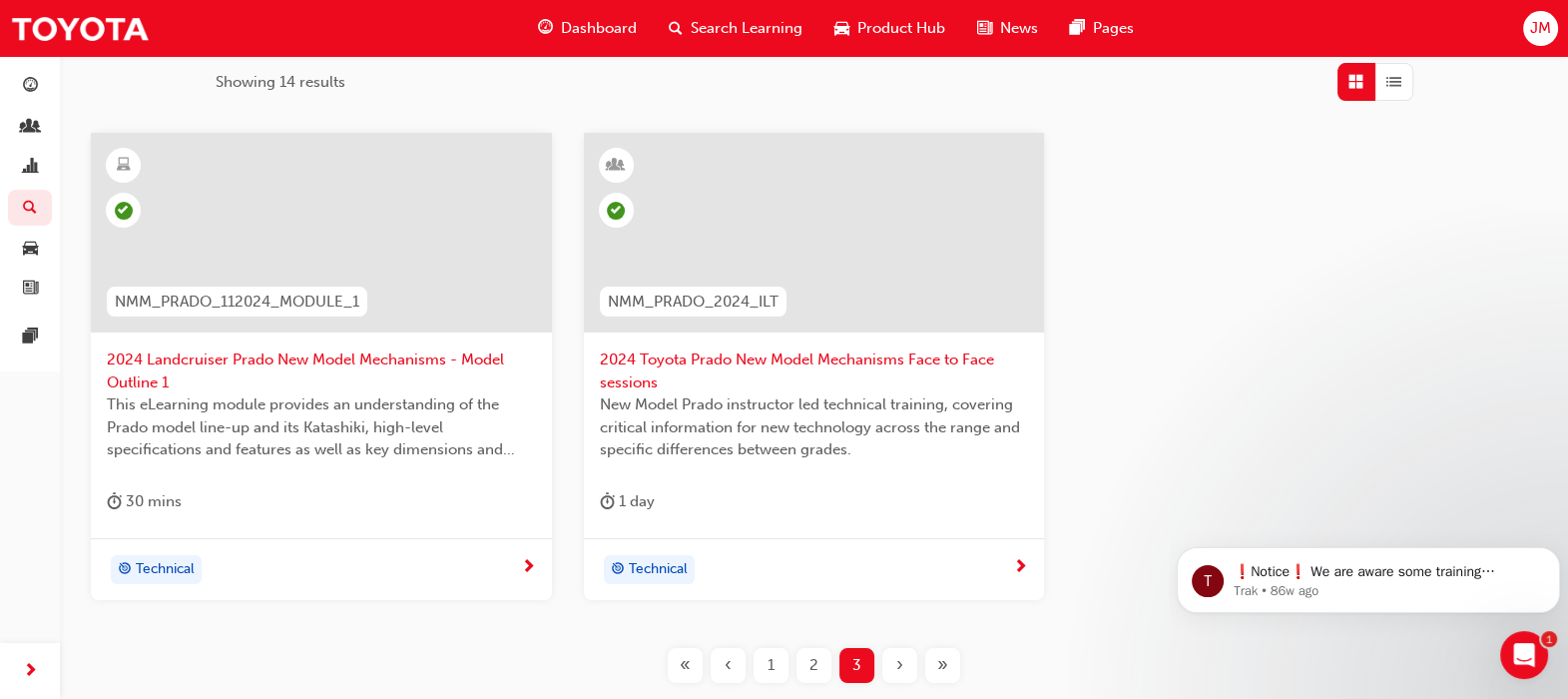 scroll, scrollTop: 458, scrollLeft: 0, axis: vertical 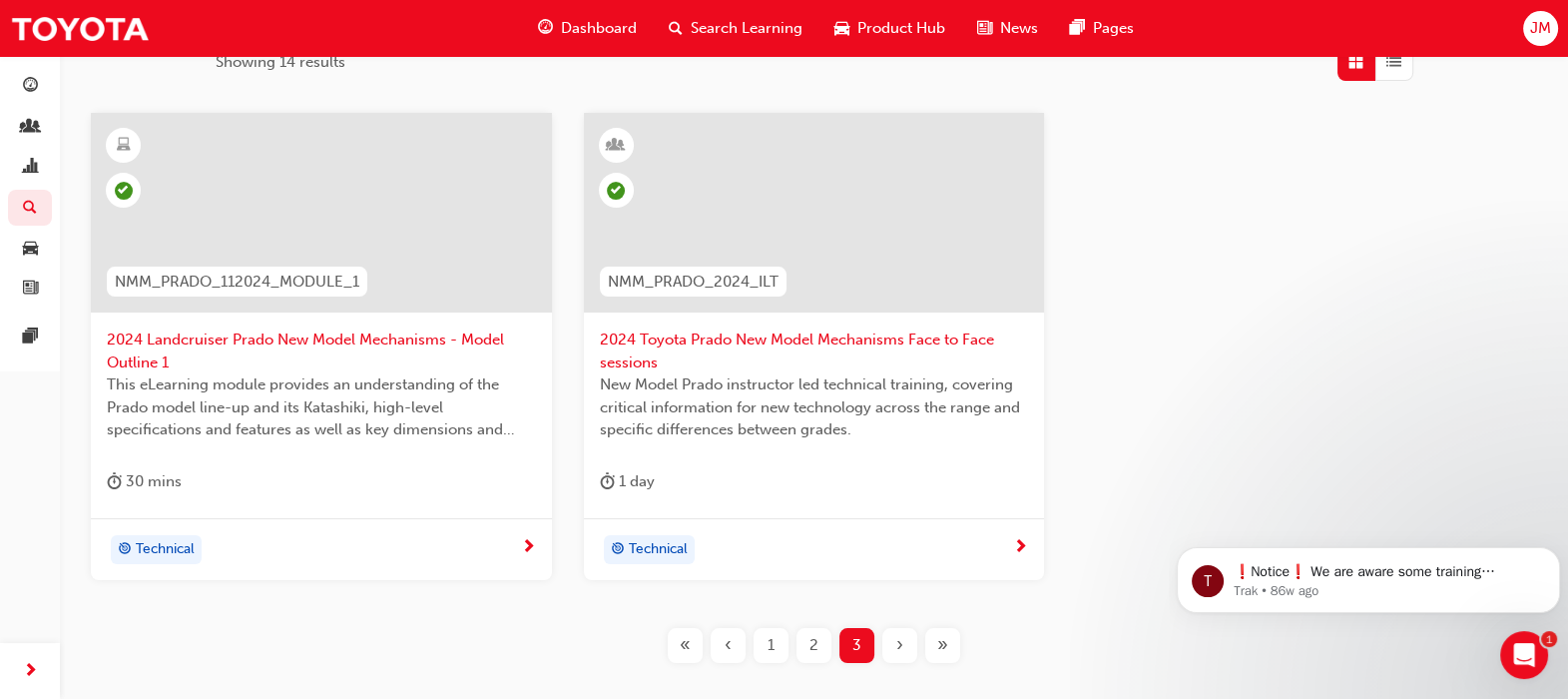 click on "2" at bounding box center (813, 645) 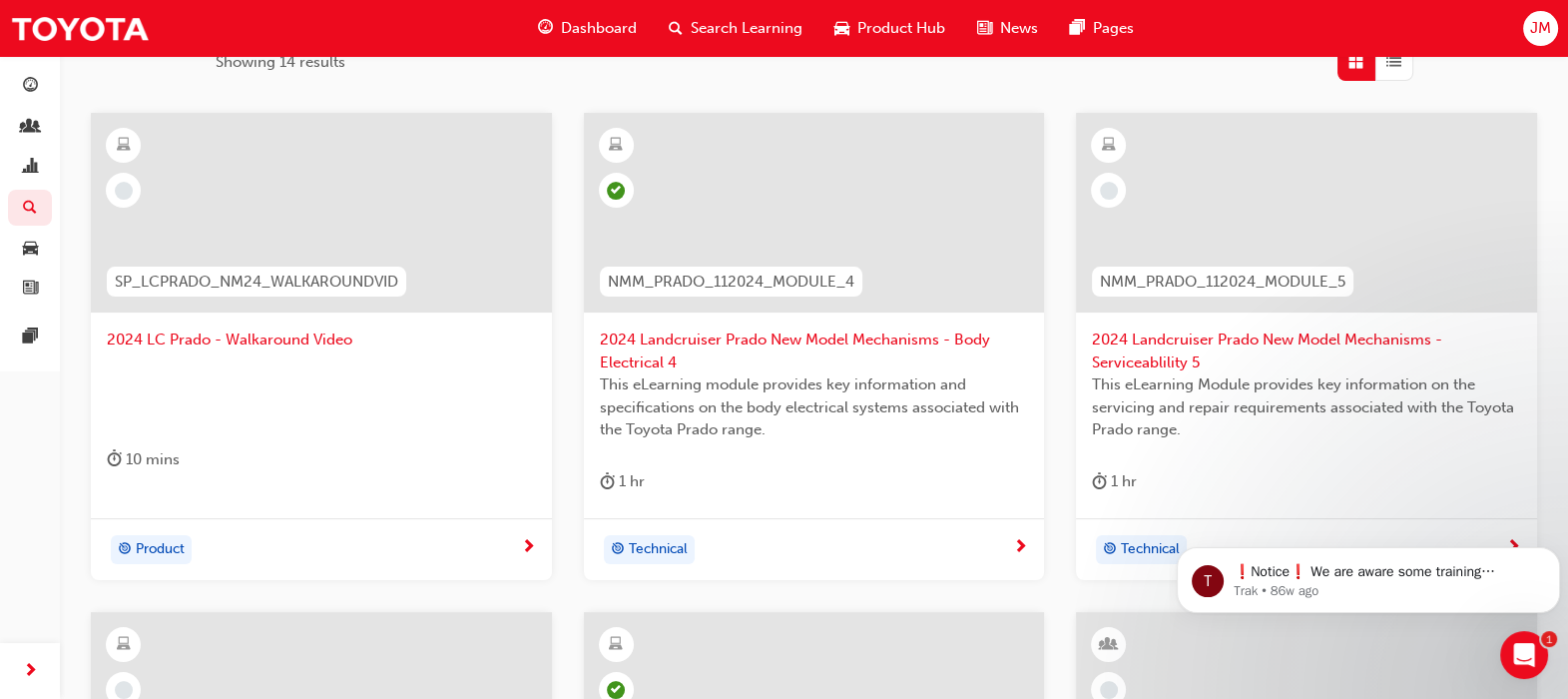 click on "2024 Landcruiser Prado New Model Mechanisms - Serviceablility 5" at bounding box center (1307, 350) 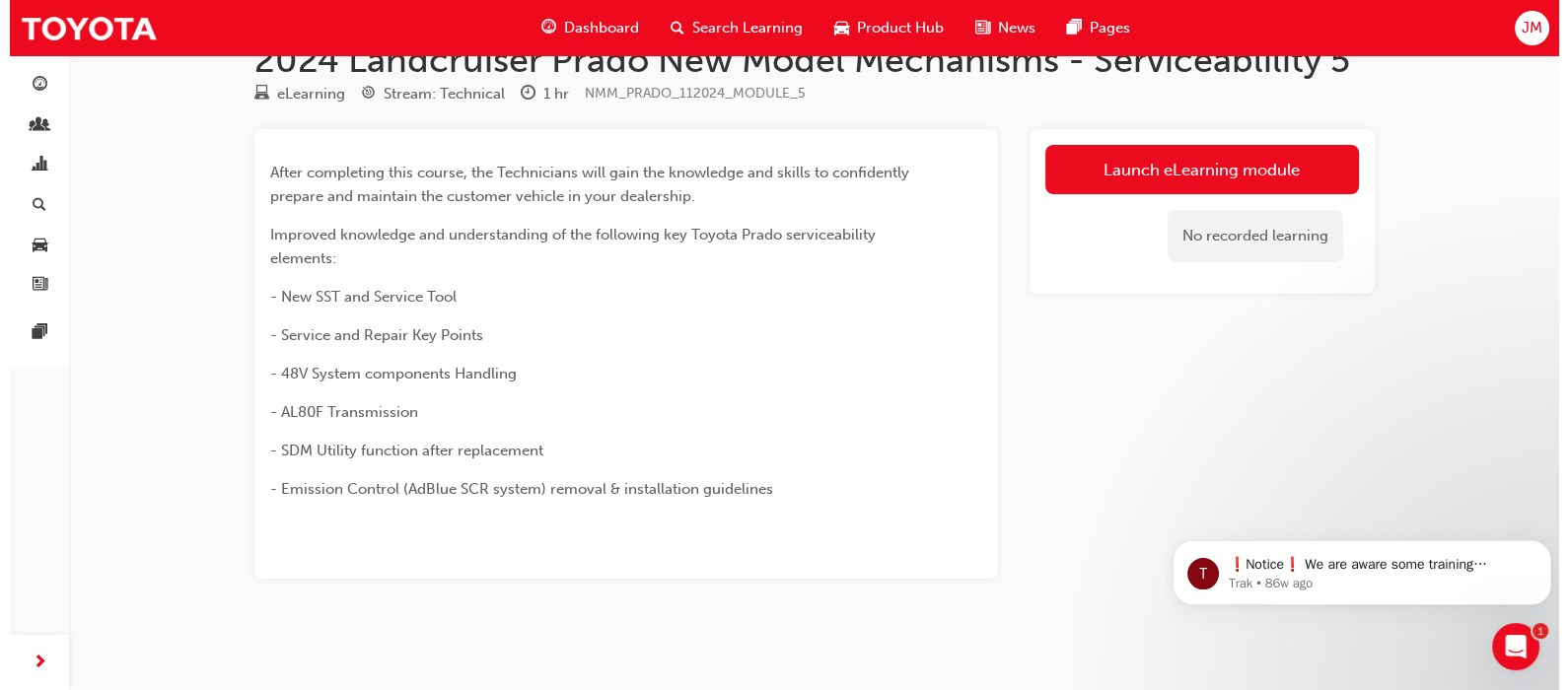 scroll, scrollTop: 0, scrollLeft: 0, axis: both 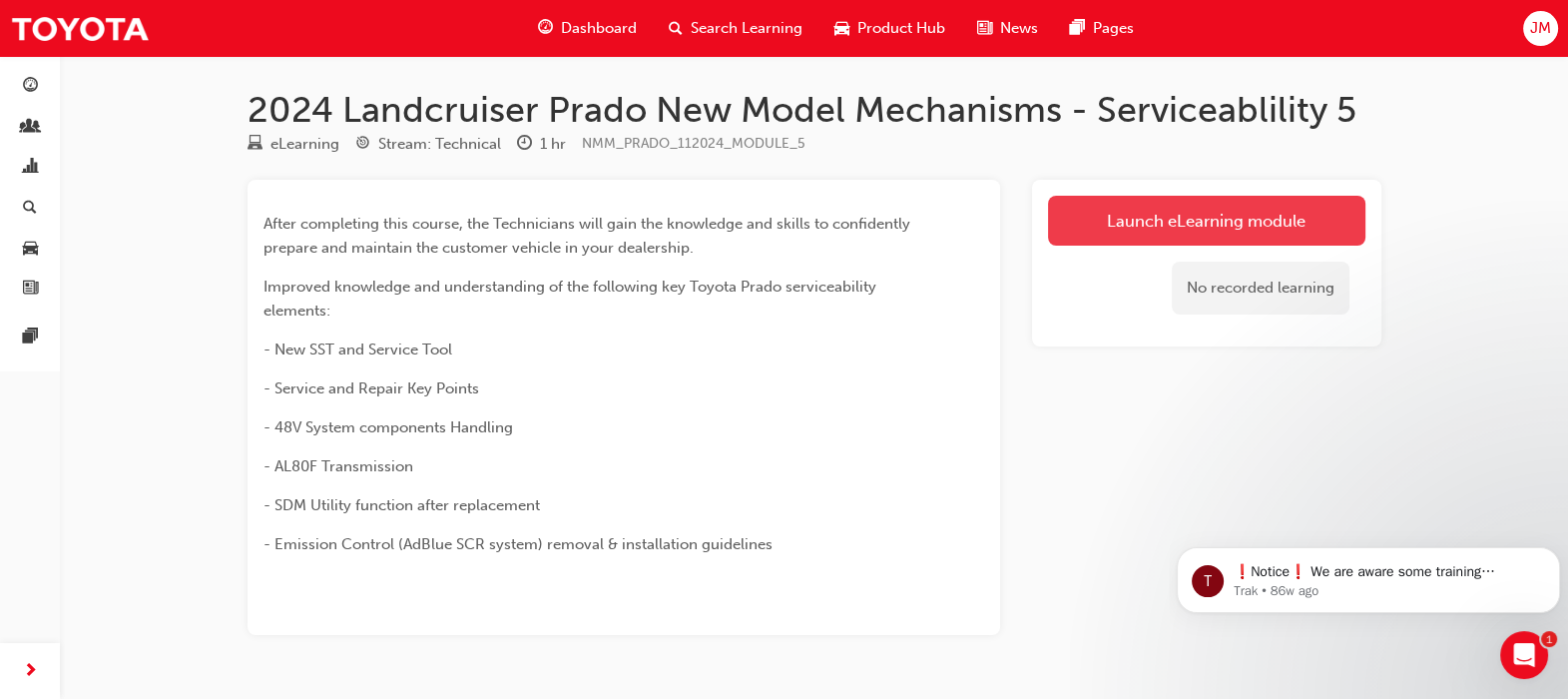 click on "Launch eLearning module" at bounding box center [1207, 221] 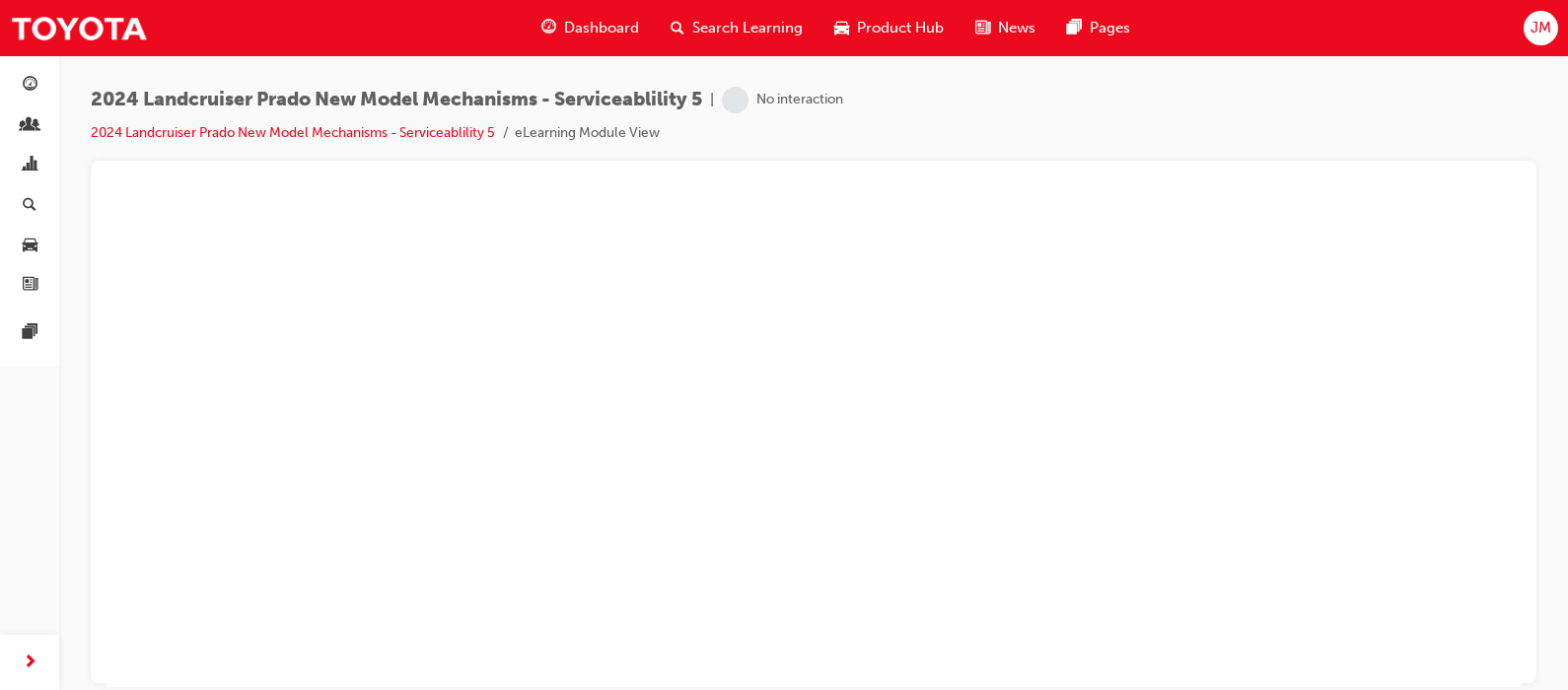 scroll, scrollTop: 0, scrollLeft: 0, axis: both 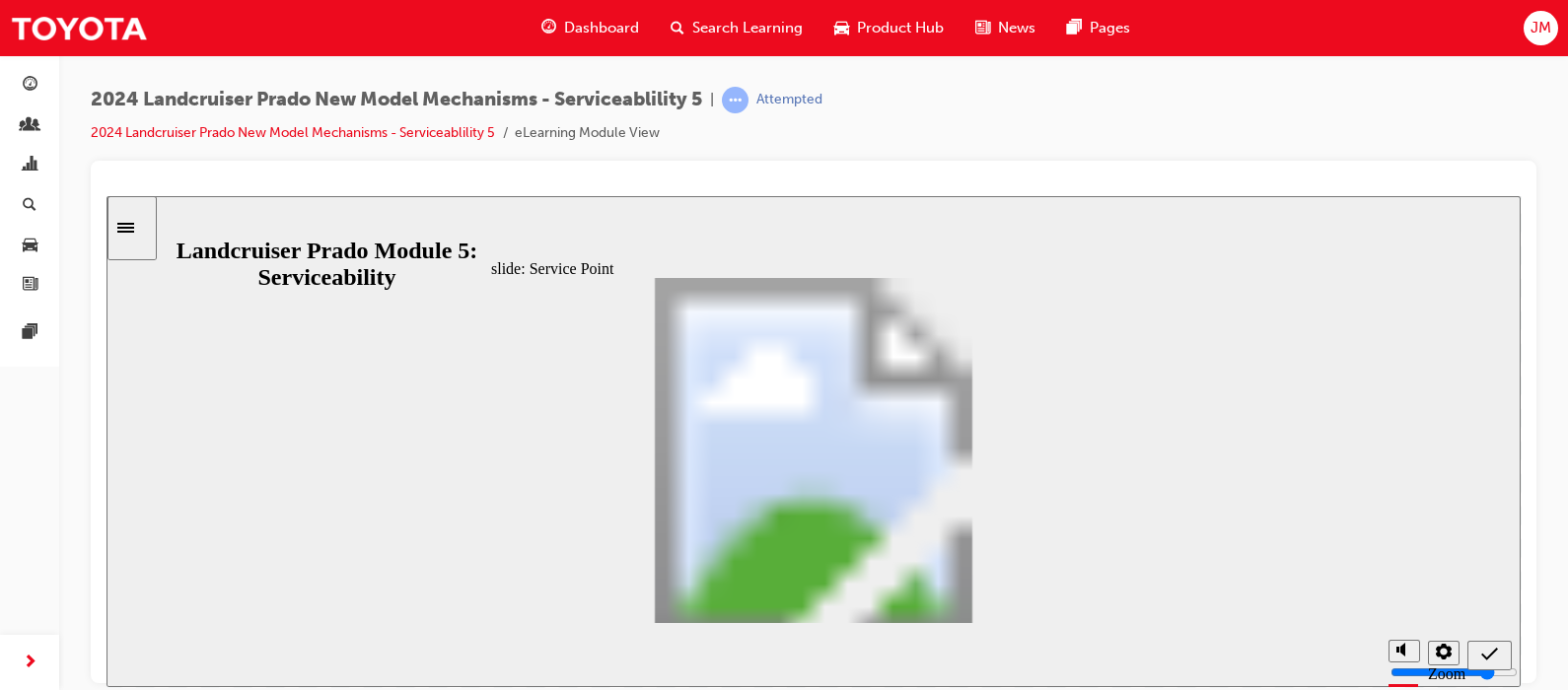 click at bounding box center [763, 2441] 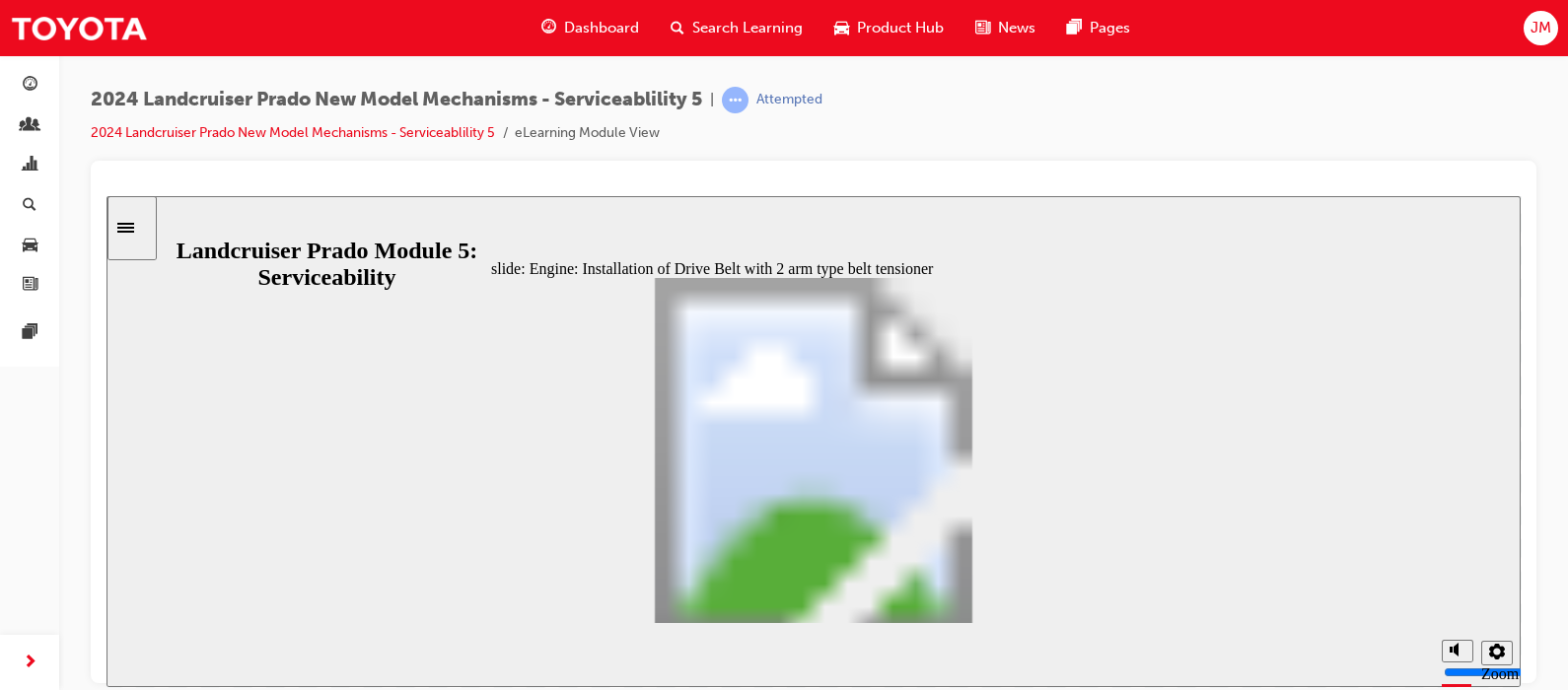 click 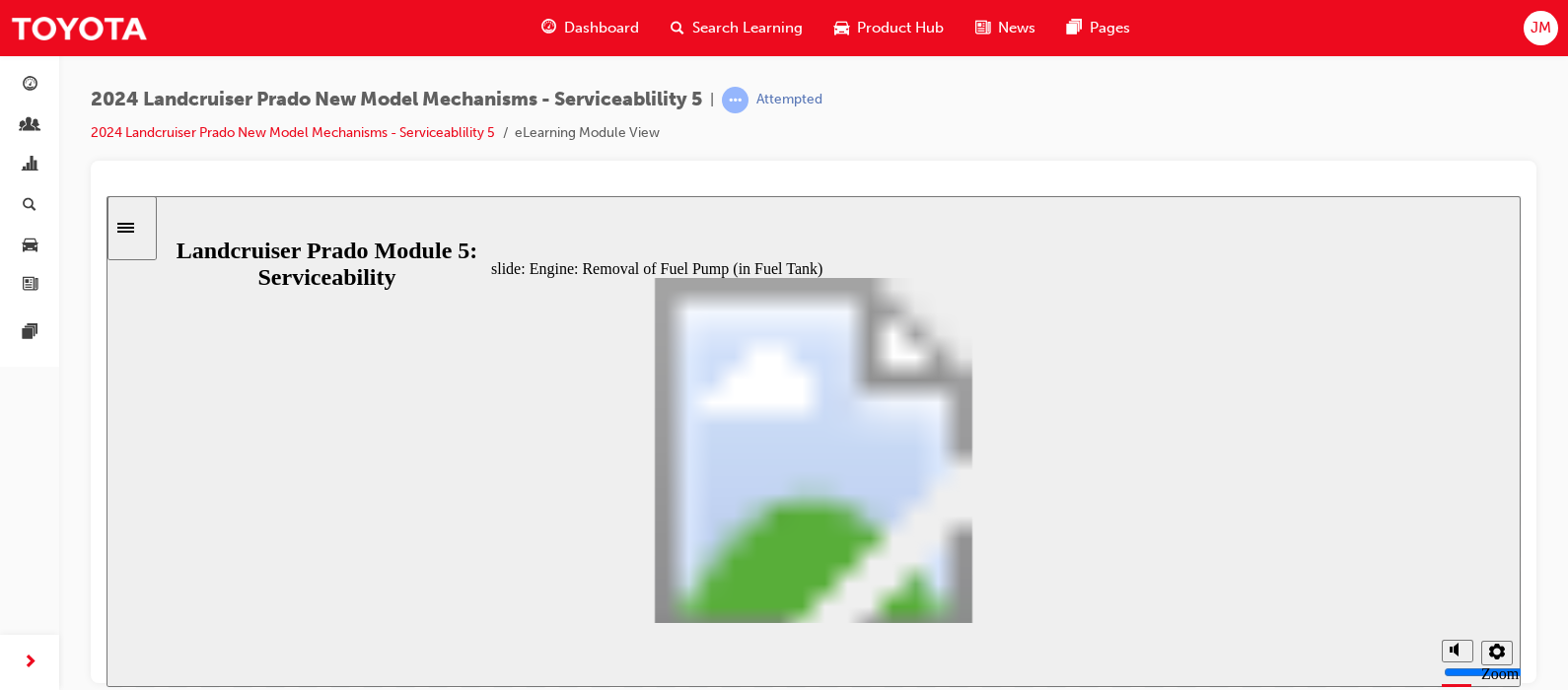 click 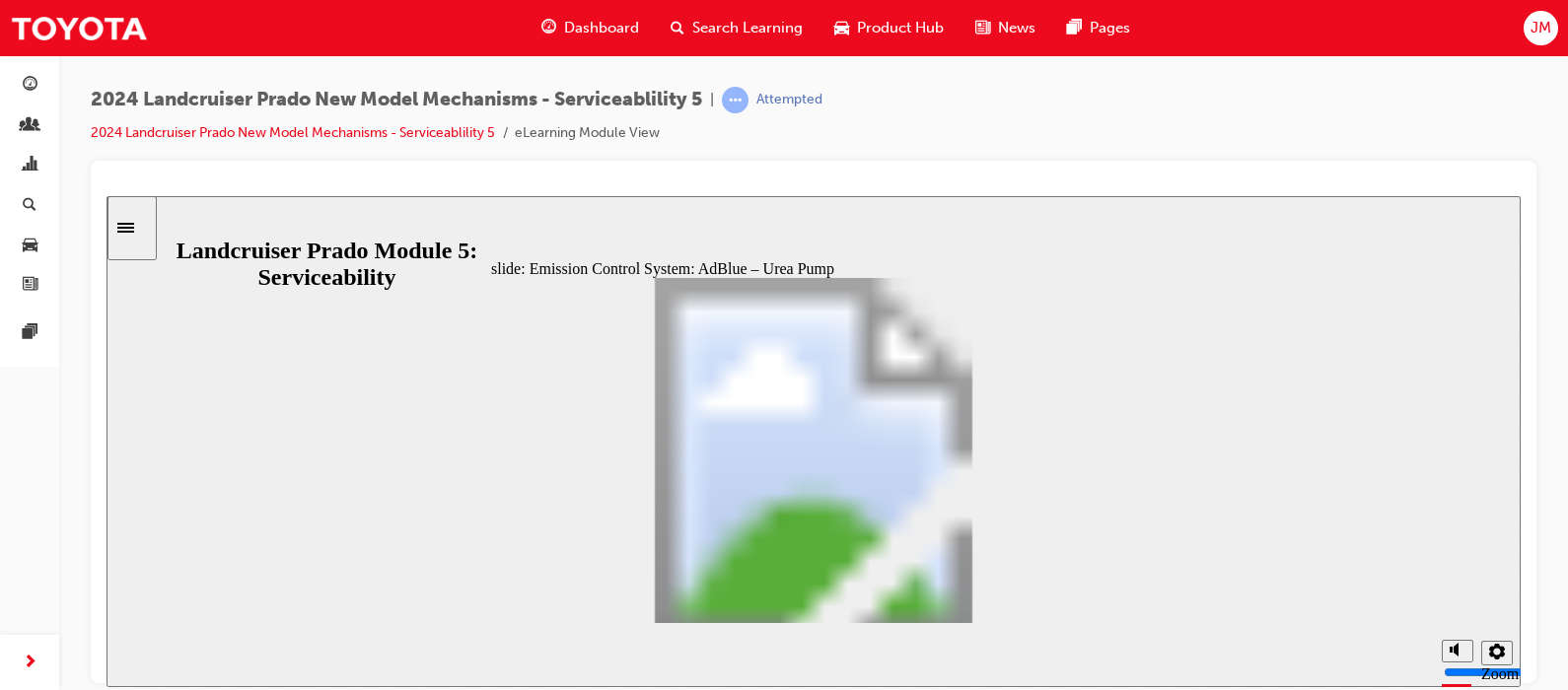 click 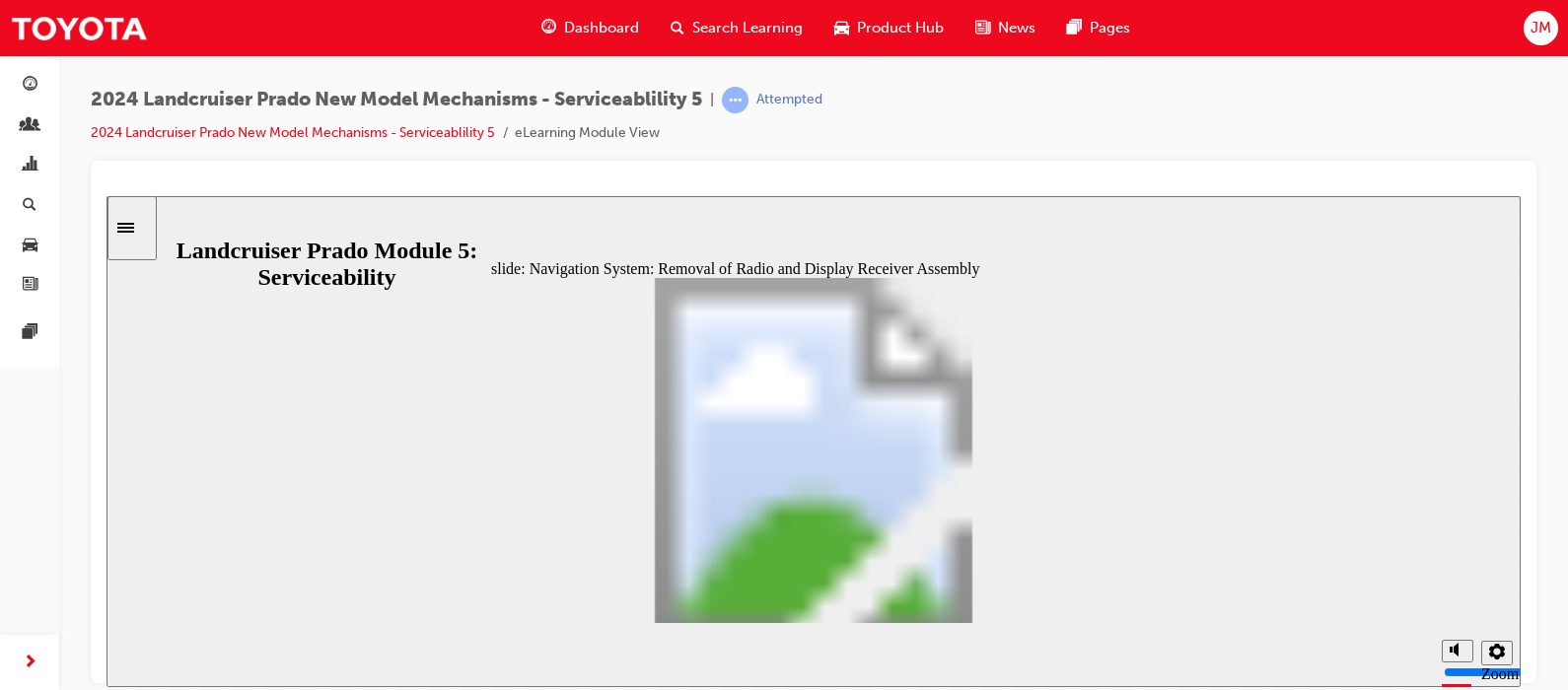 type on "3" 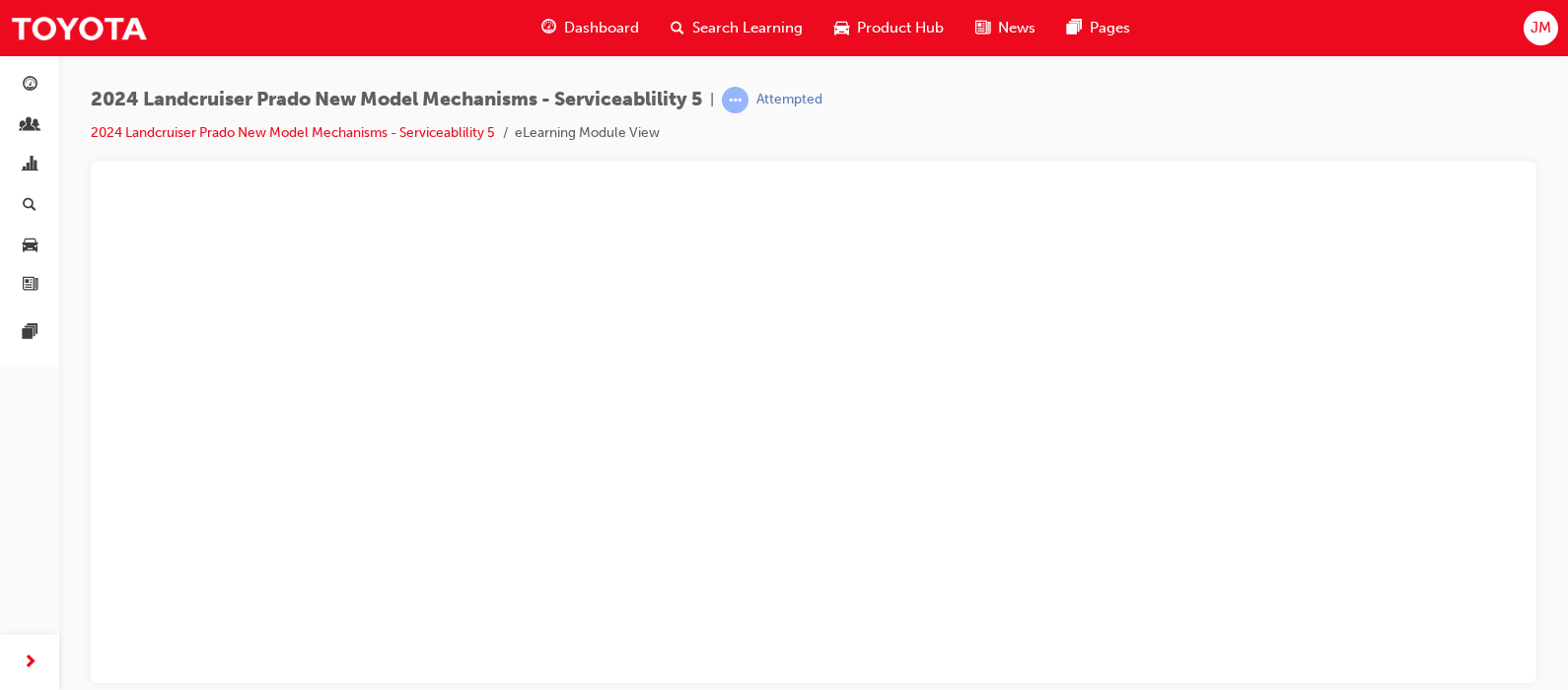 scroll, scrollTop: 0, scrollLeft: 0, axis: both 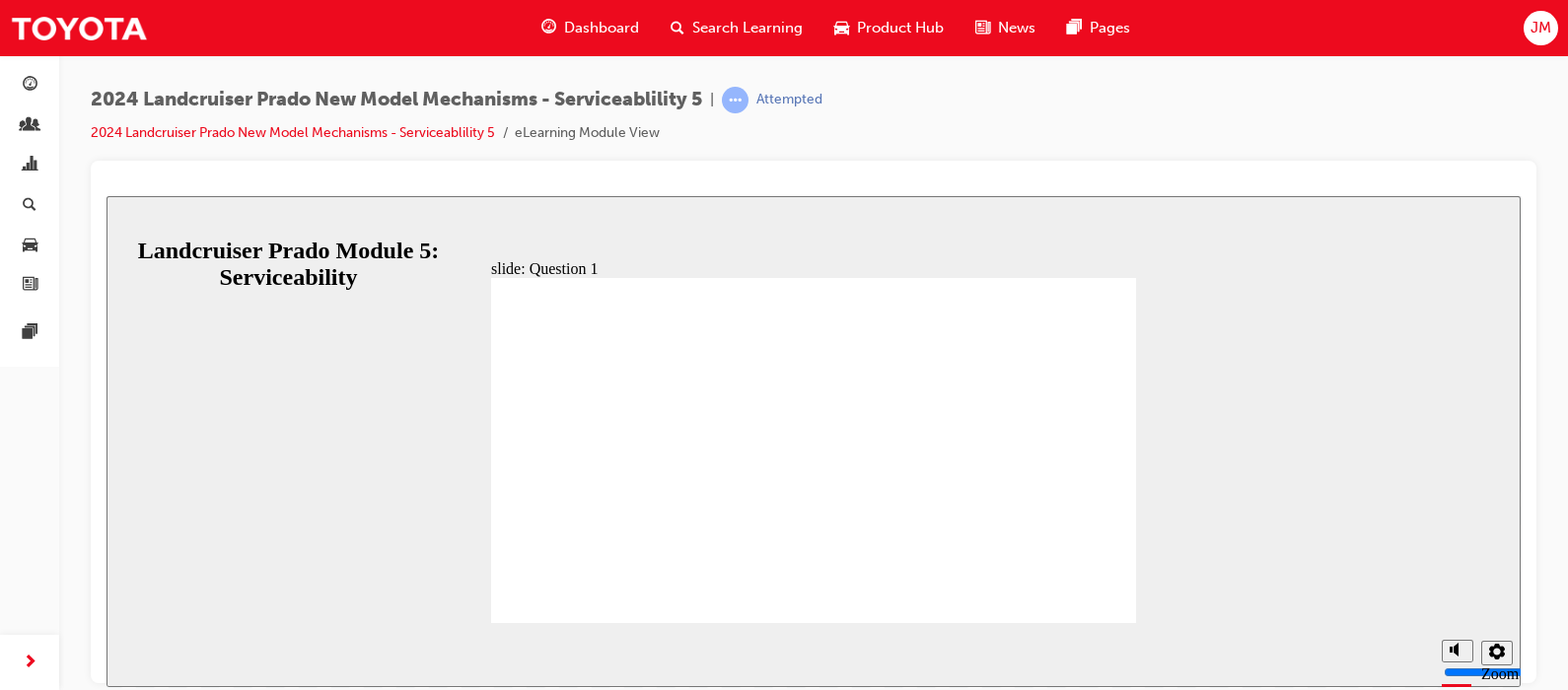 radio on "true" 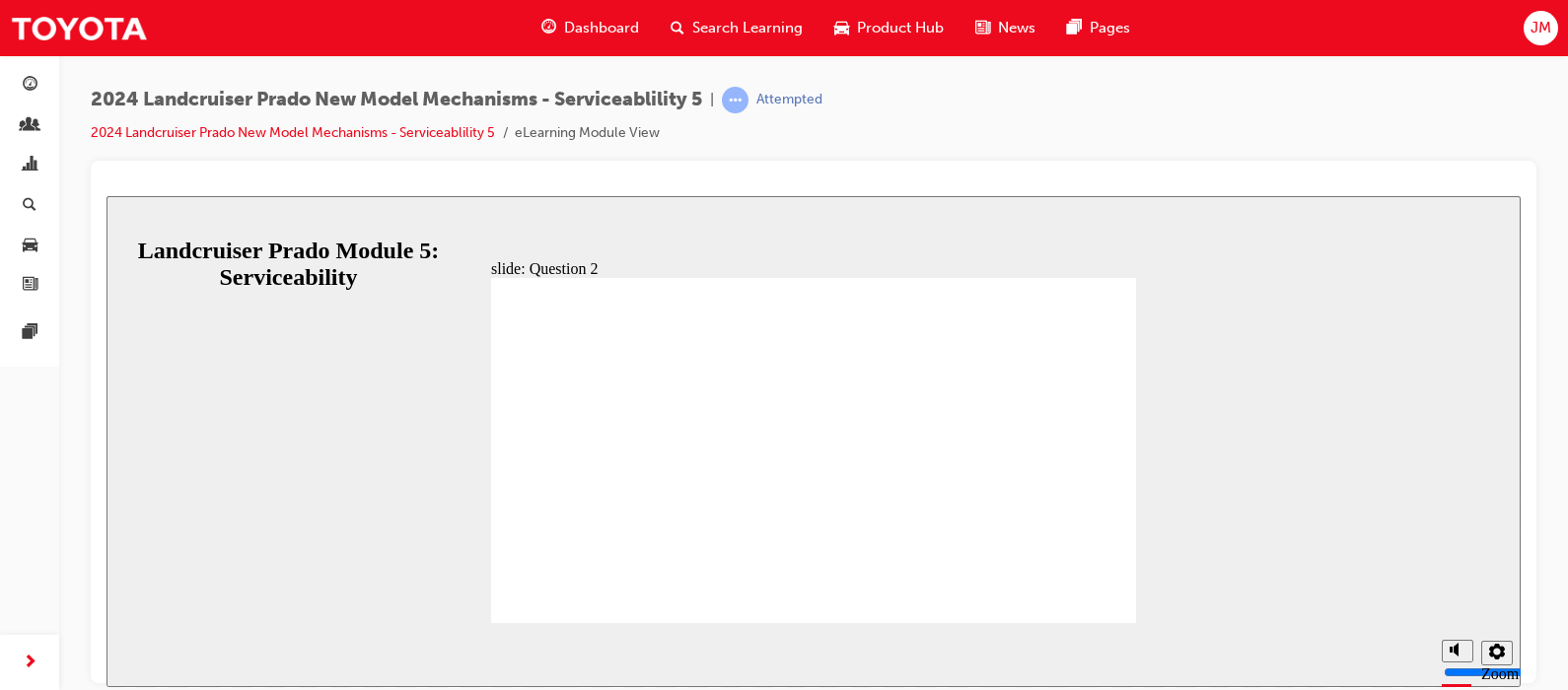 radio on "true" 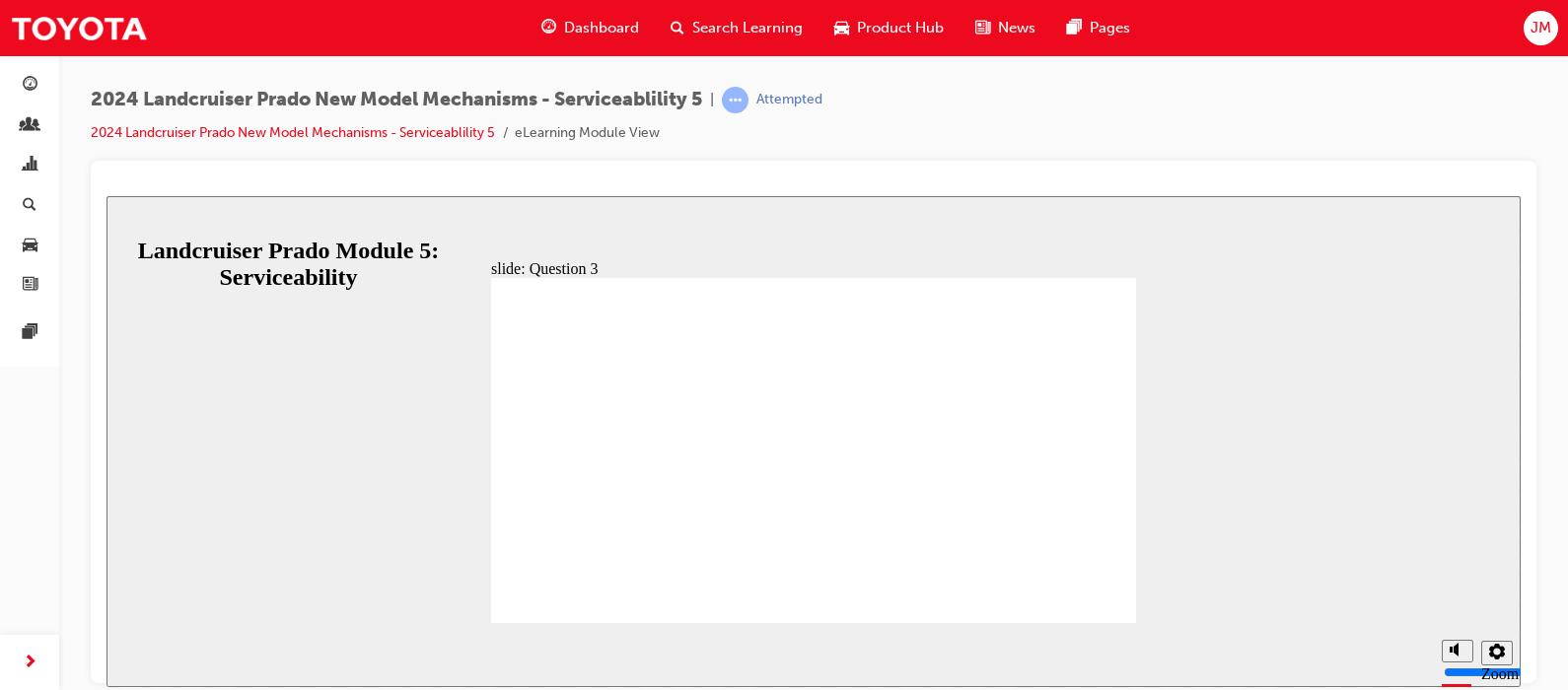 radio on "true" 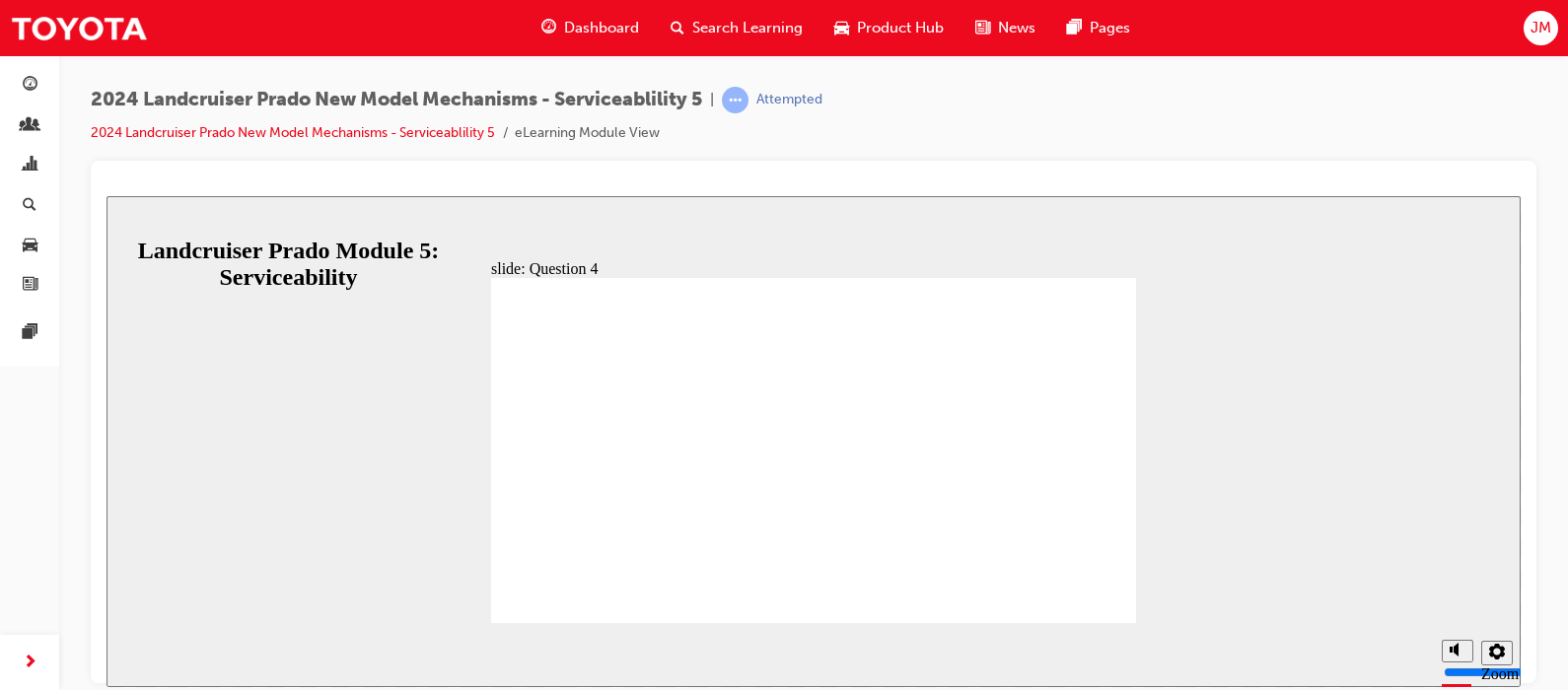 radio on "true" 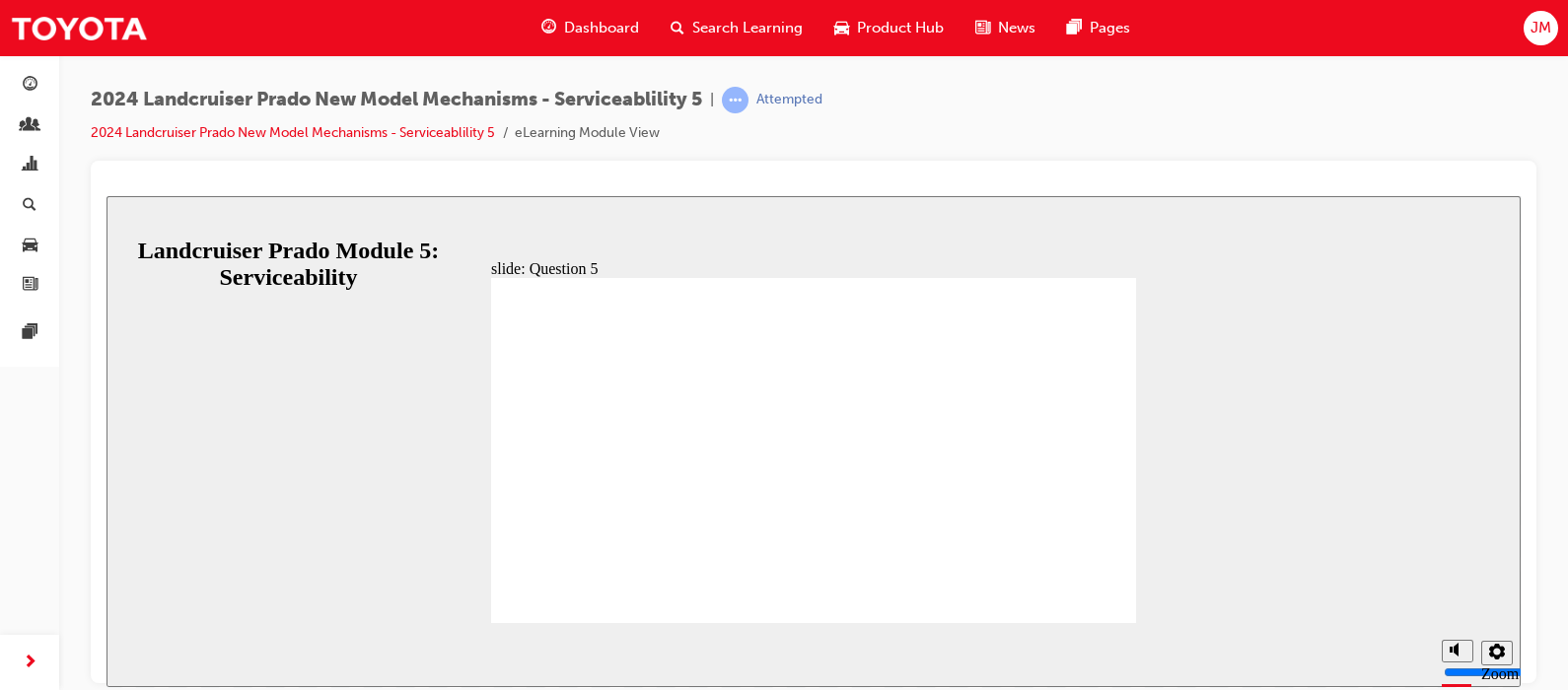 radio on "true" 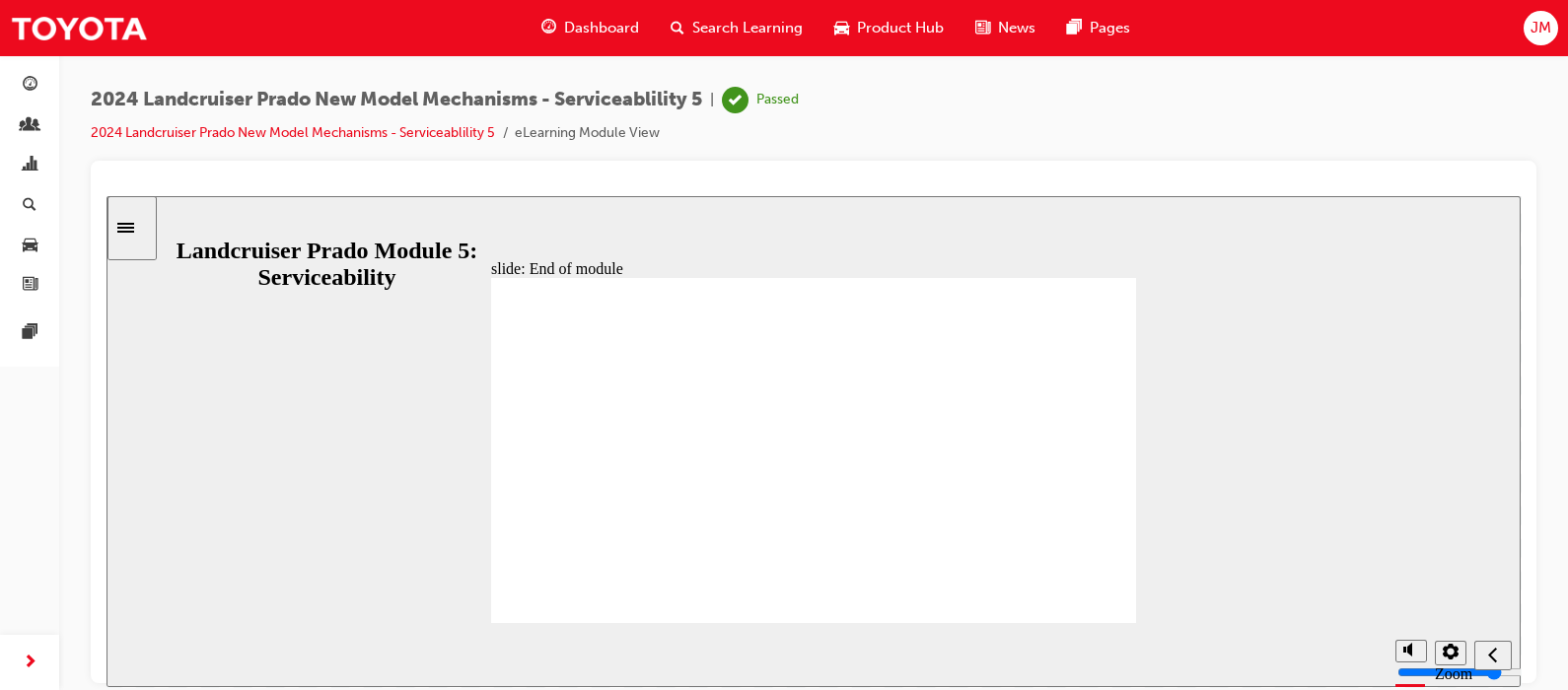 click on "Search Learning" at bounding box center [748, 28] 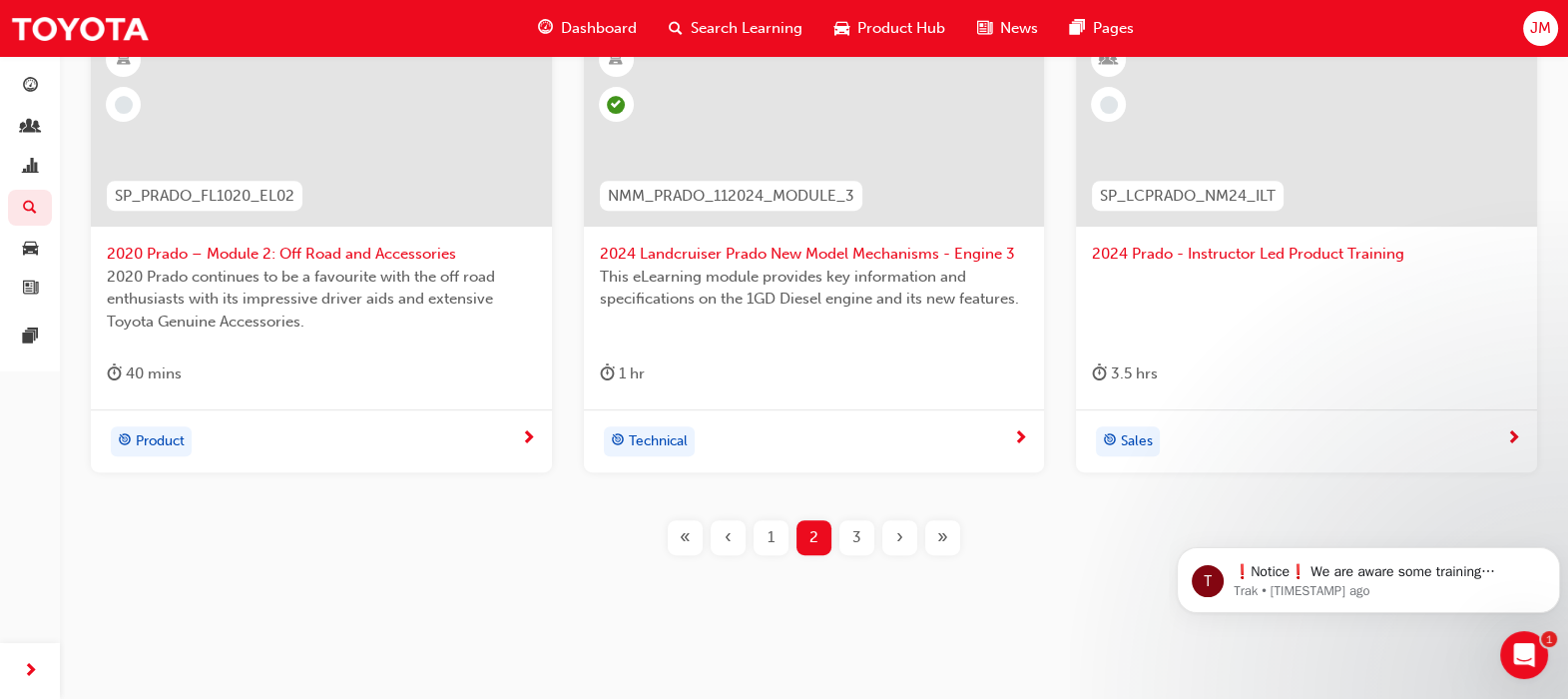 scroll, scrollTop: 1059, scrollLeft: 0, axis: vertical 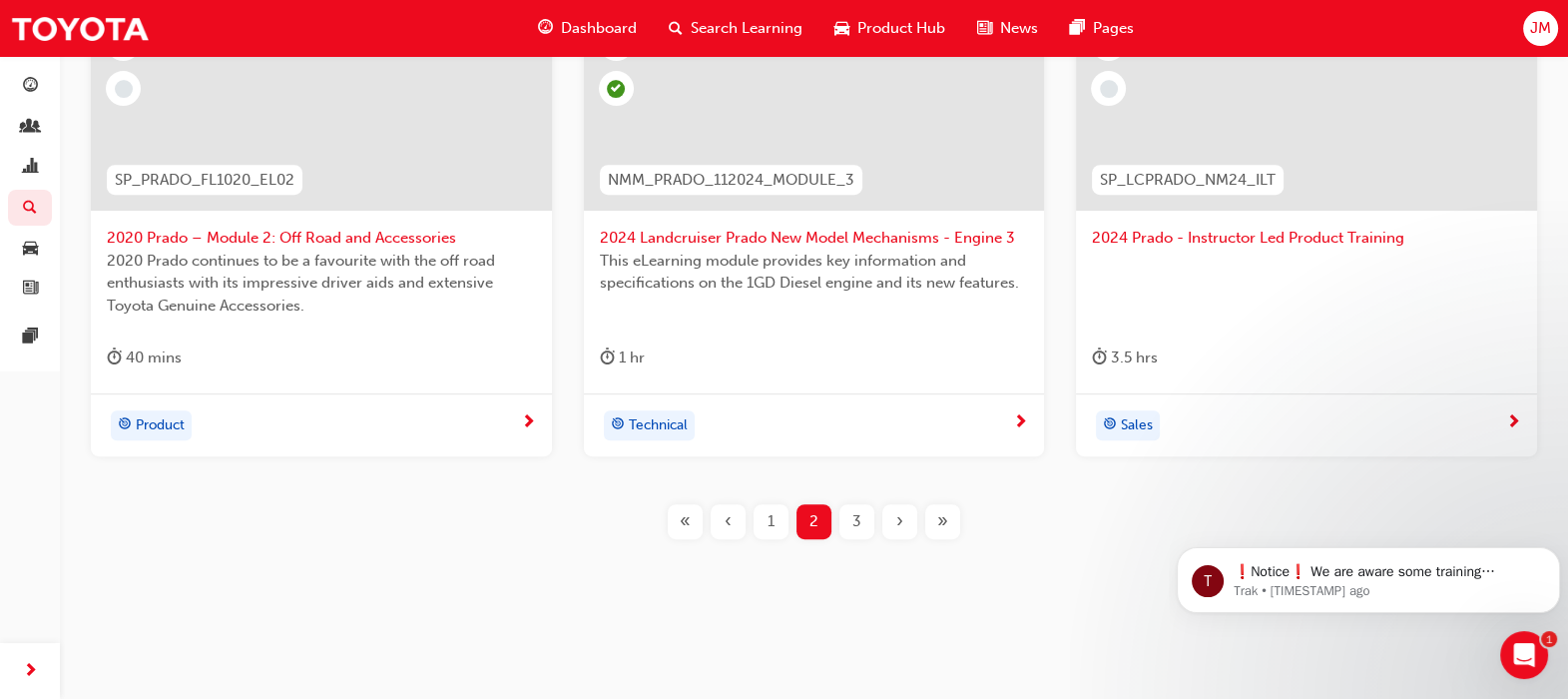 click on "3" at bounding box center [856, 521] 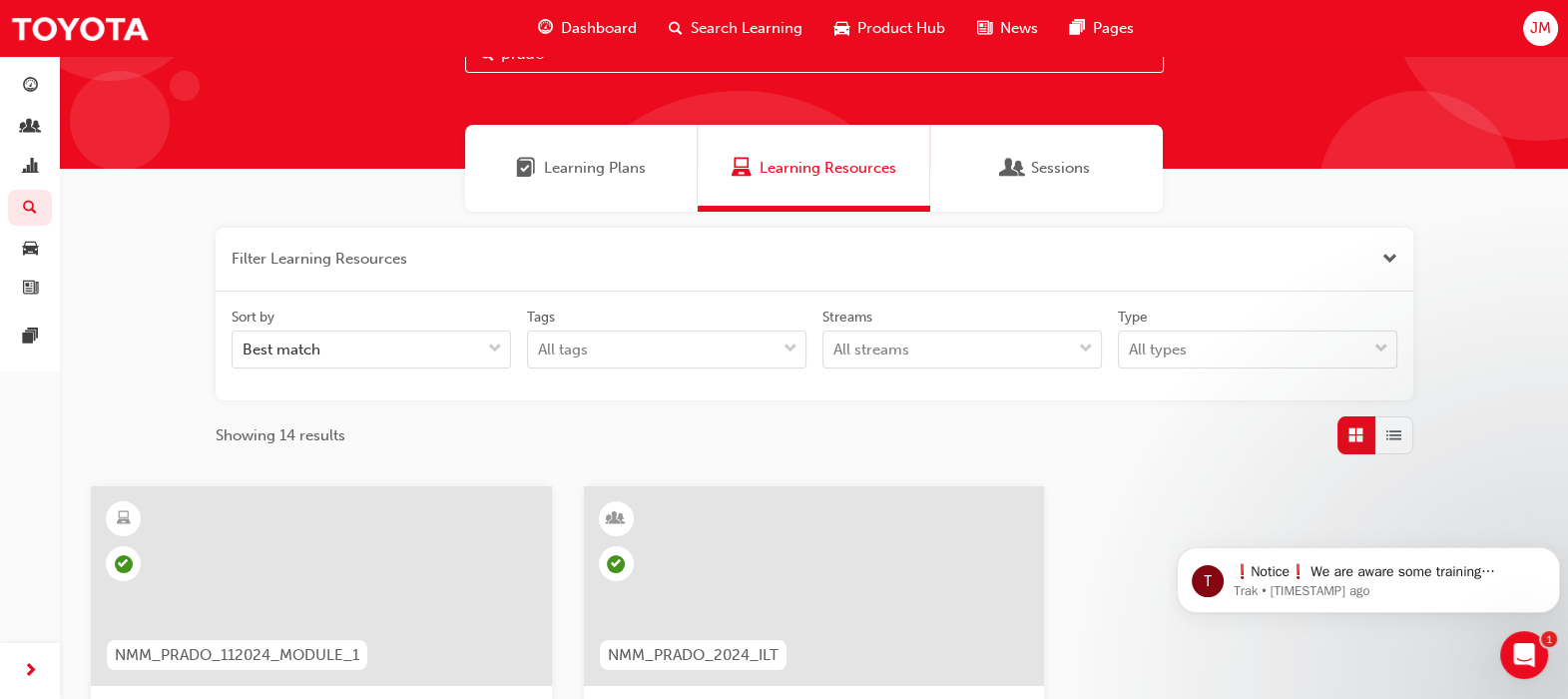 scroll, scrollTop: 0, scrollLeft: 0, axis: both 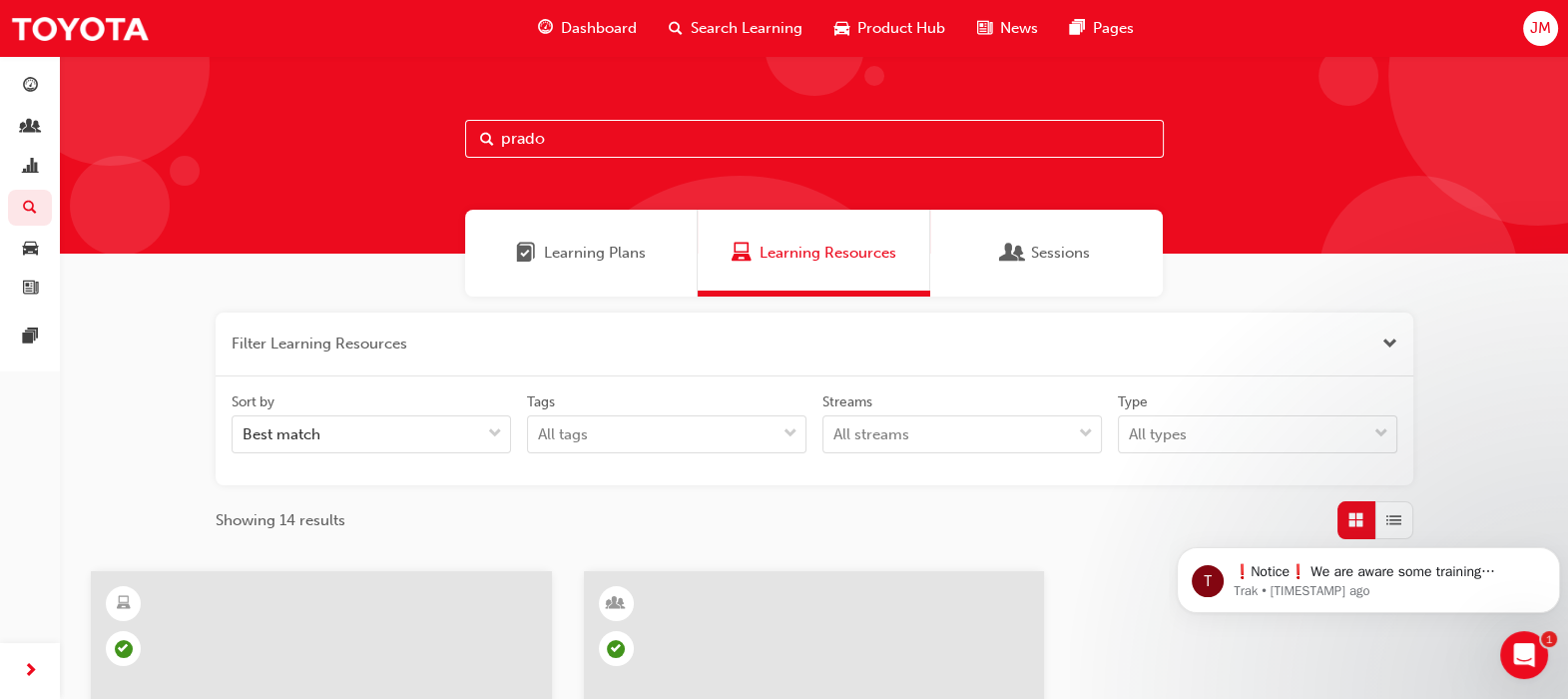 click on "prado" at bounding box center [814, 139] 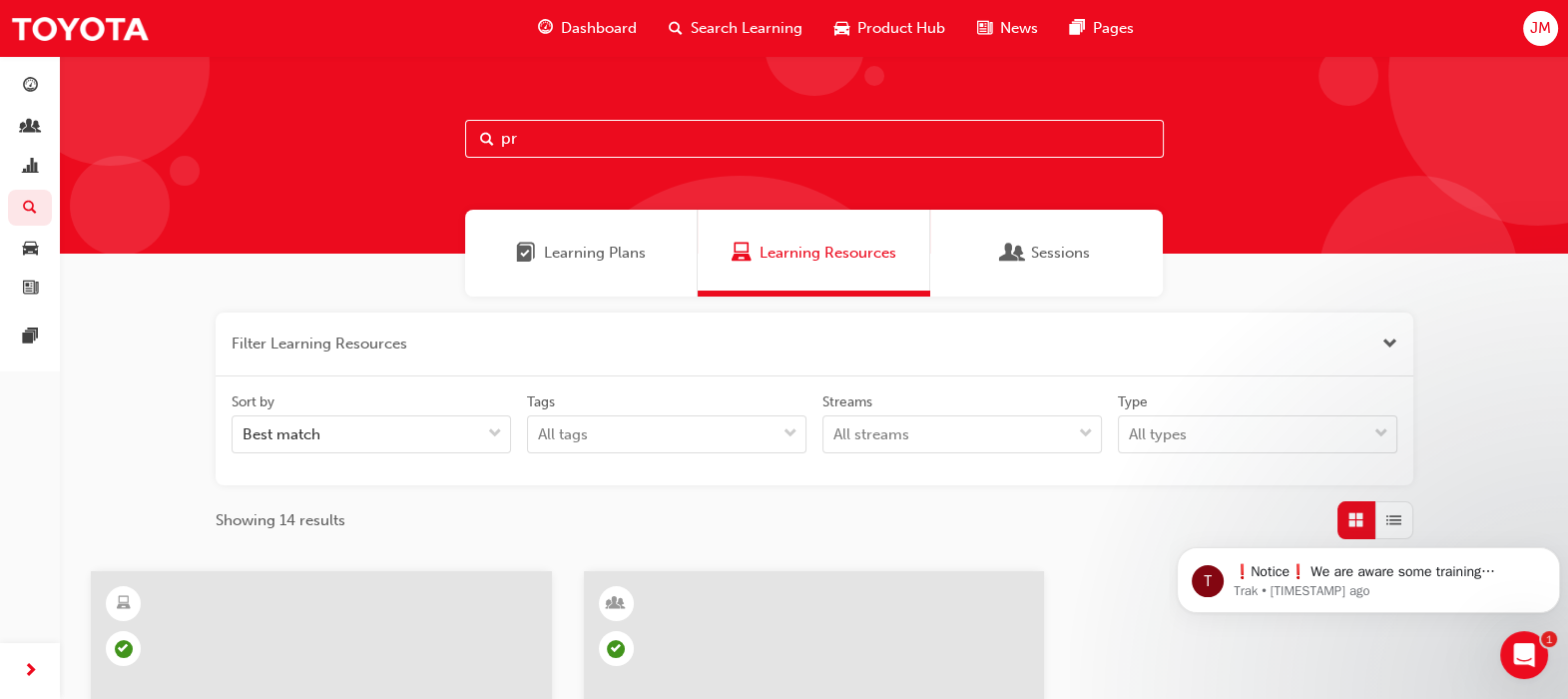 type on "p" 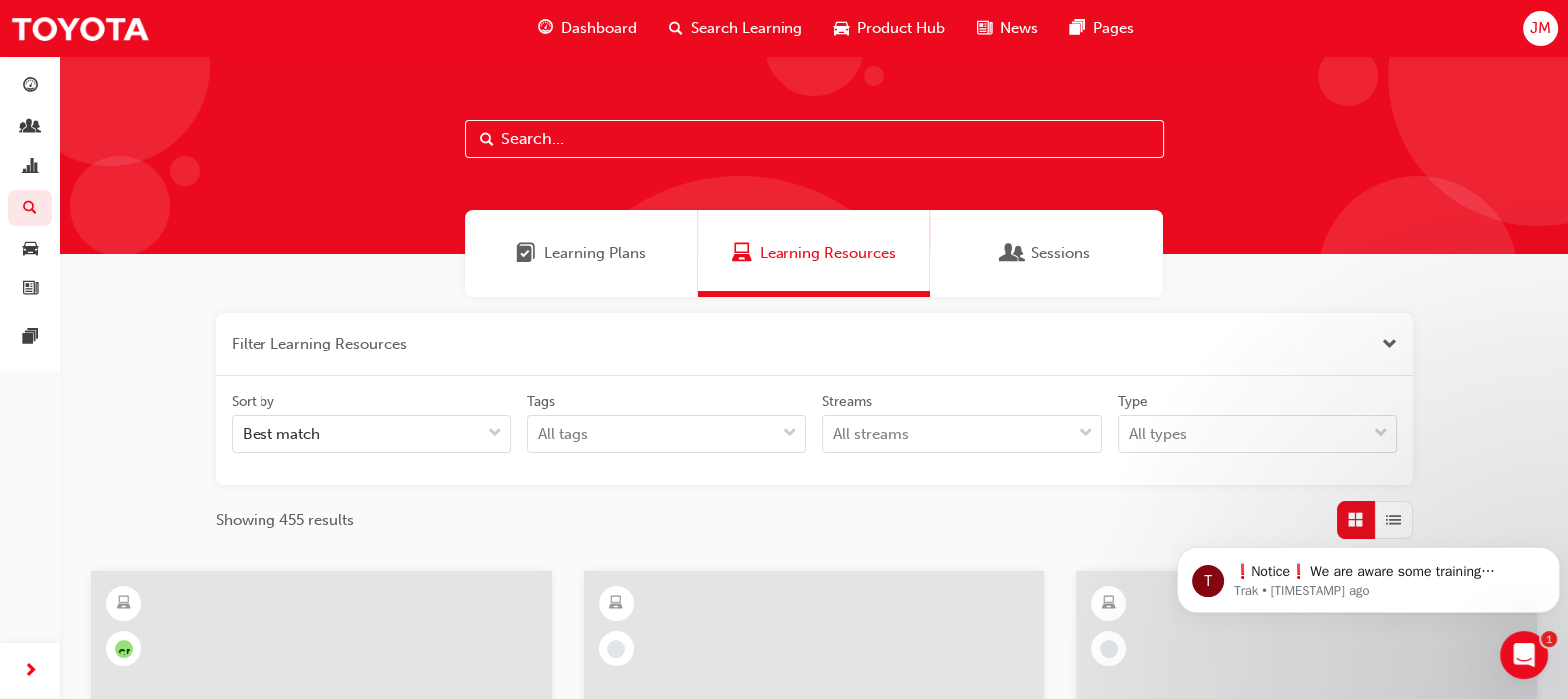 type 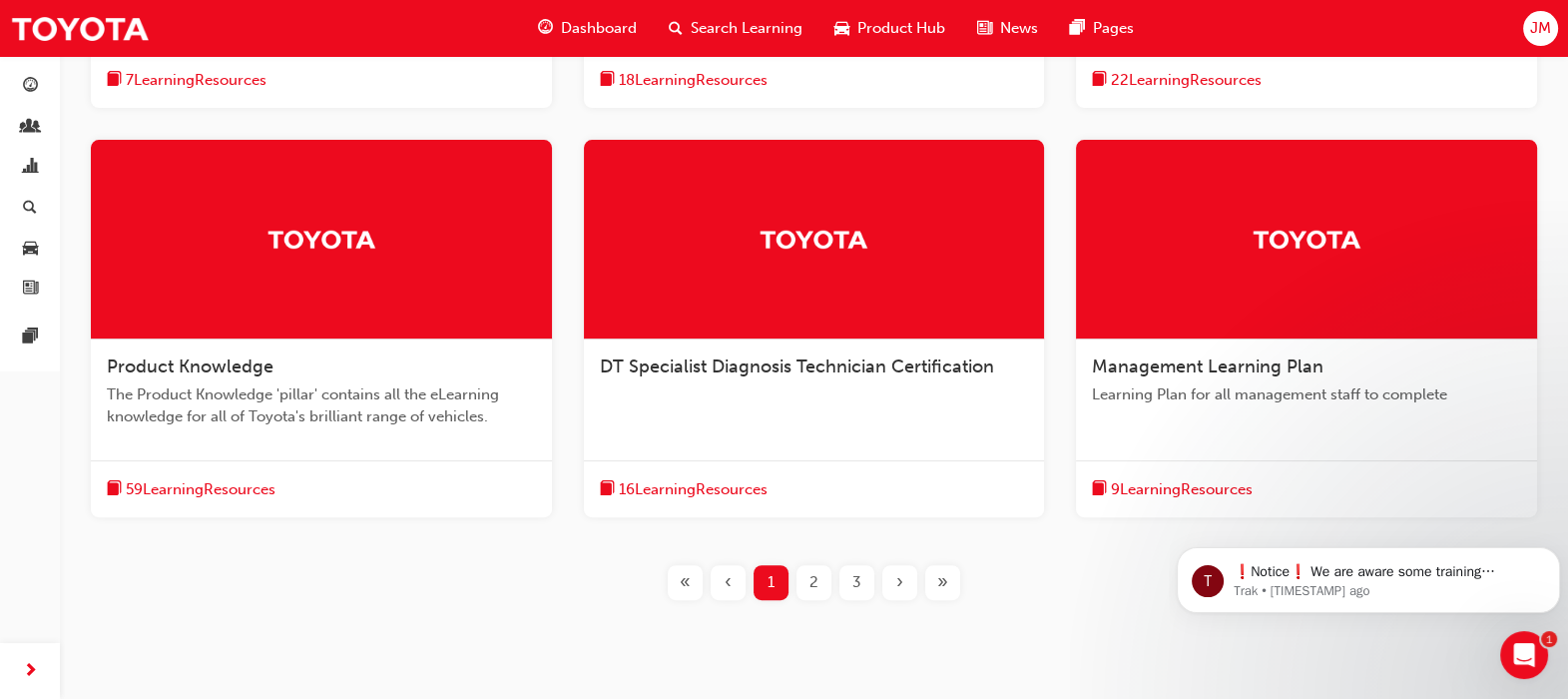 scroll, scrollTop: 749, scrollLeft: 0, axis: vertical 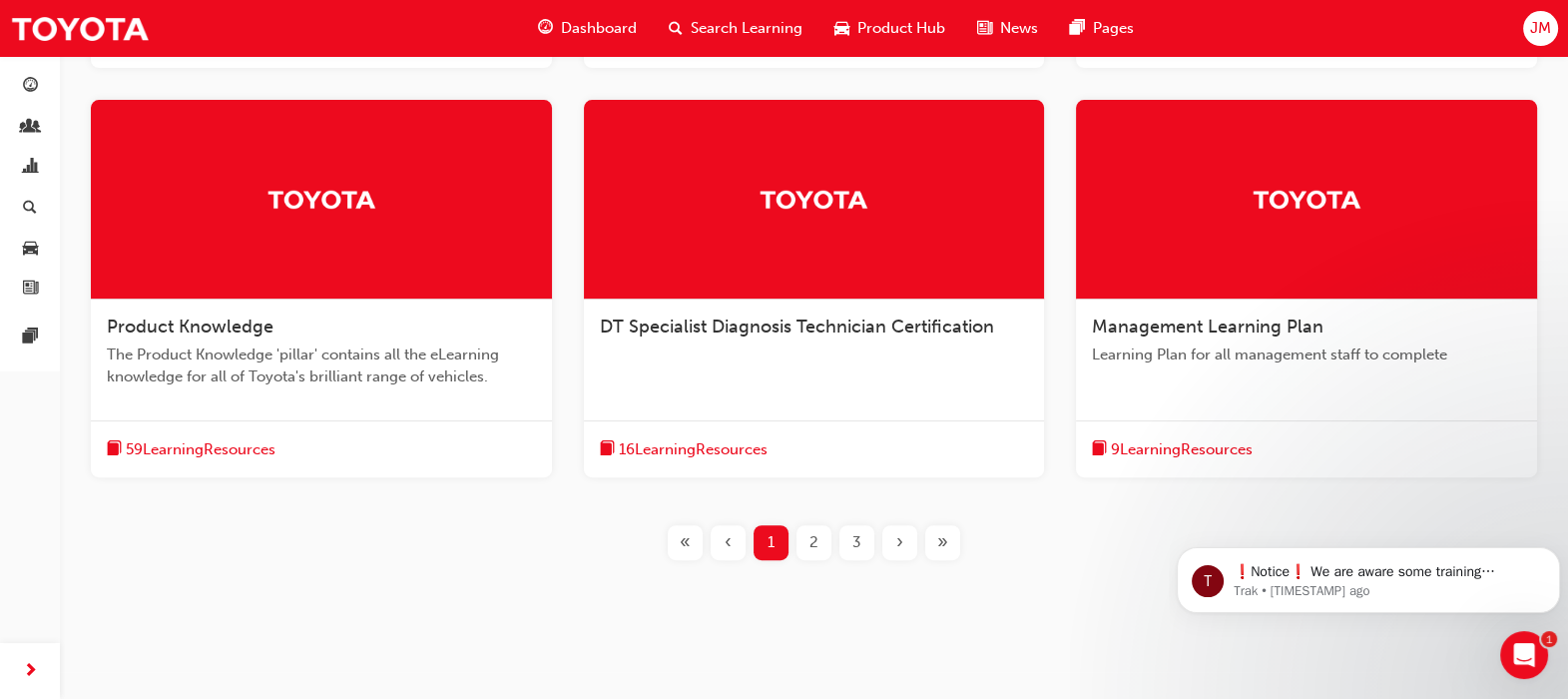 click at bounding box center [814, 200] 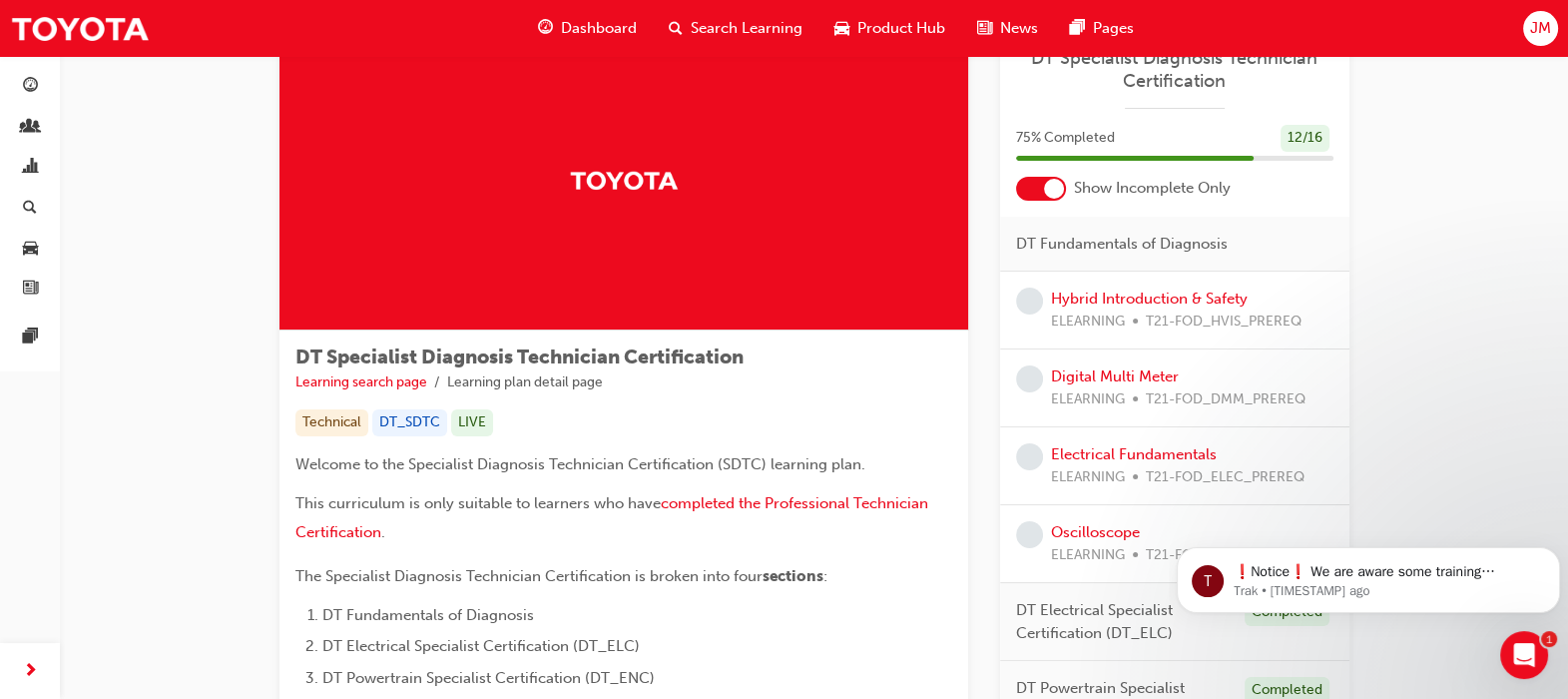 scroll, scrollTop: 0, scrollLeft: 0, axis: both 